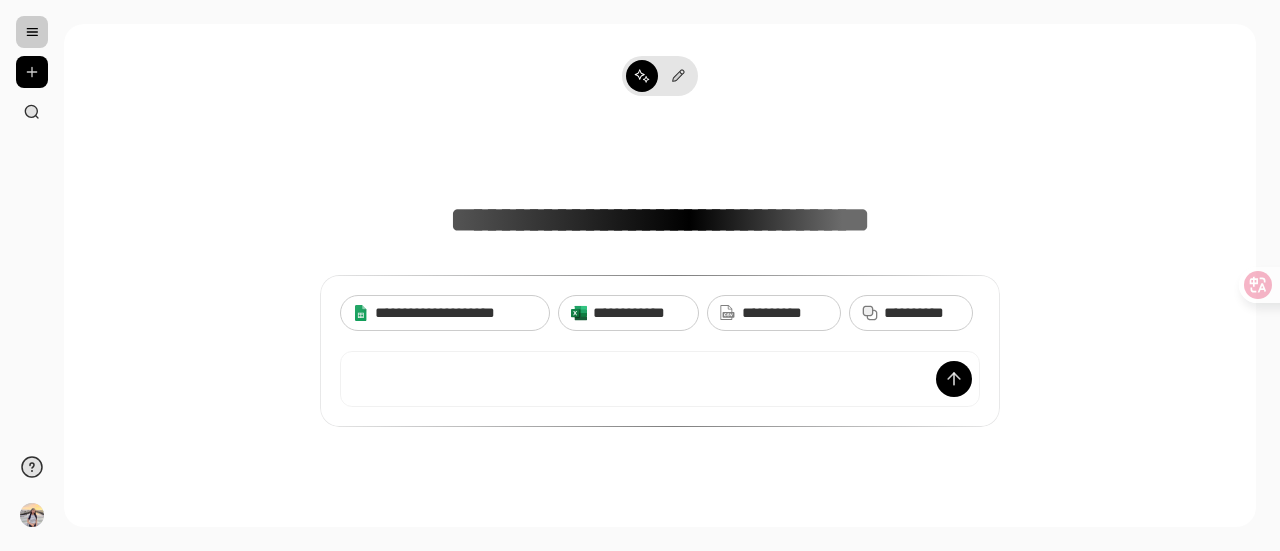 scroll, scrollTop: 0, scrollLeft: 0, axis: both 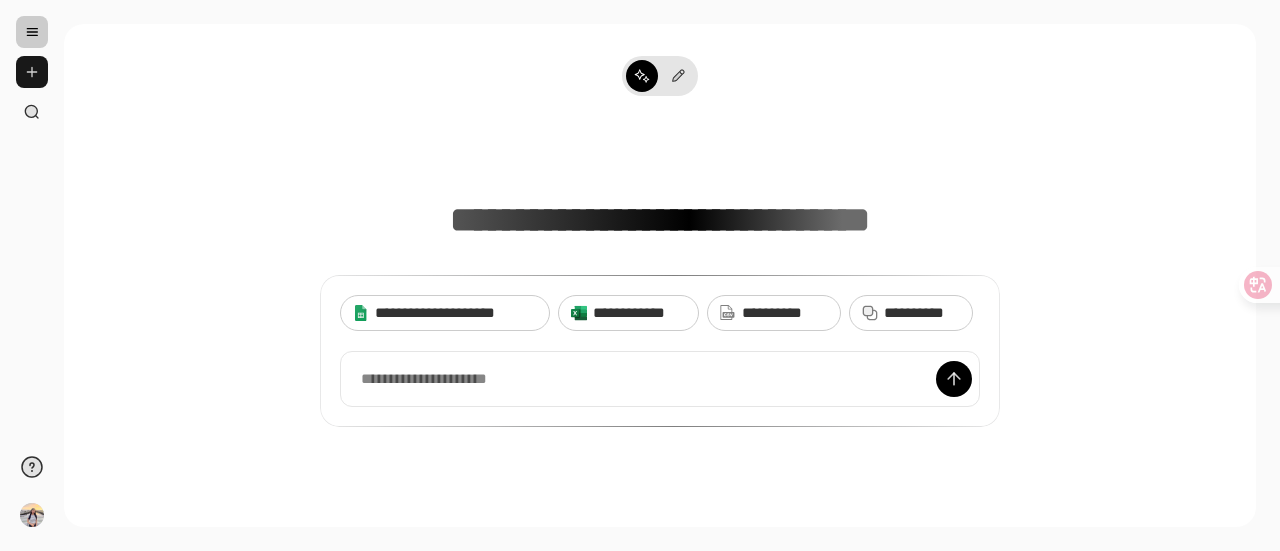 click at bounding box center [32, 72] 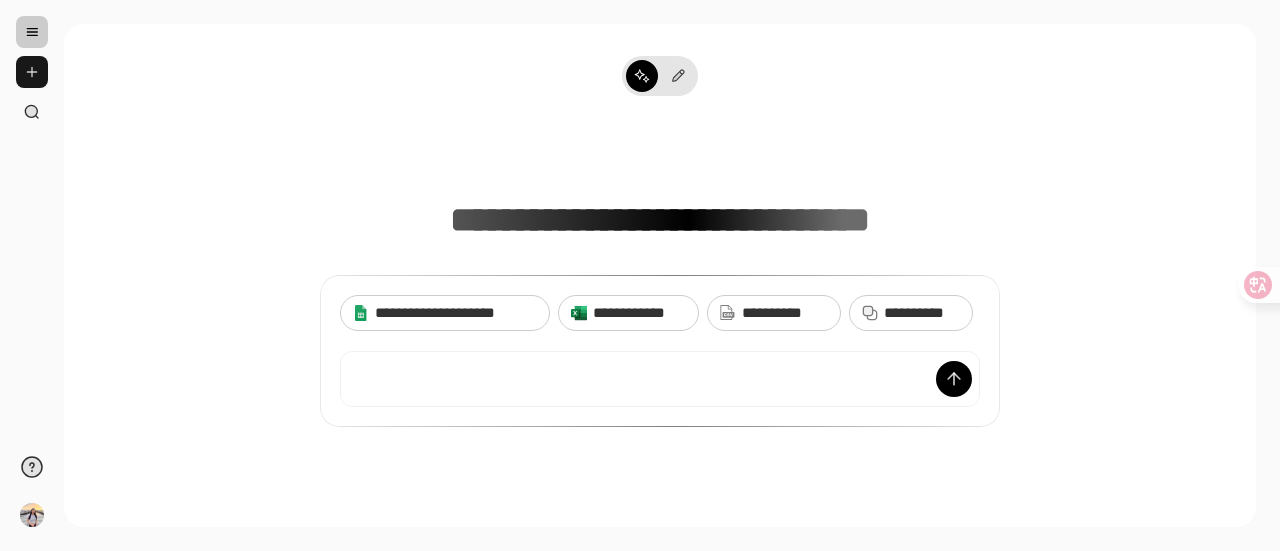 click at bounding box center [32, 72] 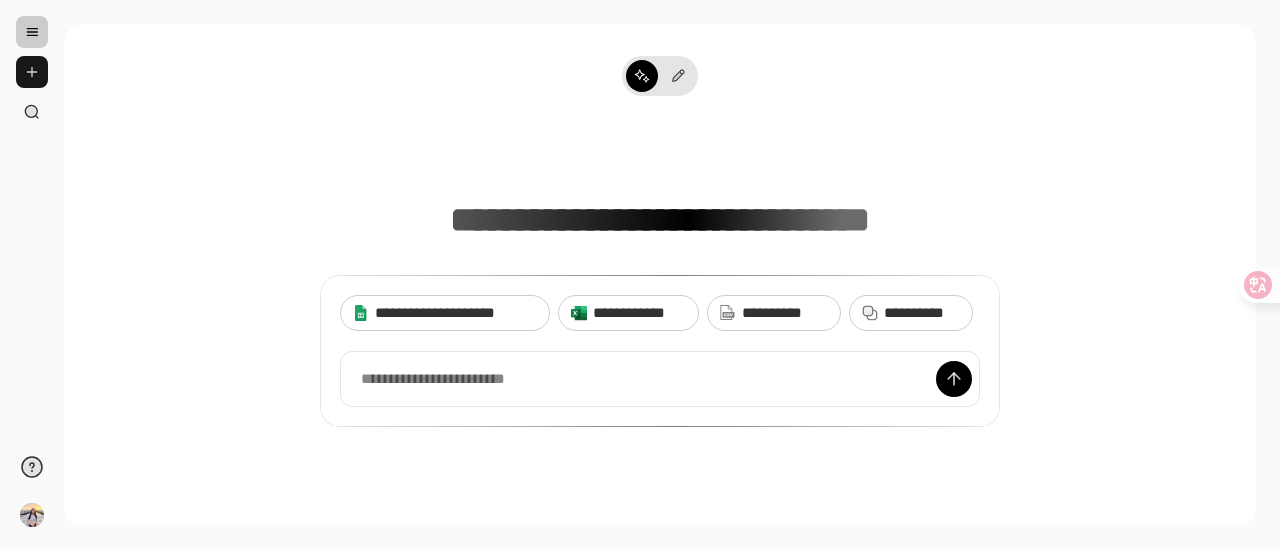 click at bounding box center (32, 72) 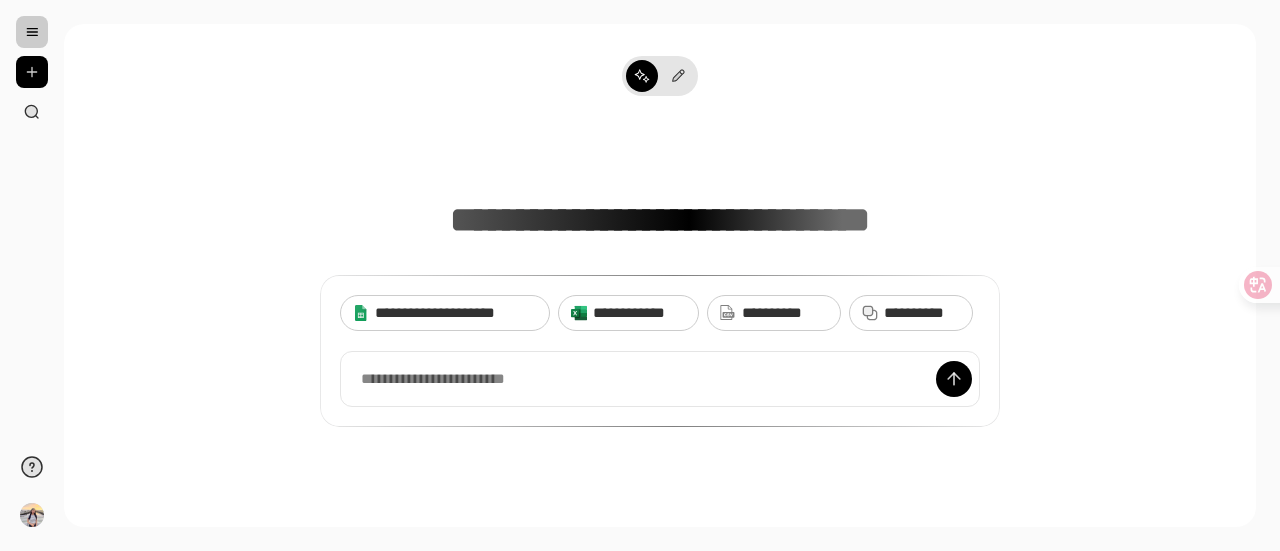 click on "**********" at bounding box center (660, 277) 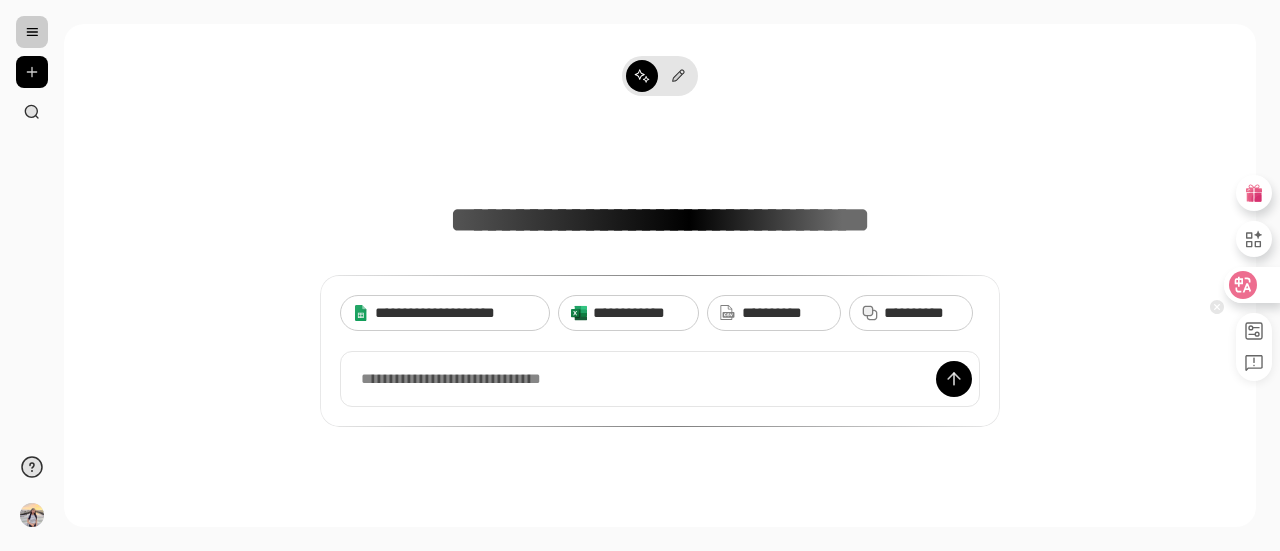 click 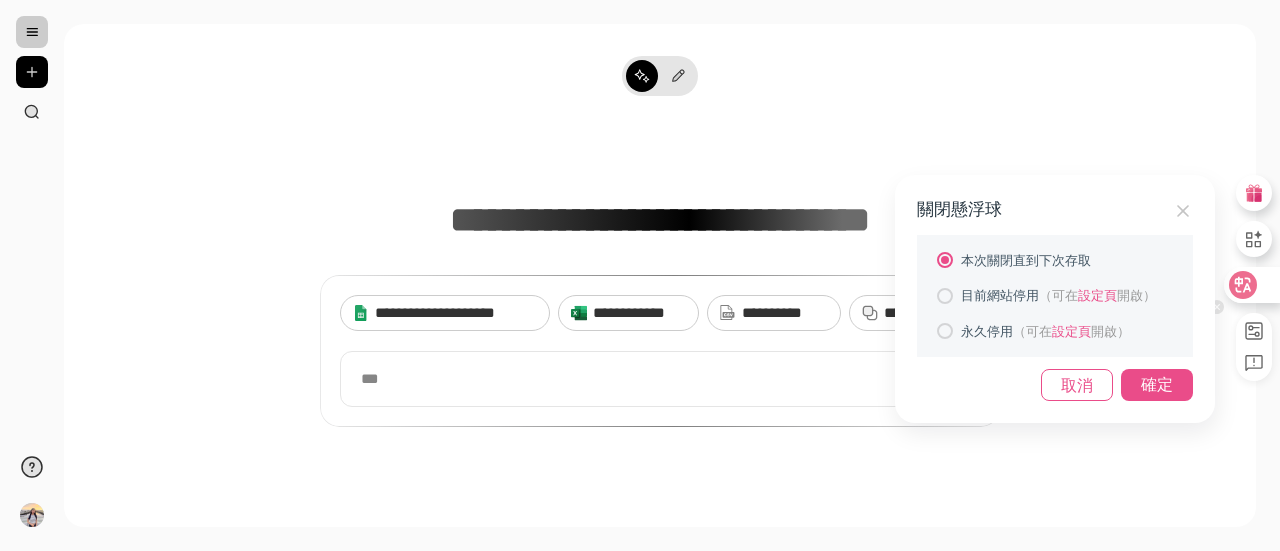 click on "確定" at bounding box center [1157, 385] 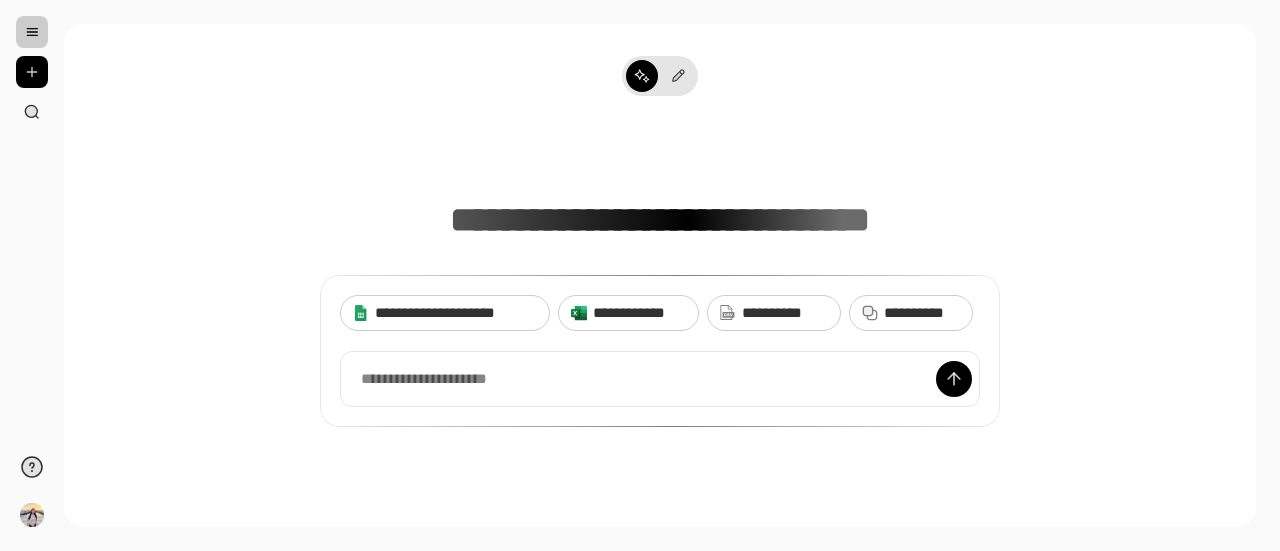 click at bounding box center (32, 32) 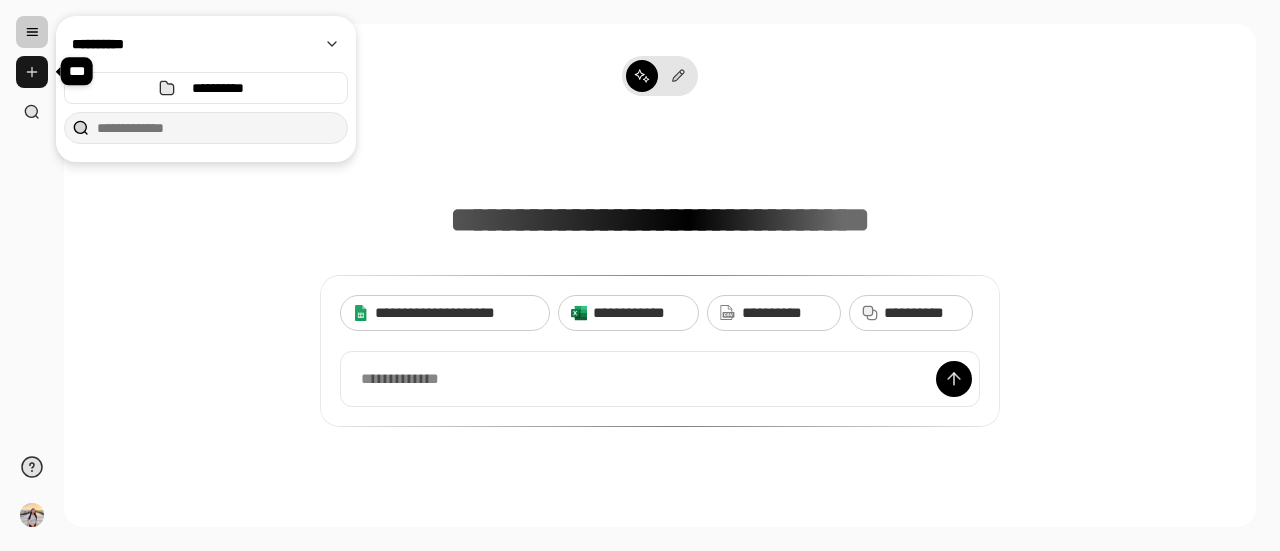 click at bounding box center [32, 72] 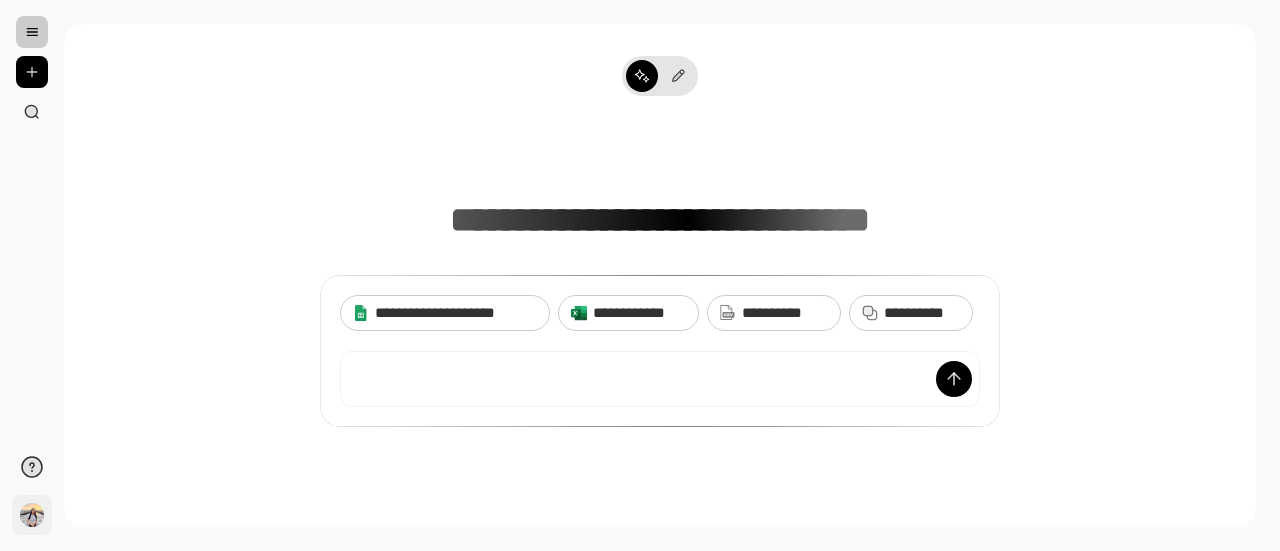 click on "**" at bounding box center (32, 515) 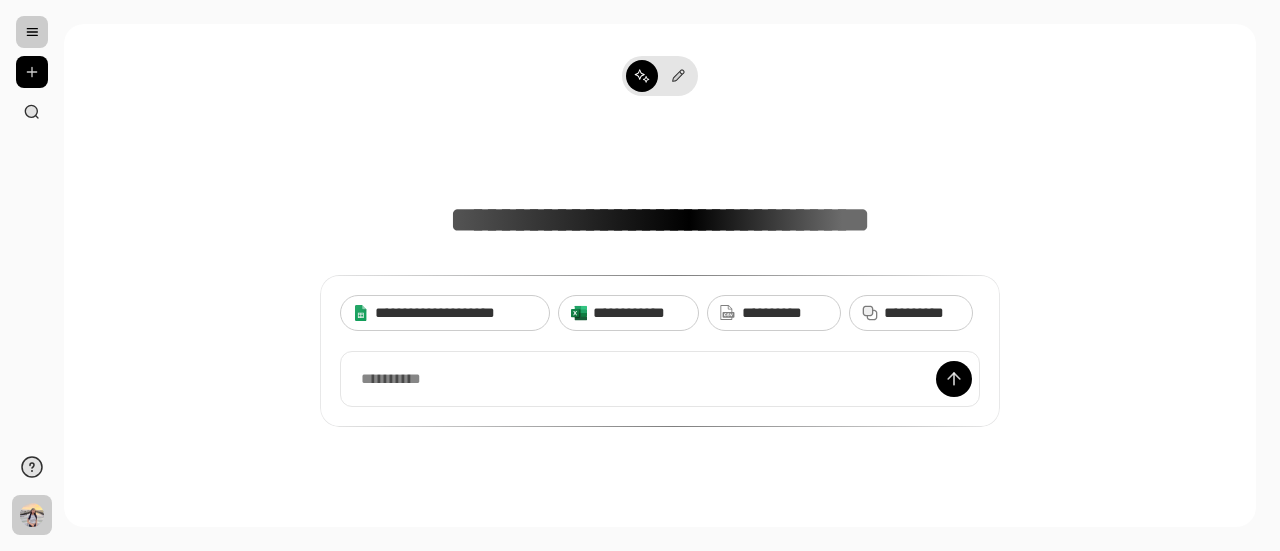 click on "**********" at bounding box center [660, 277] 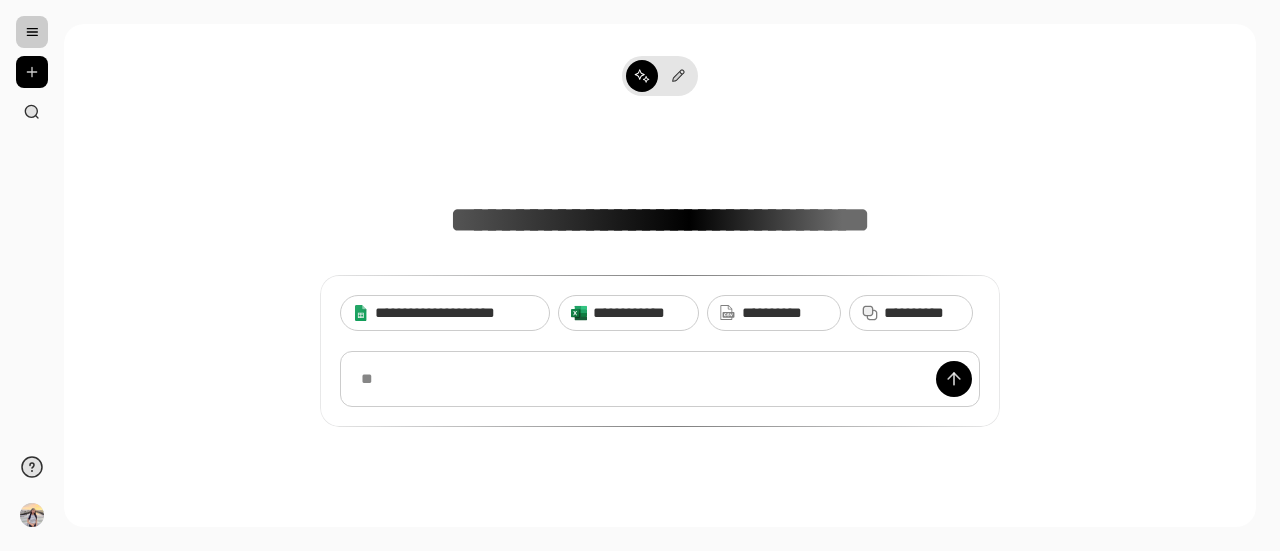 click at bounding box center [660, 379] 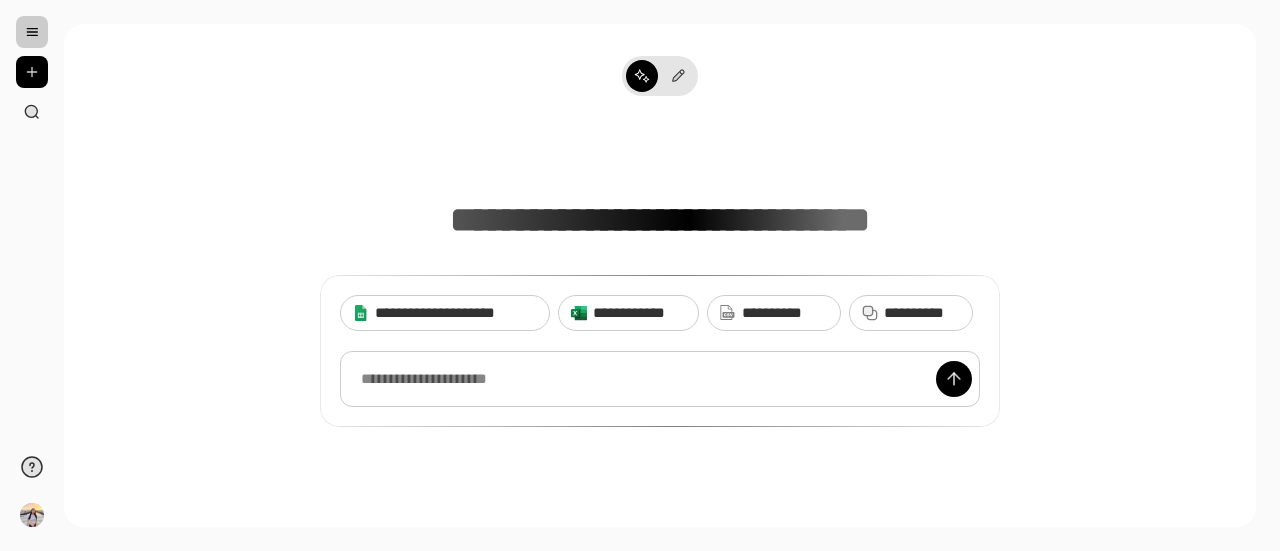 type 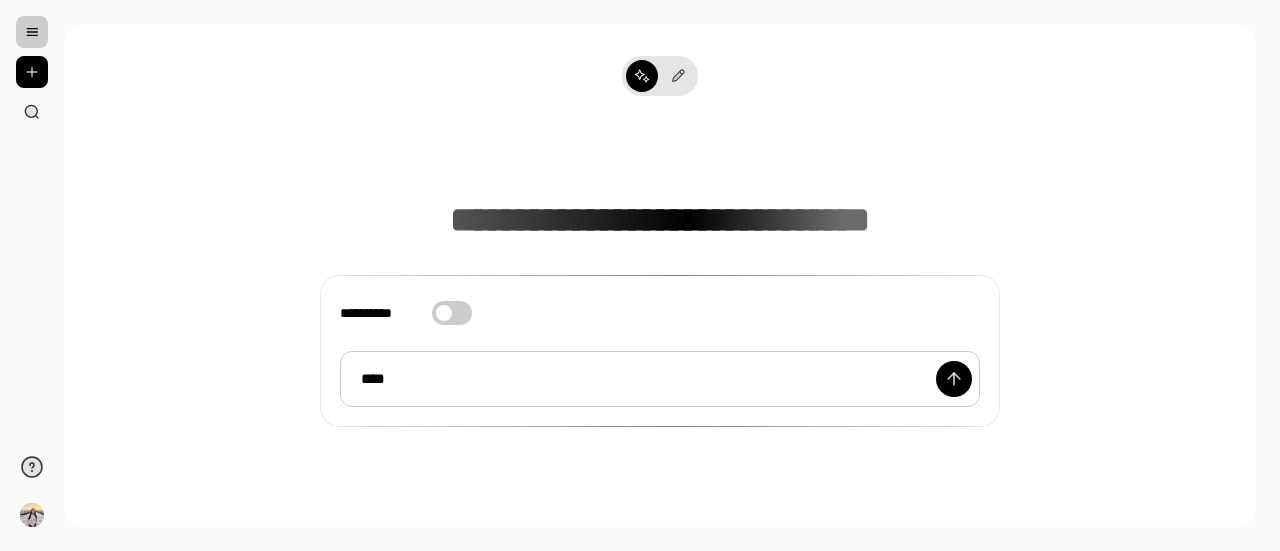 click on "****" at bounding box center [660, 378] 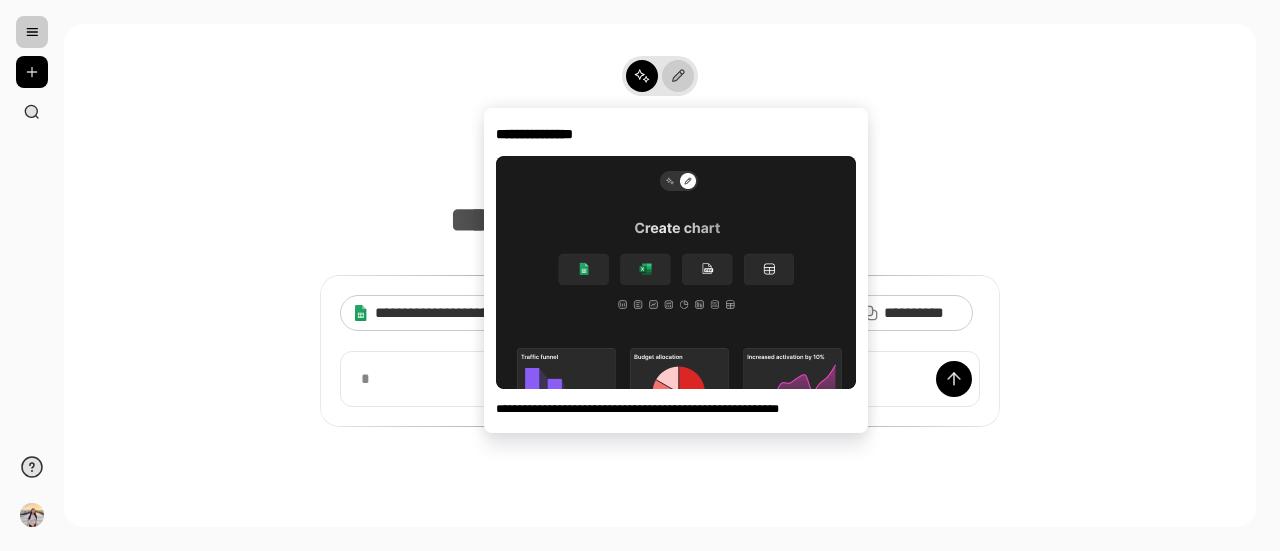 click 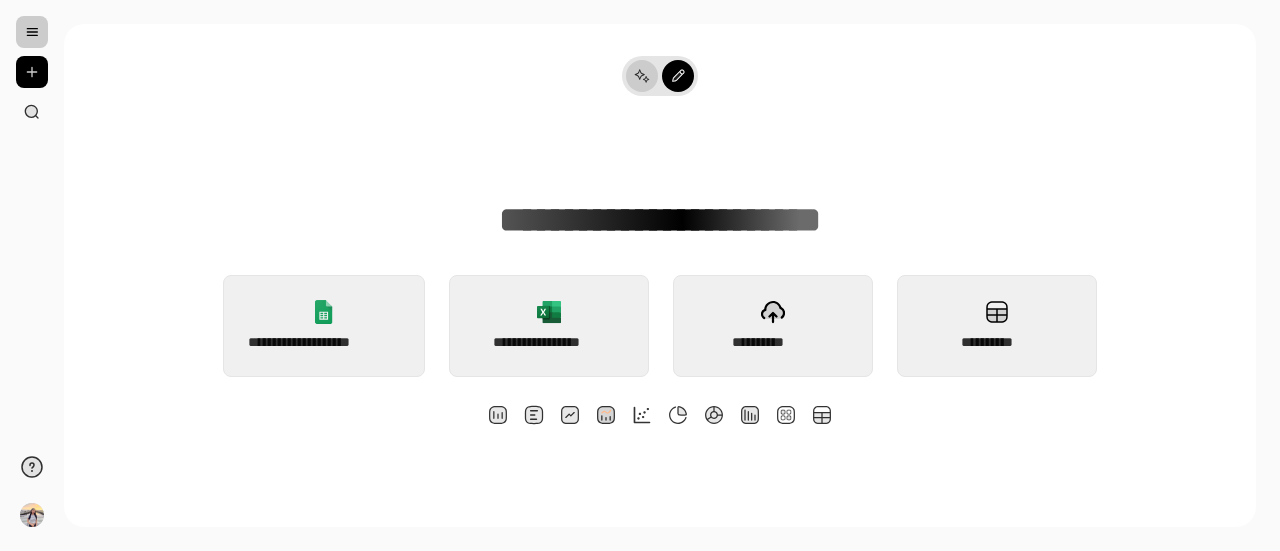 click at bounding box center [642, 76] 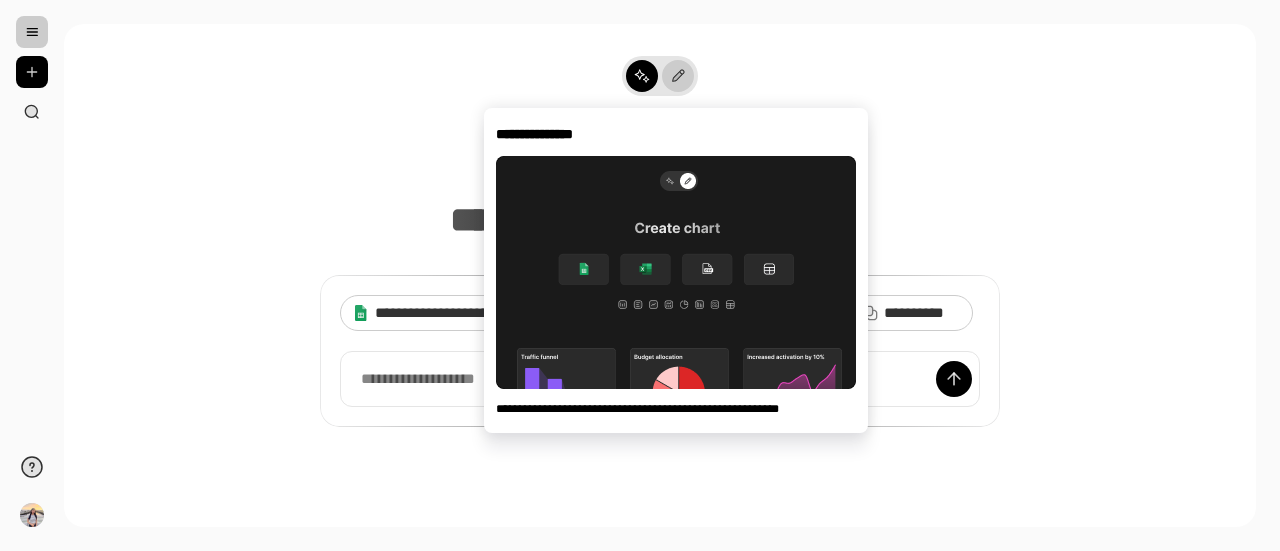 click 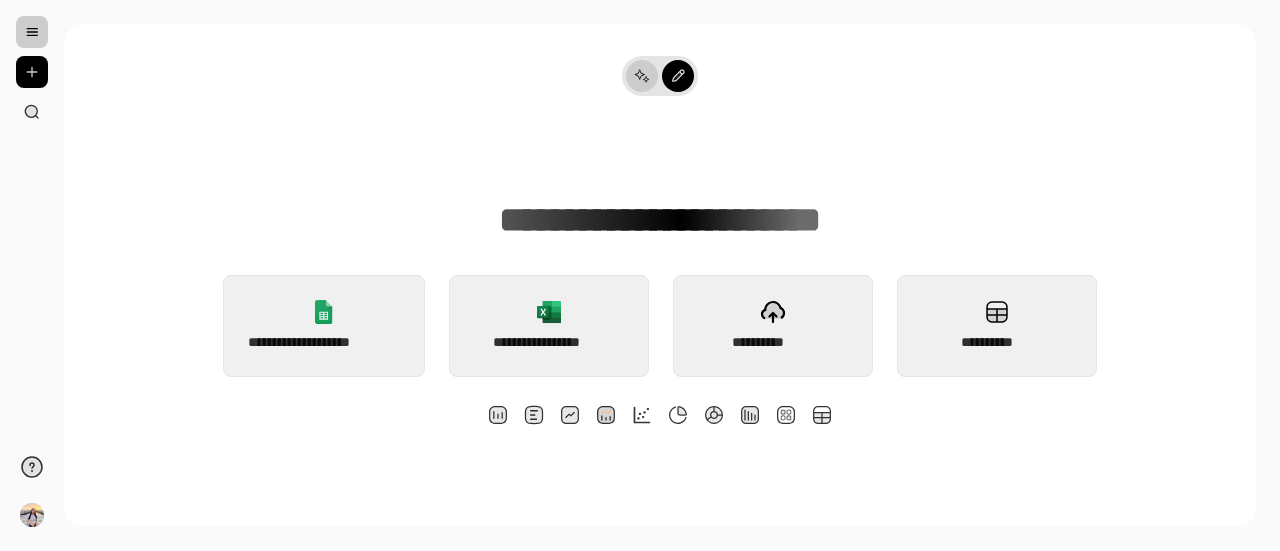 click 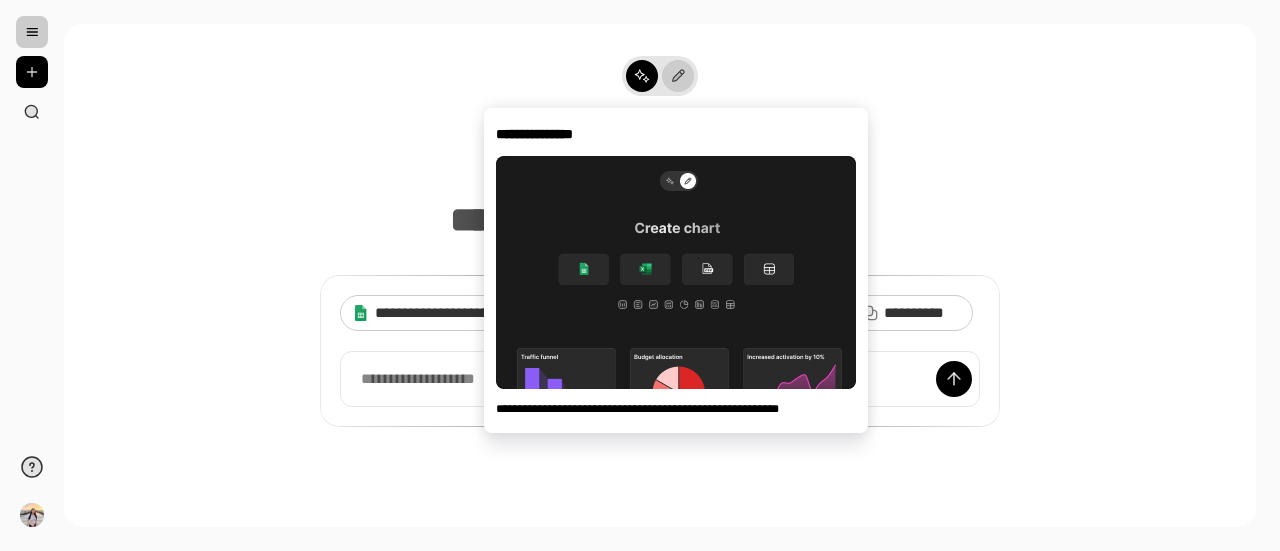 click at bounding box center (678, 76) 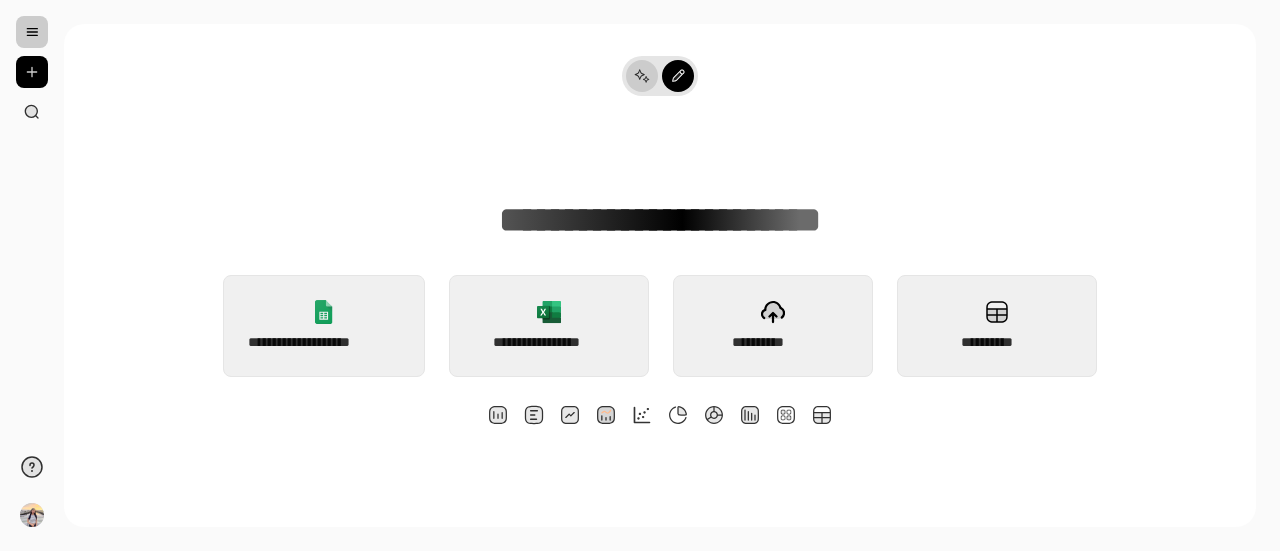 click 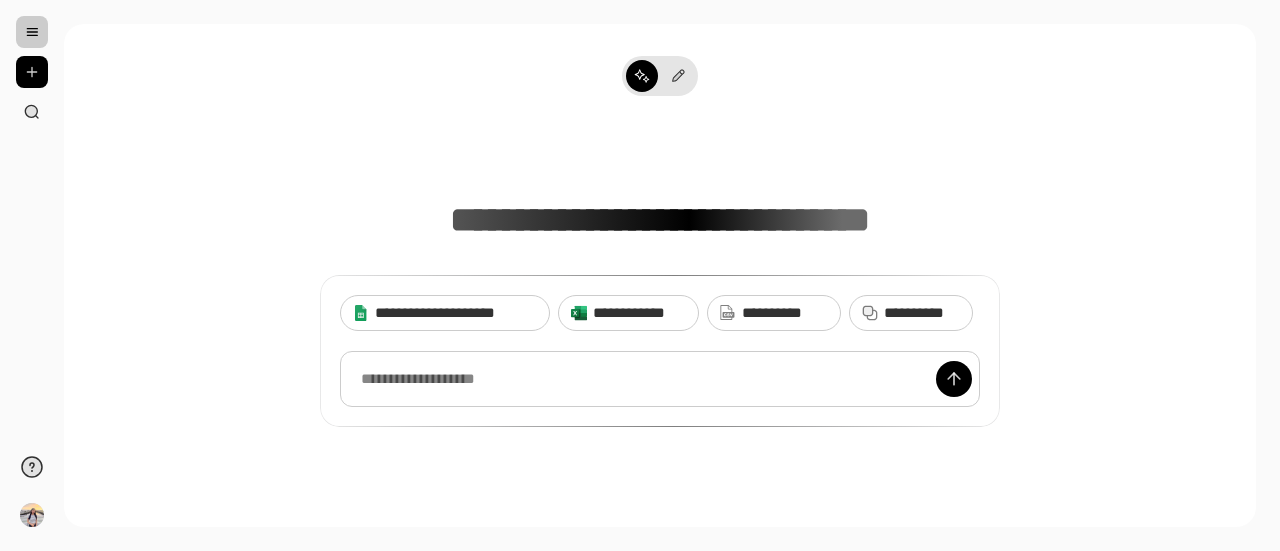 click at bounding box center [660, 379] 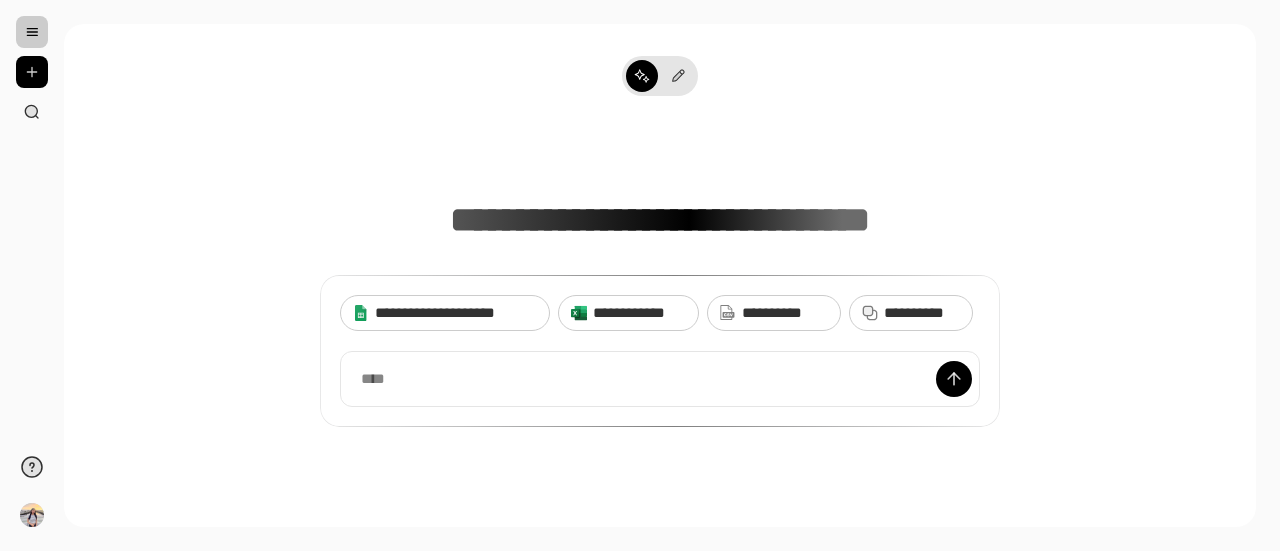 click on "**********" at bounding box center [660, 220] 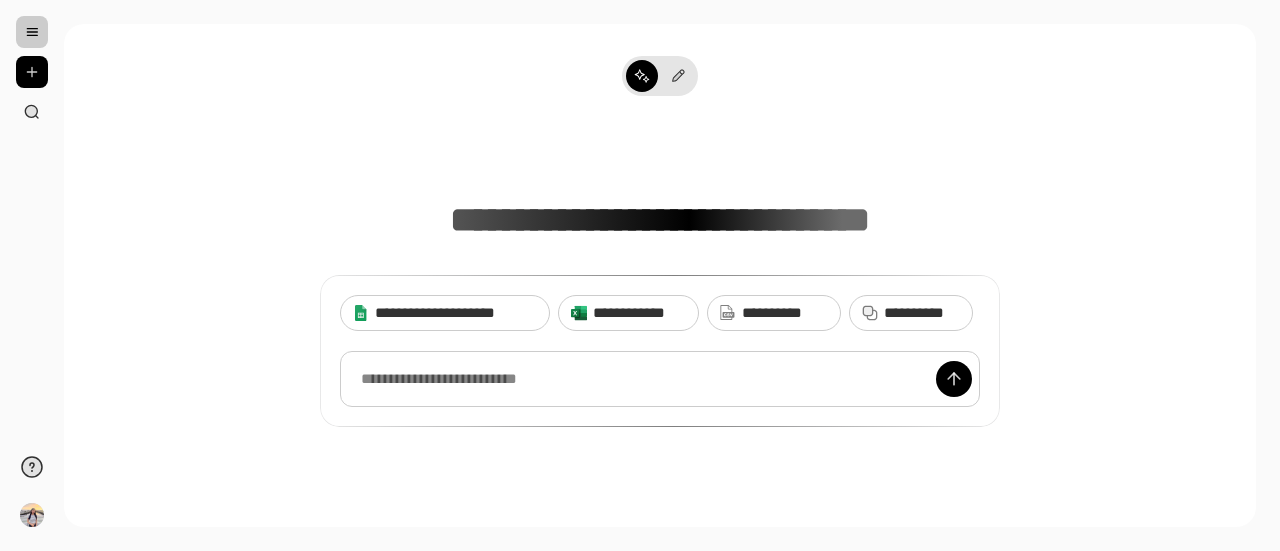 click at bounding box center (660, 379) 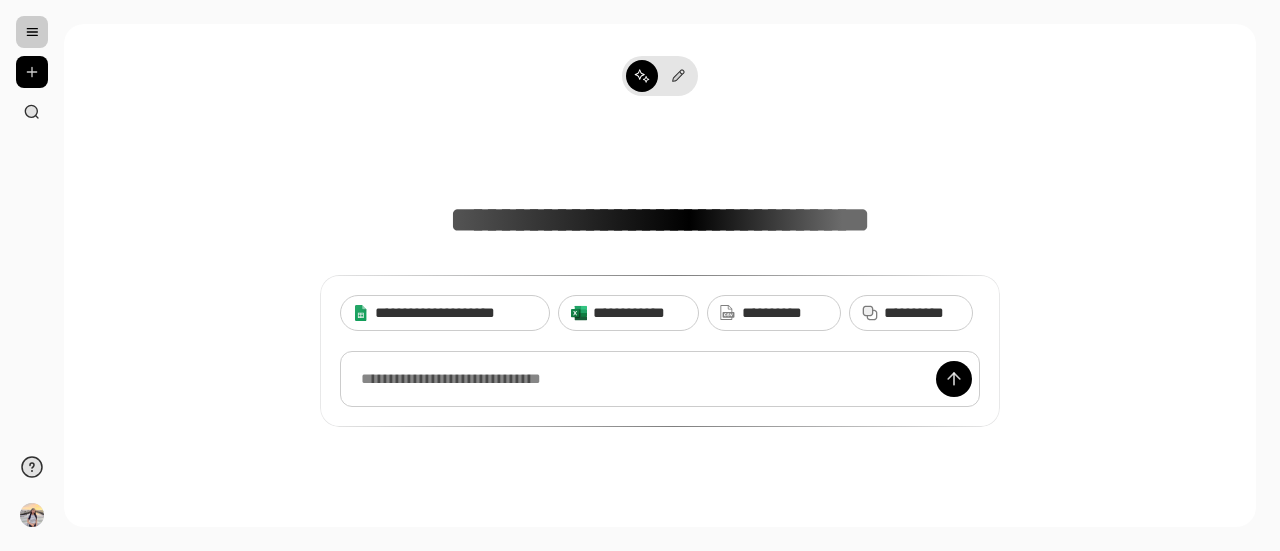 click at bounding box center (660, 379) 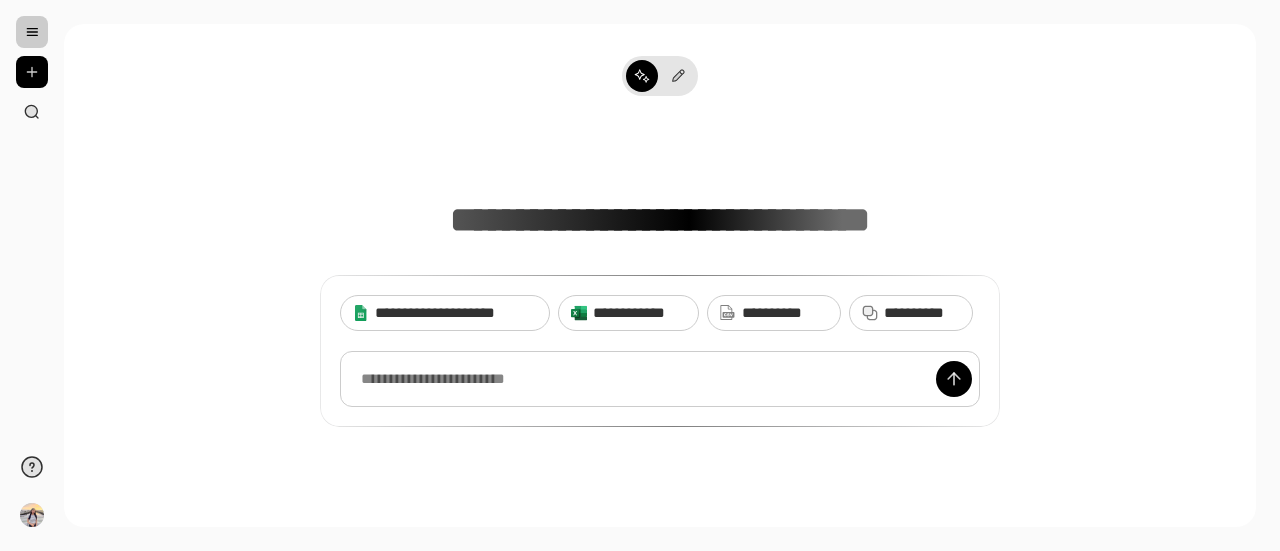 click at bounding box center (660, 379) 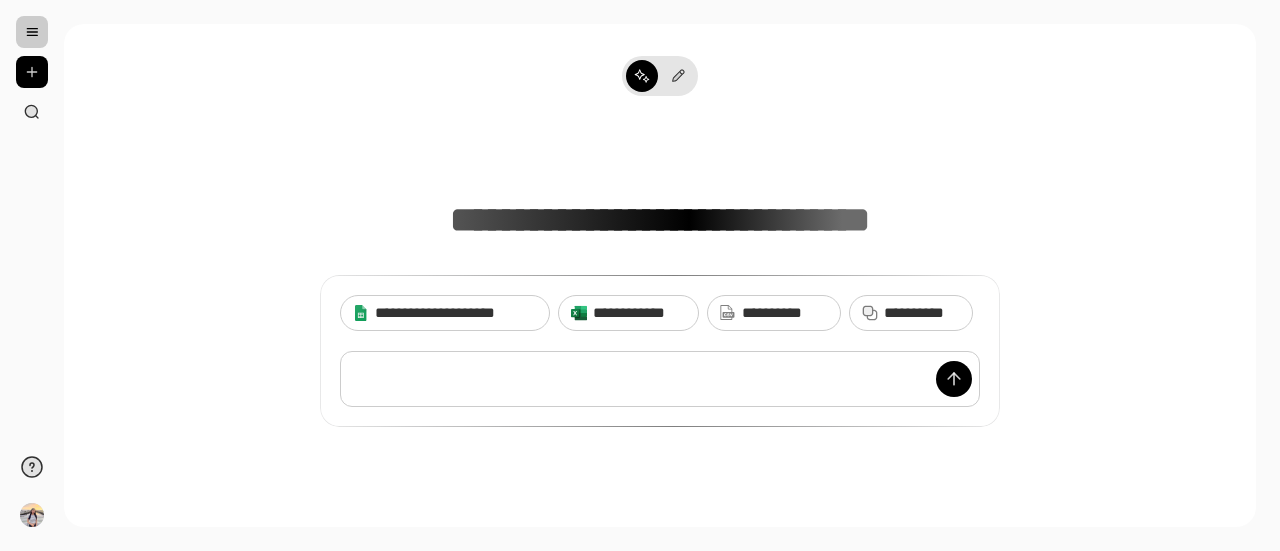 type 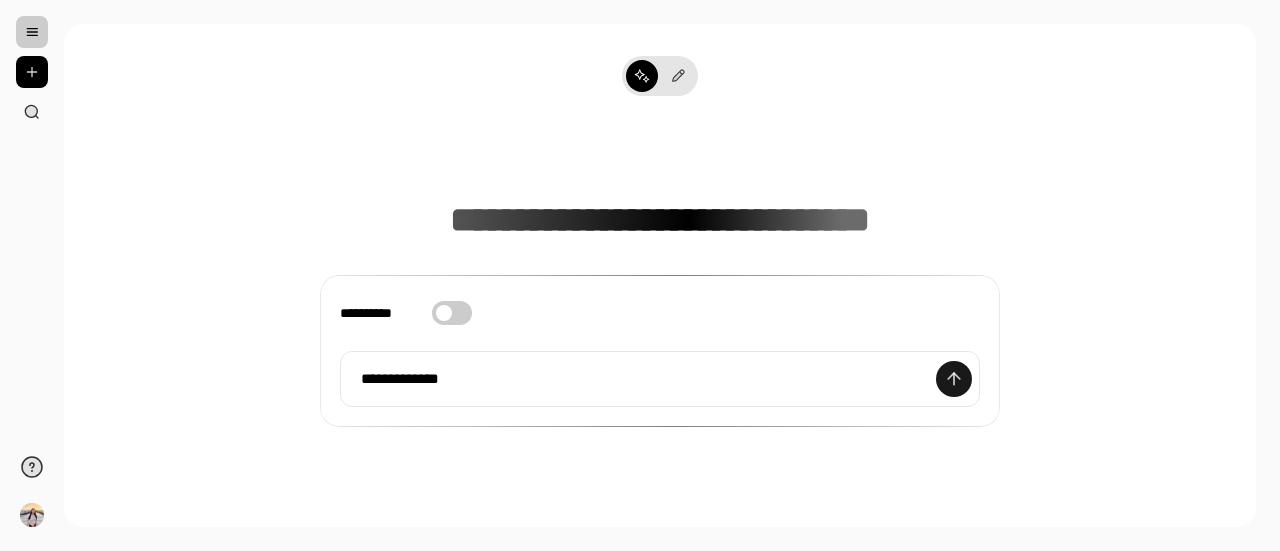 click at bounding box center (954, 379) 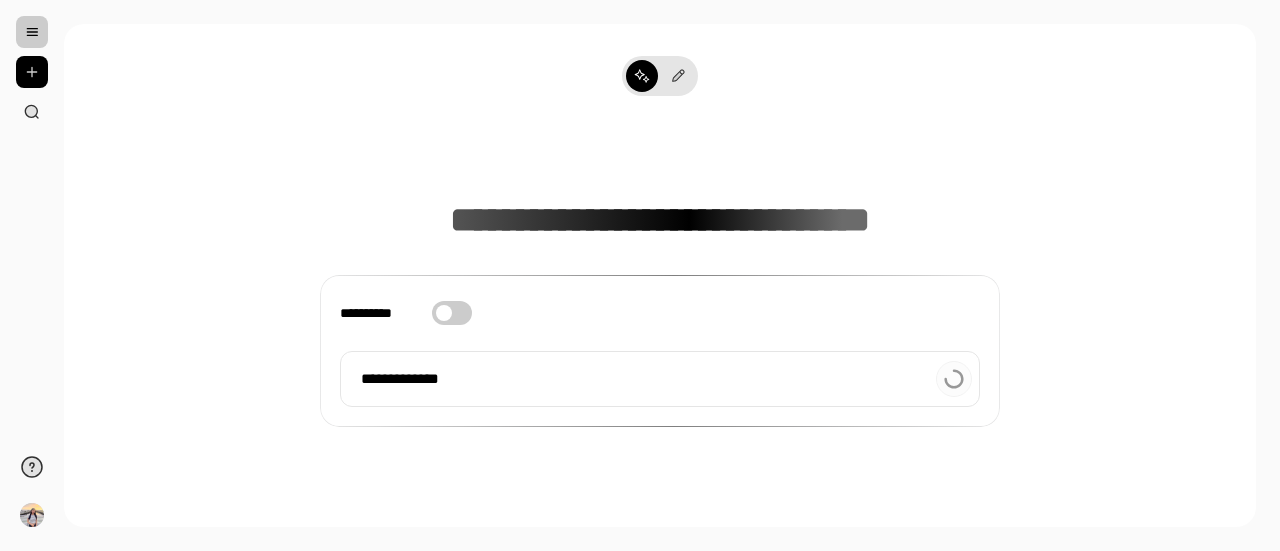 click on "**********" at bounding box center (452, 313) 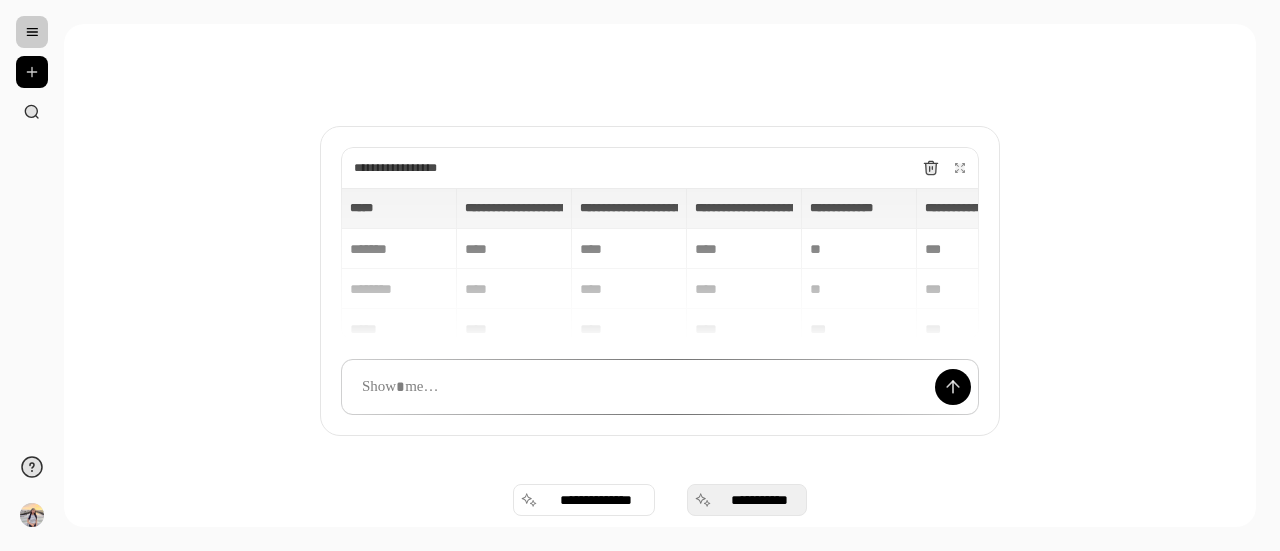click on "**********" at bounding box center [759, 500] 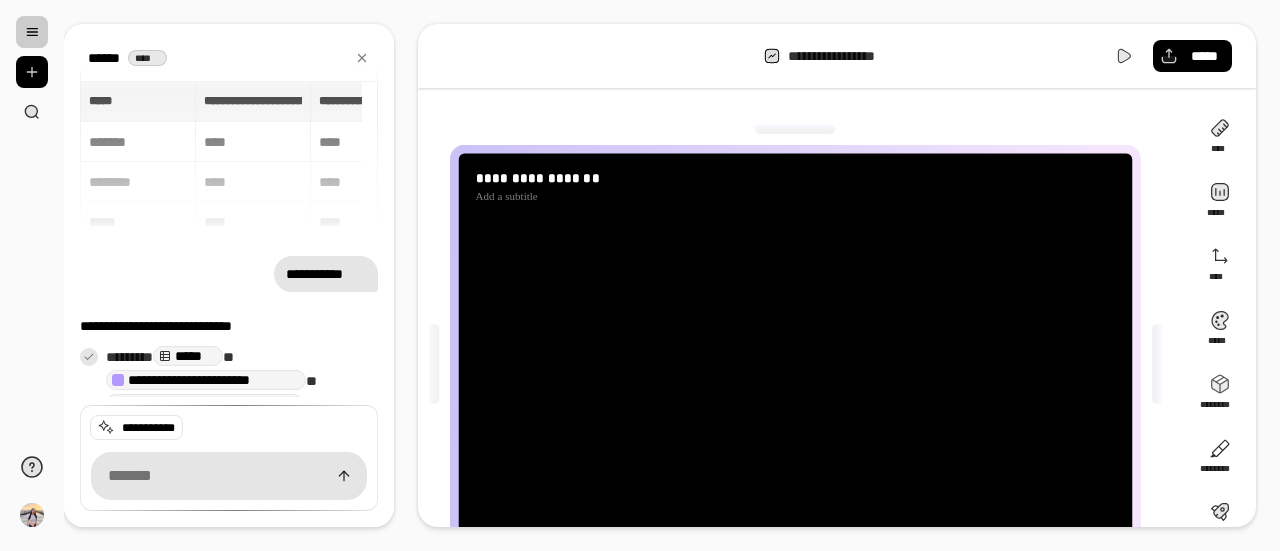 scroll, scrollTop: 154, scrollLeft: 0, axis: vertical 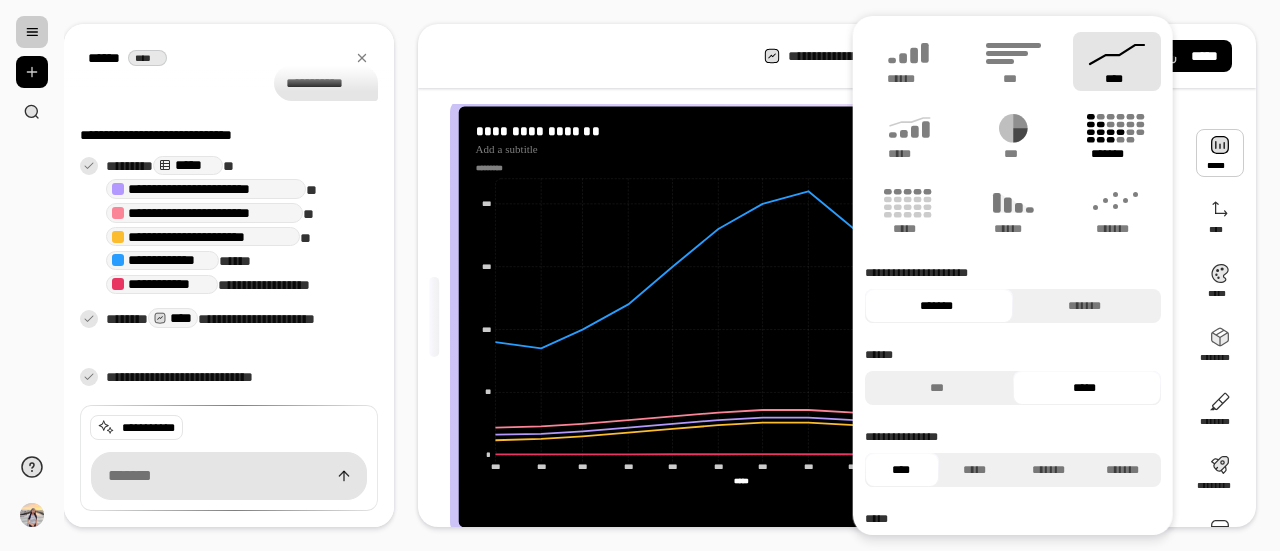 click 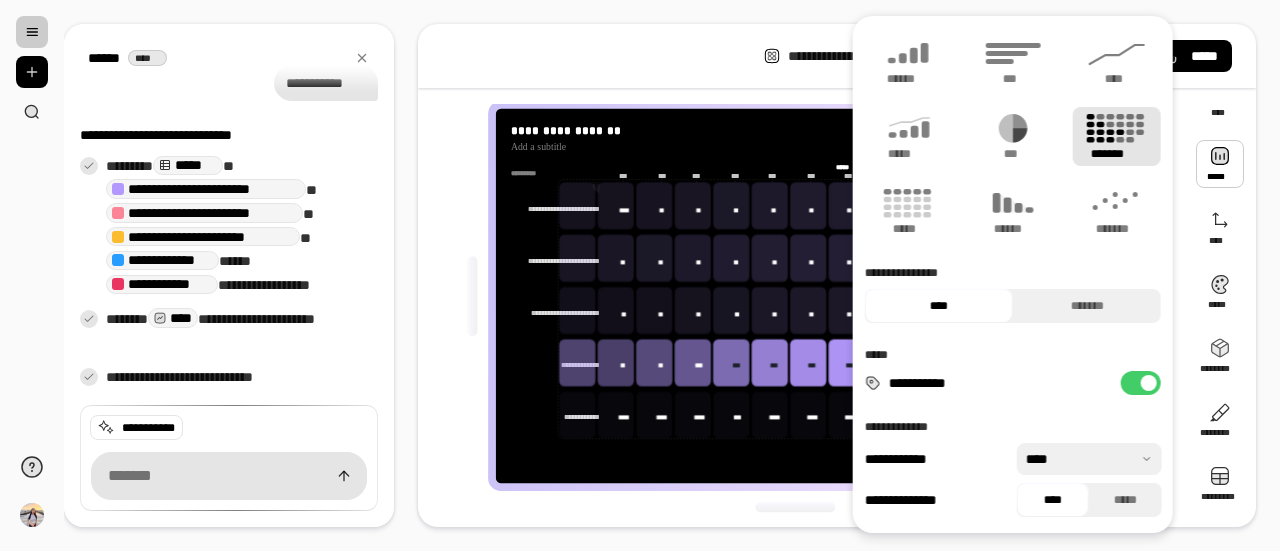 scroll, scrollTop: 35, scrollLeft: 0, axis: vertical 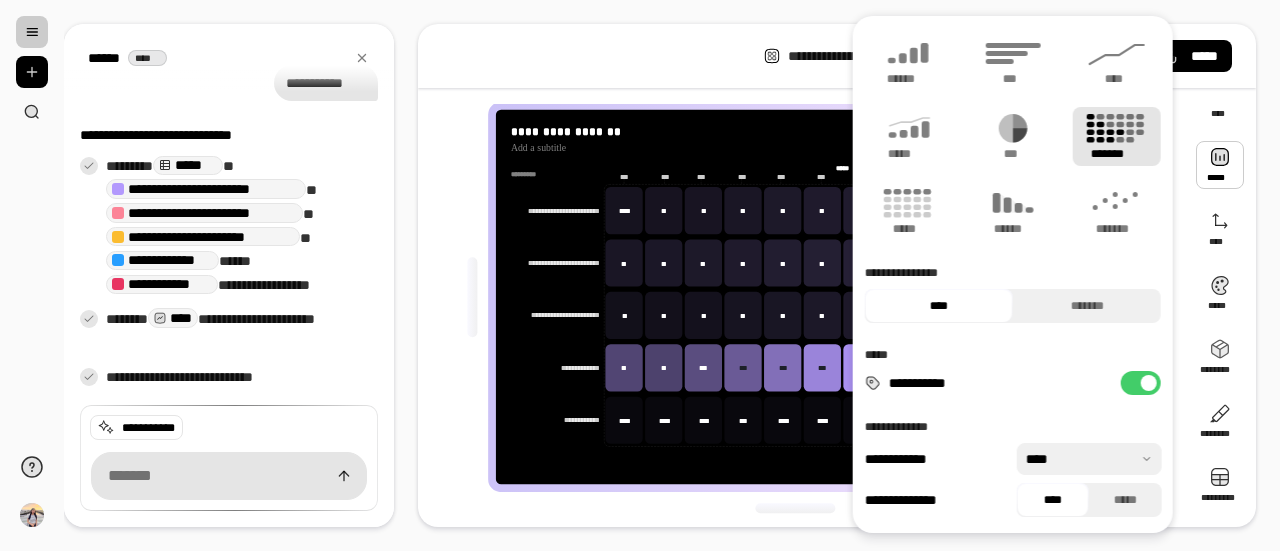 click on "**********" at bounding box center [837, 56] 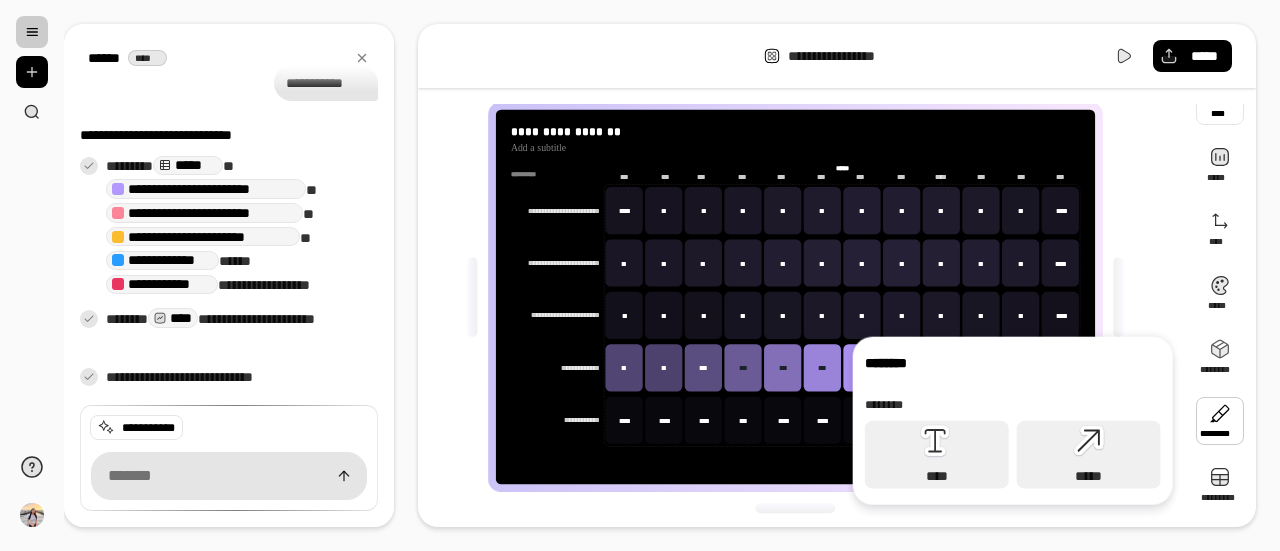 scroll, scrollTop: 8, scrollLeft: 0, axis: vertical 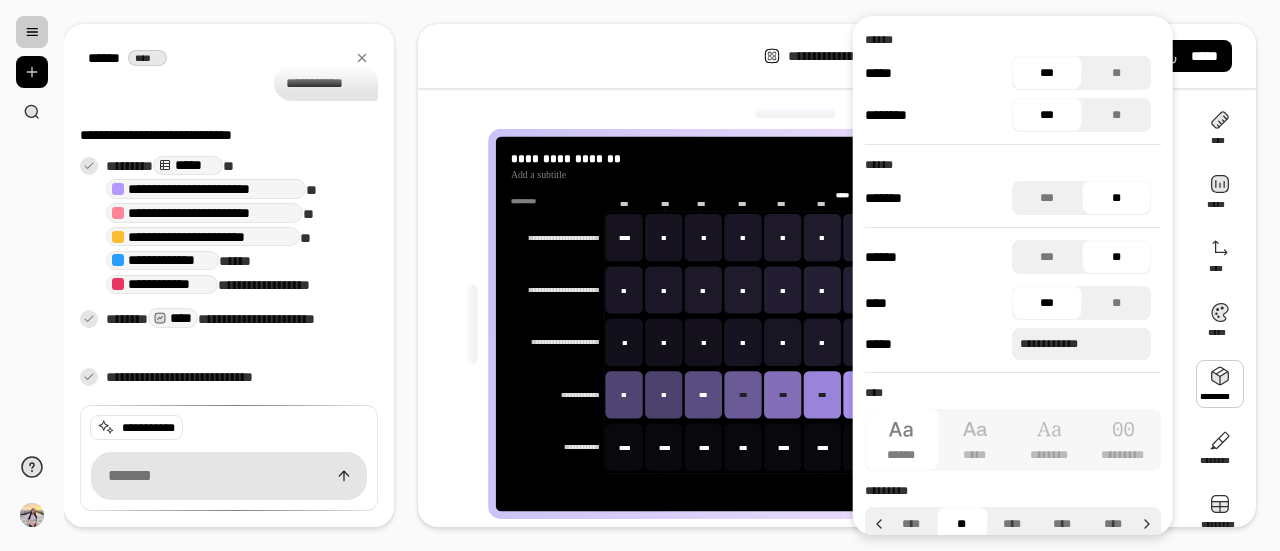click at bounding box center (32, 32) 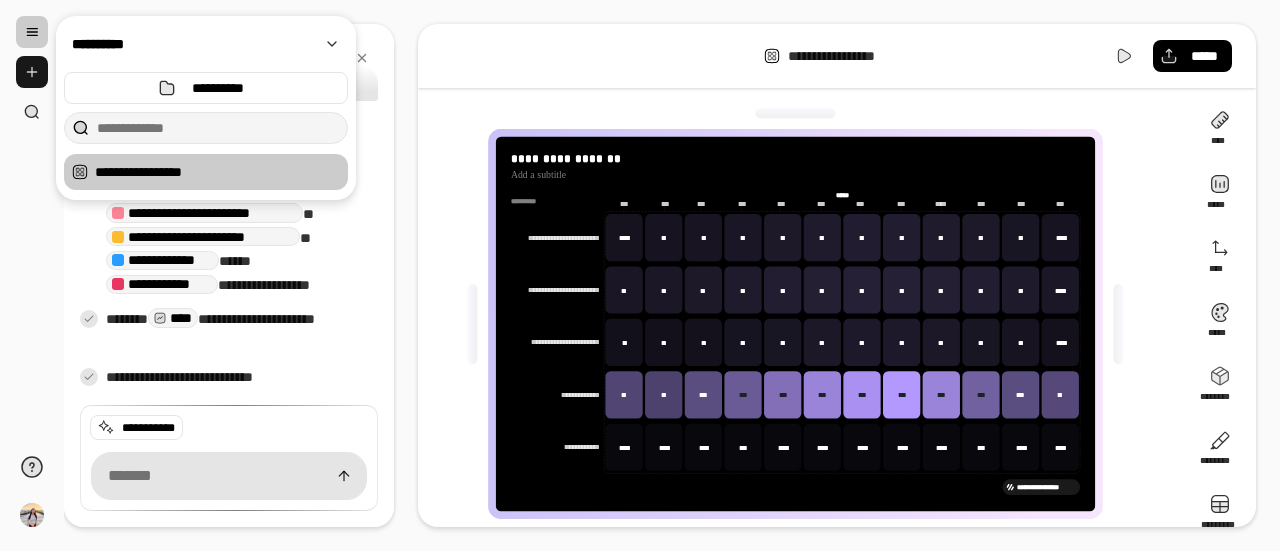 click at bounding box center [32, 72] 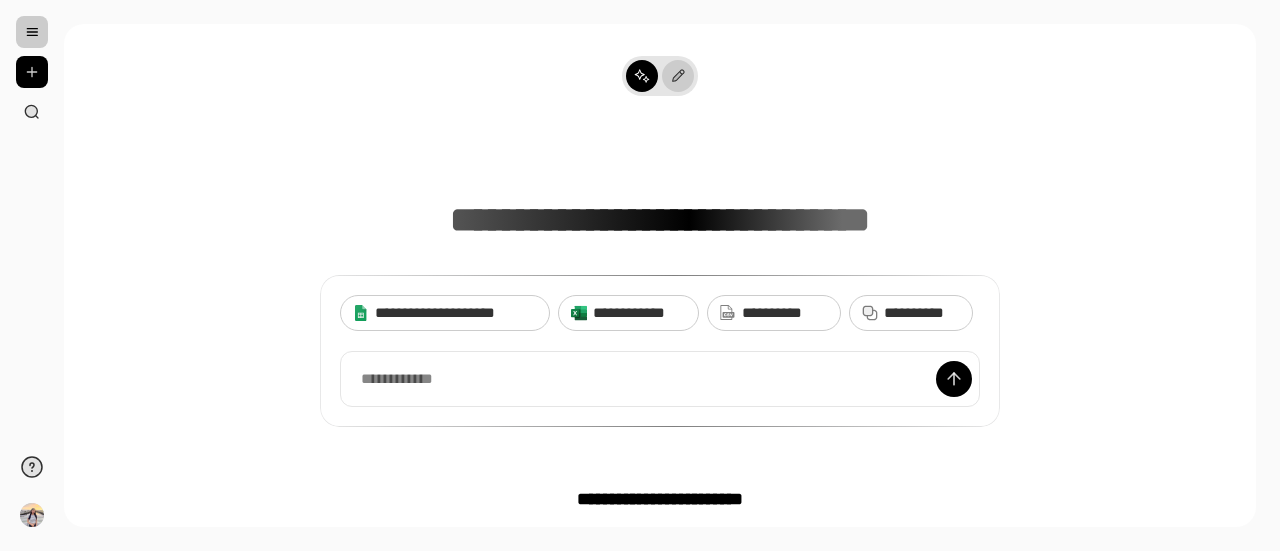 click 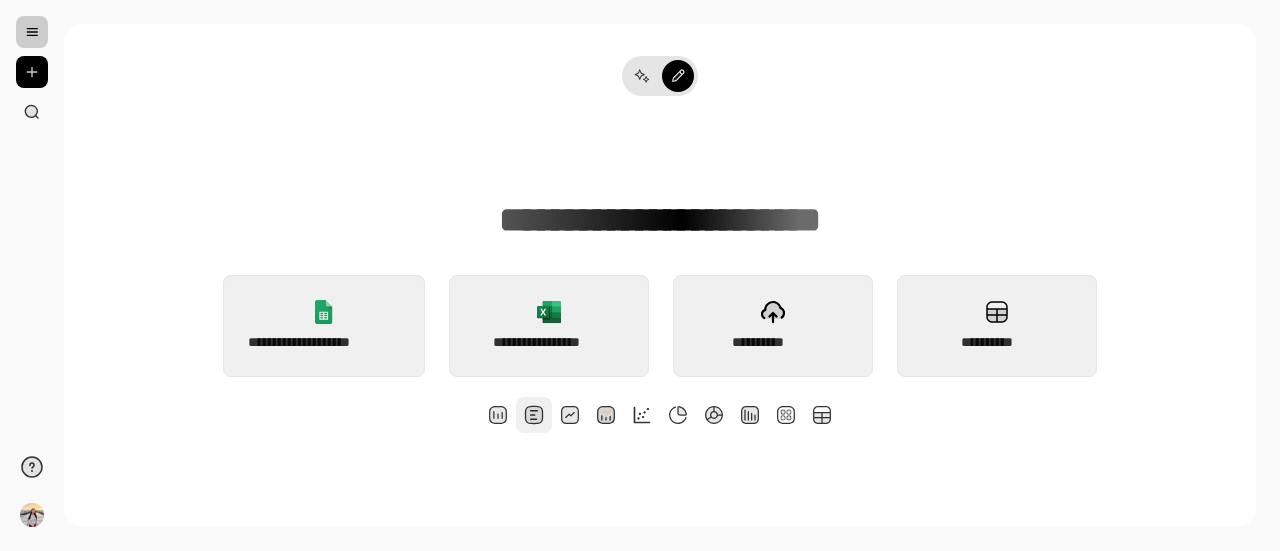 click at bounding box center [534, 415] 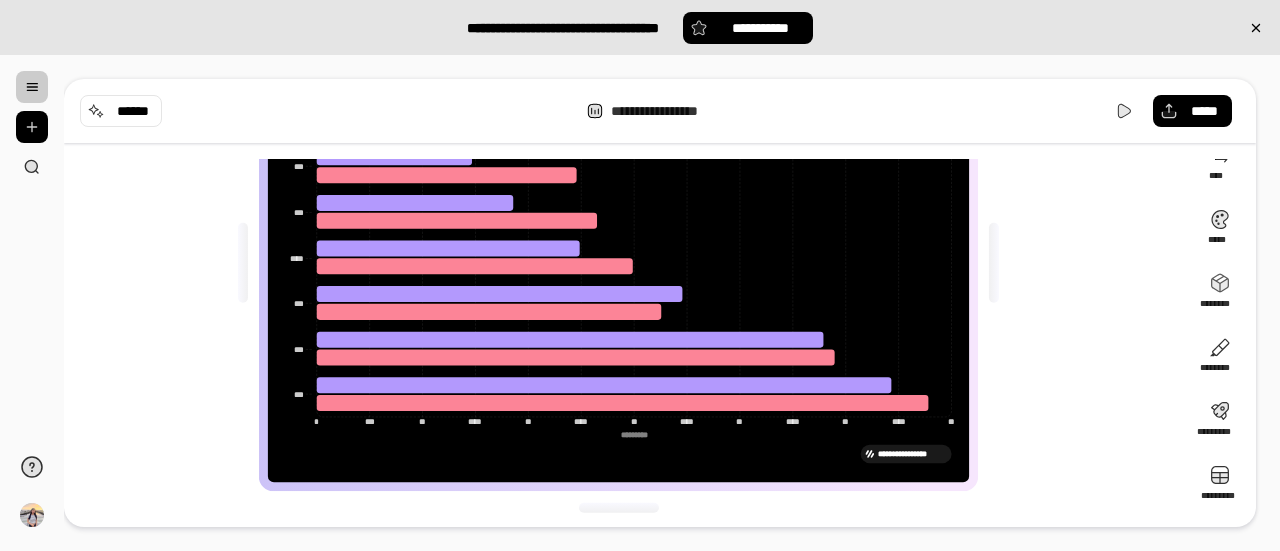 scroll, scrollTop: 0, scrollLeft: 0, axis: both 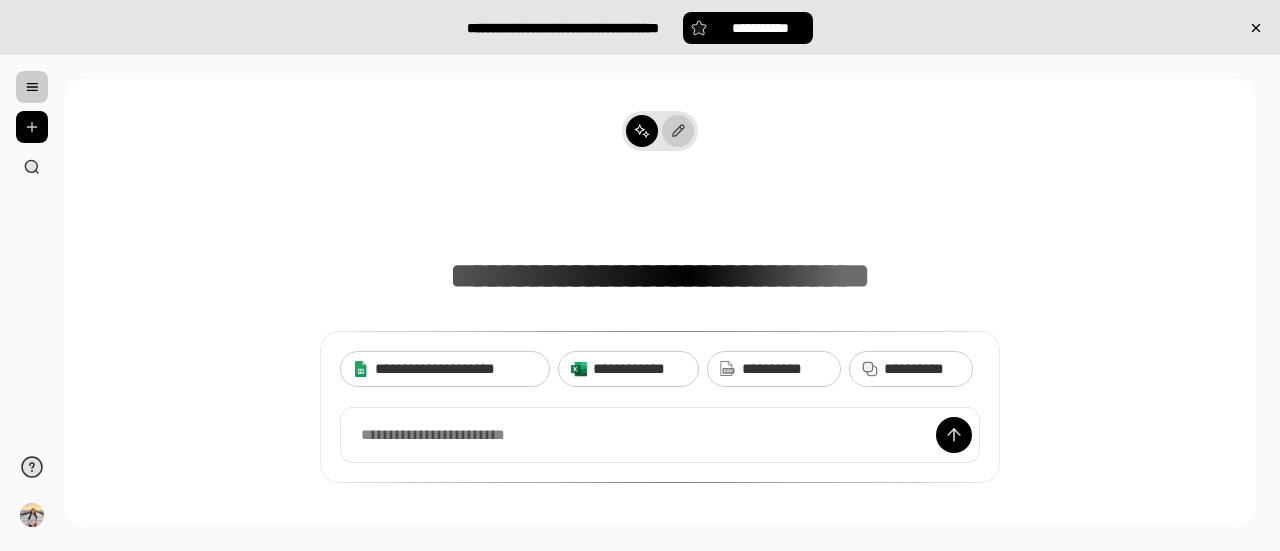 click 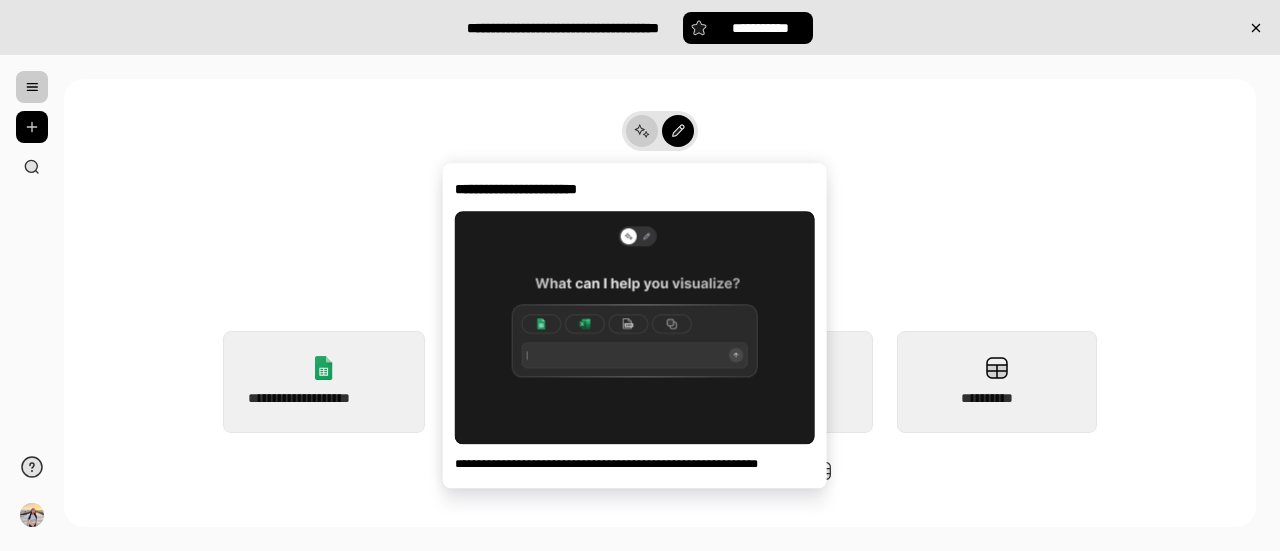 click 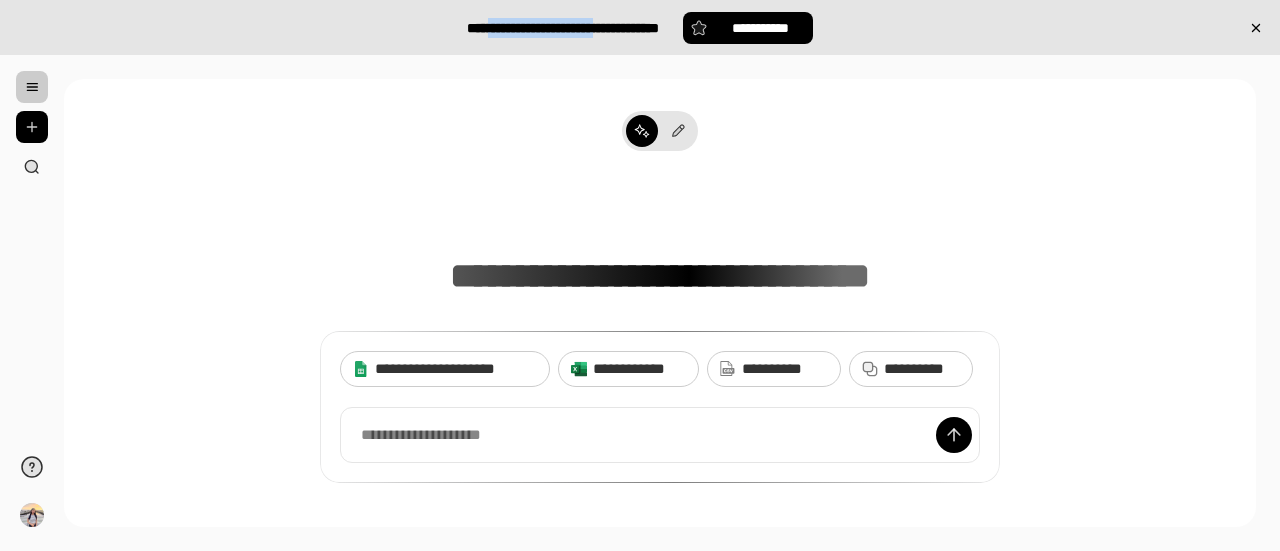 drag, startPoint x: 466, startPoint y: 26, endPoint x: 624, endPoint y: 38, distance: 158.45505 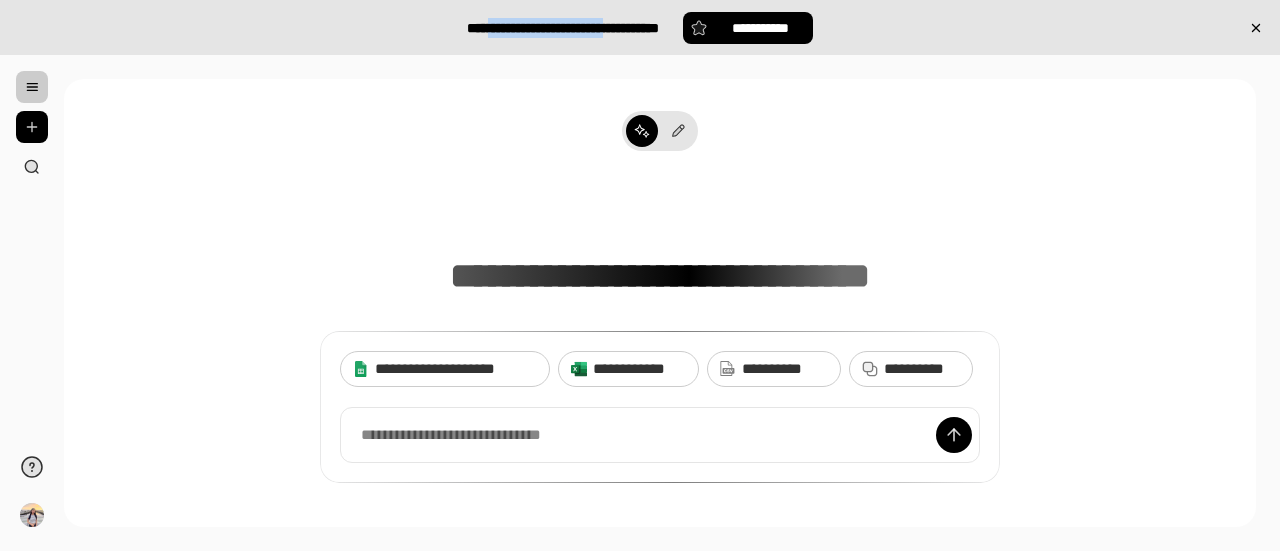 click on "**********" at bounding box center (660, 418) 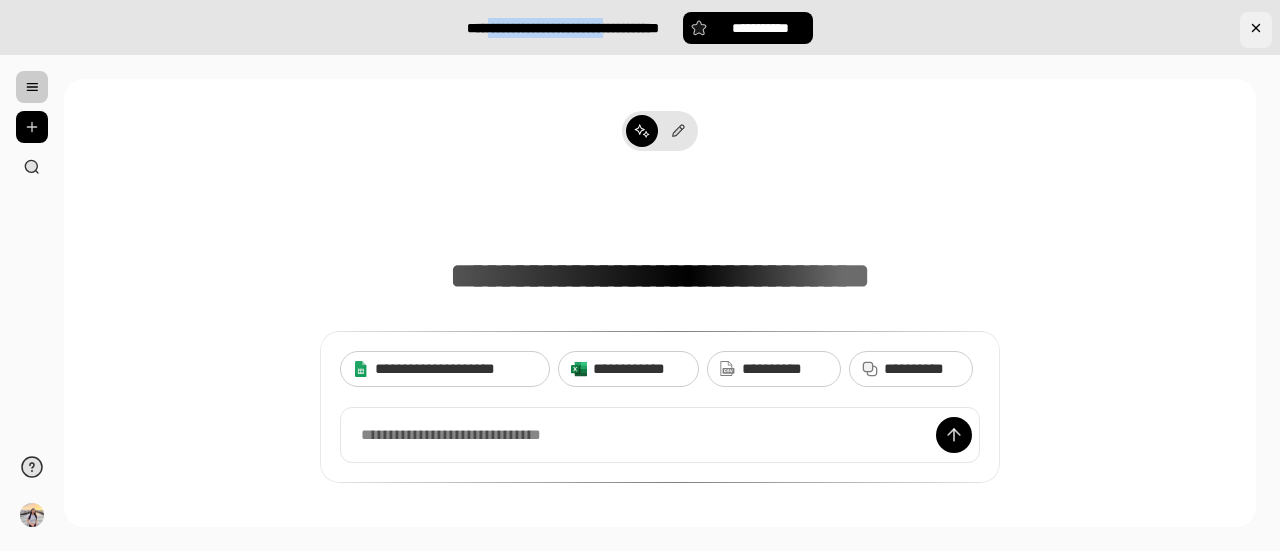 click 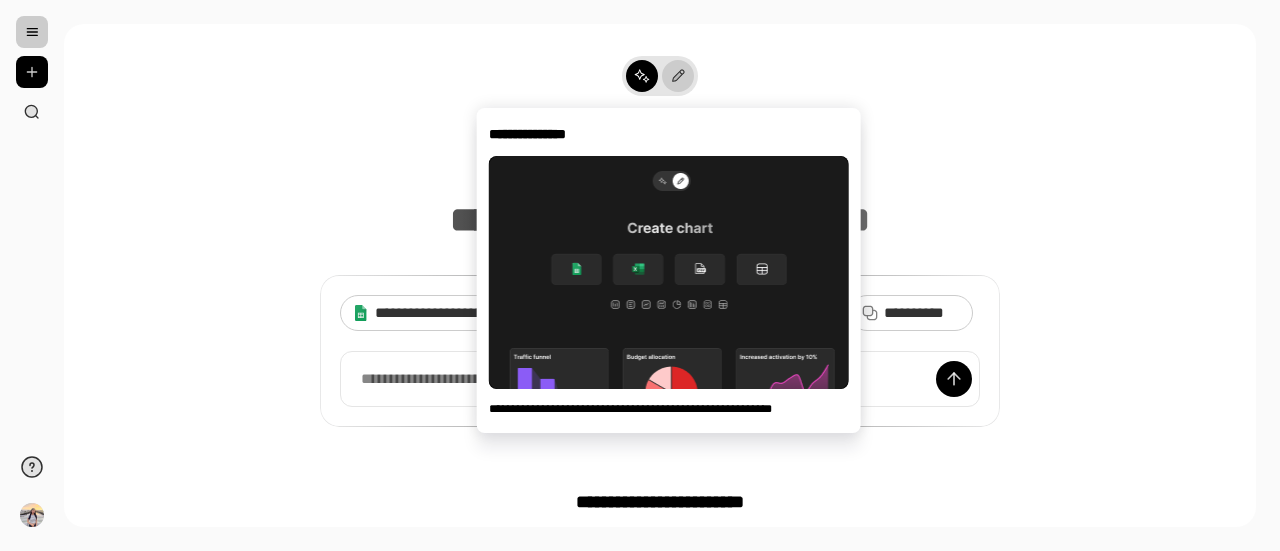 click at bounding box center [678, 76] 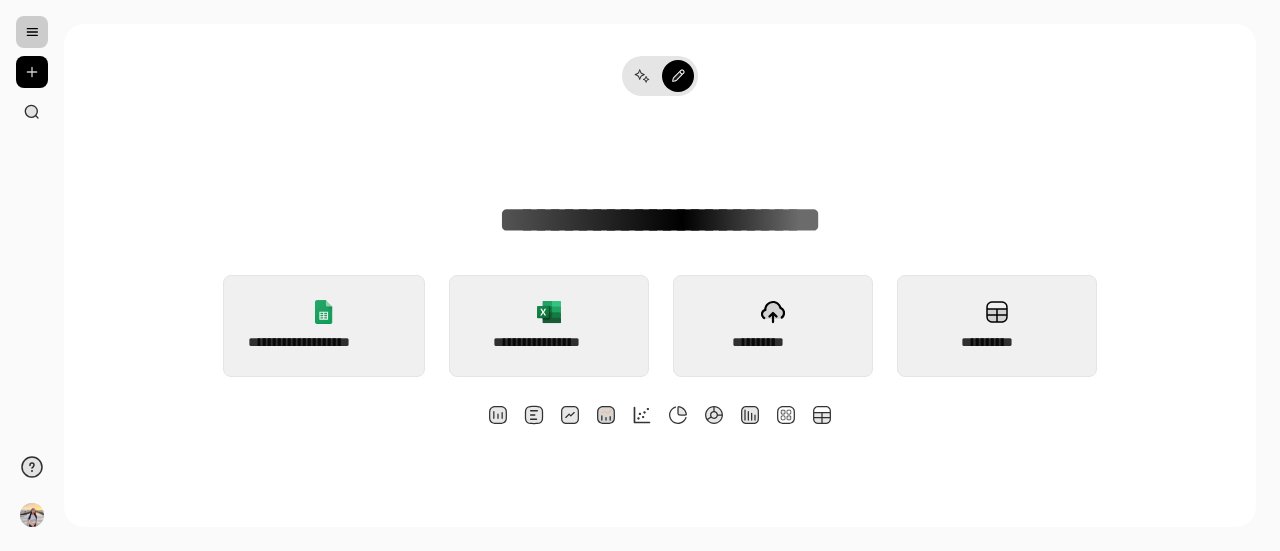 click on "**********" at bounding box center (660, 1245) 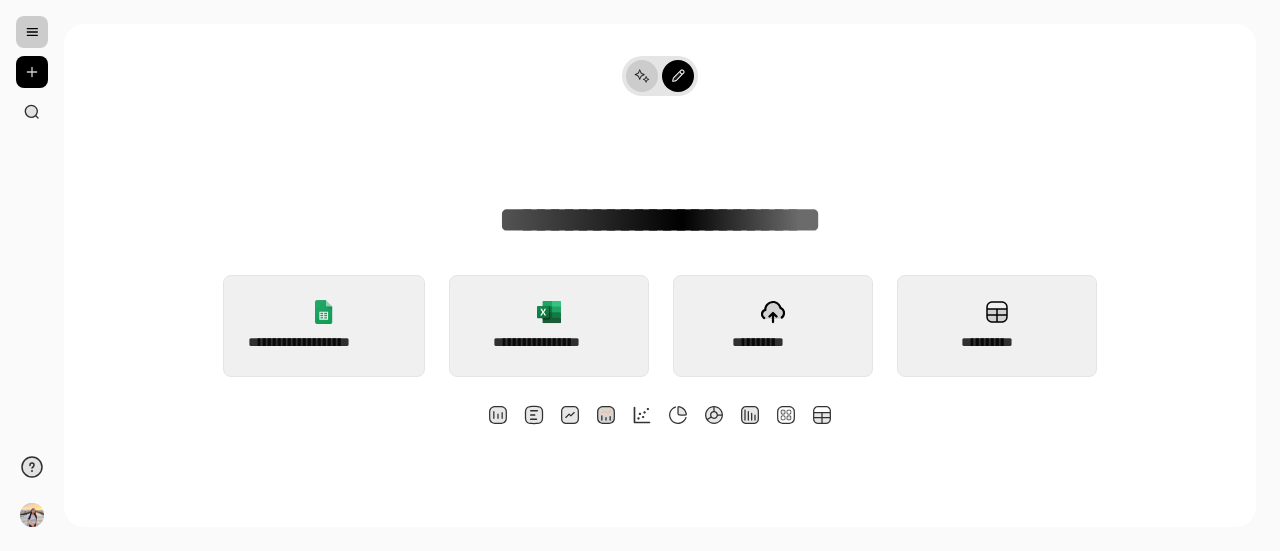 click 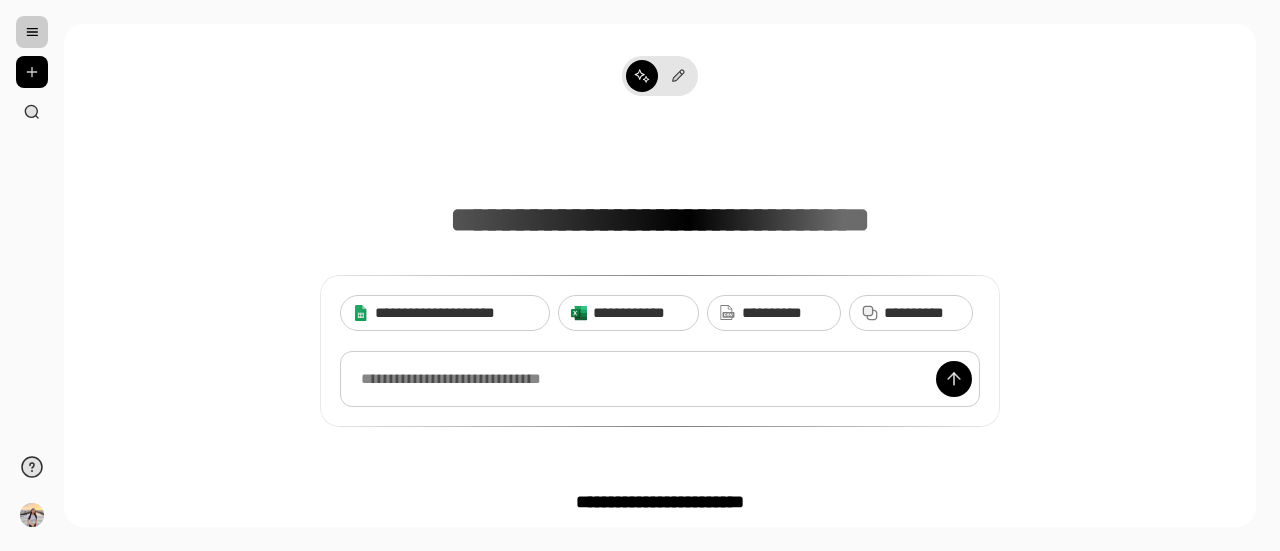 click at bounding box center [660, 379] 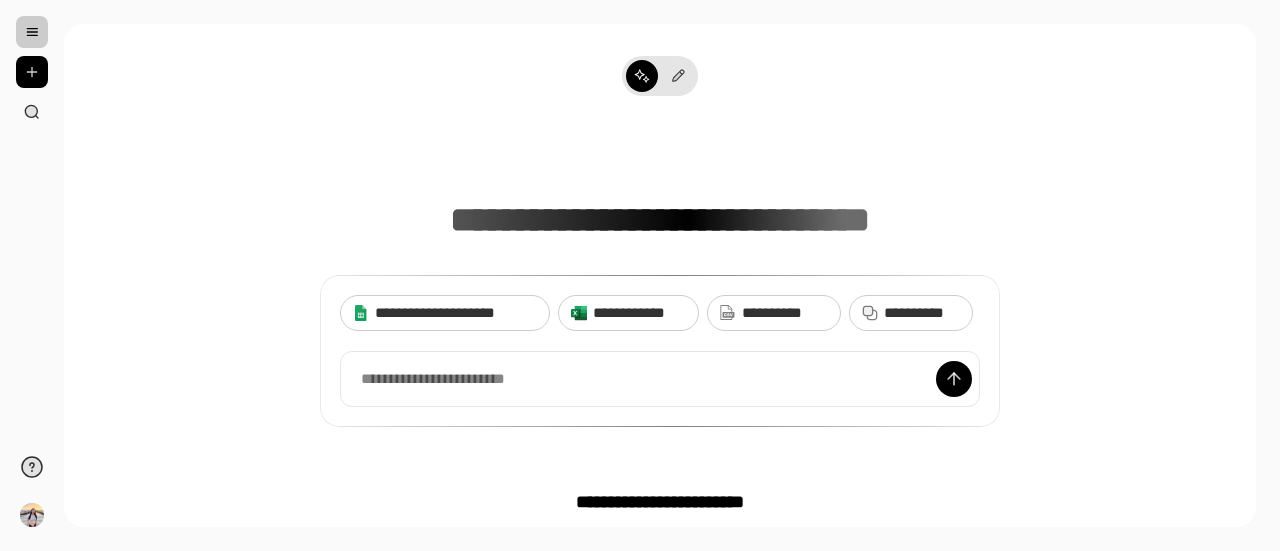 click on "**********" at bounding box center [660, 502] 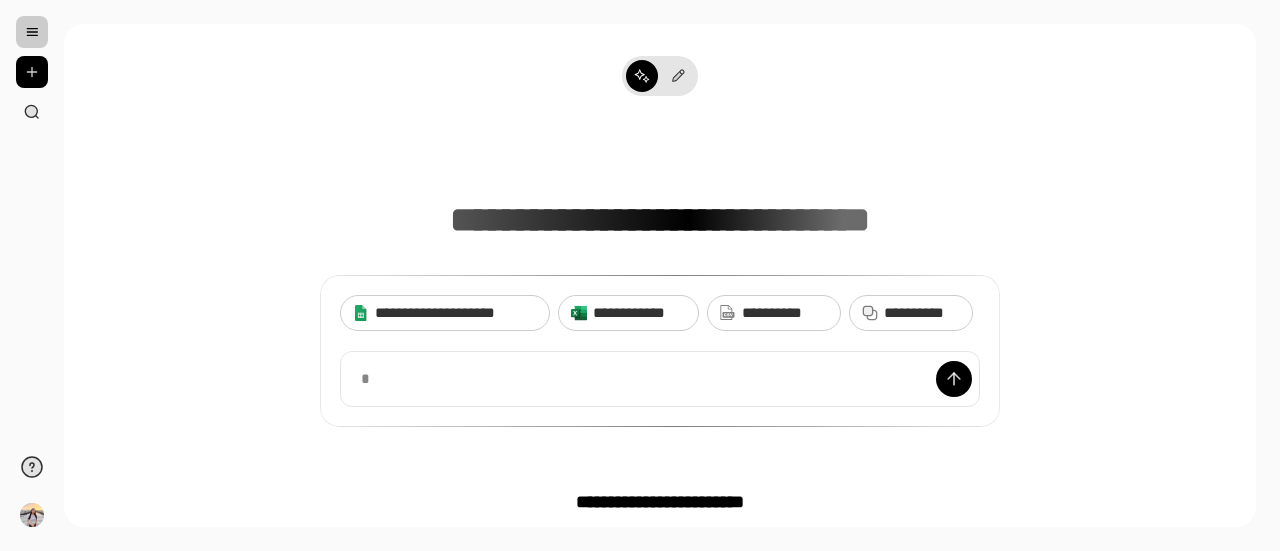 click on "**********" at bounding box center [660, 502] 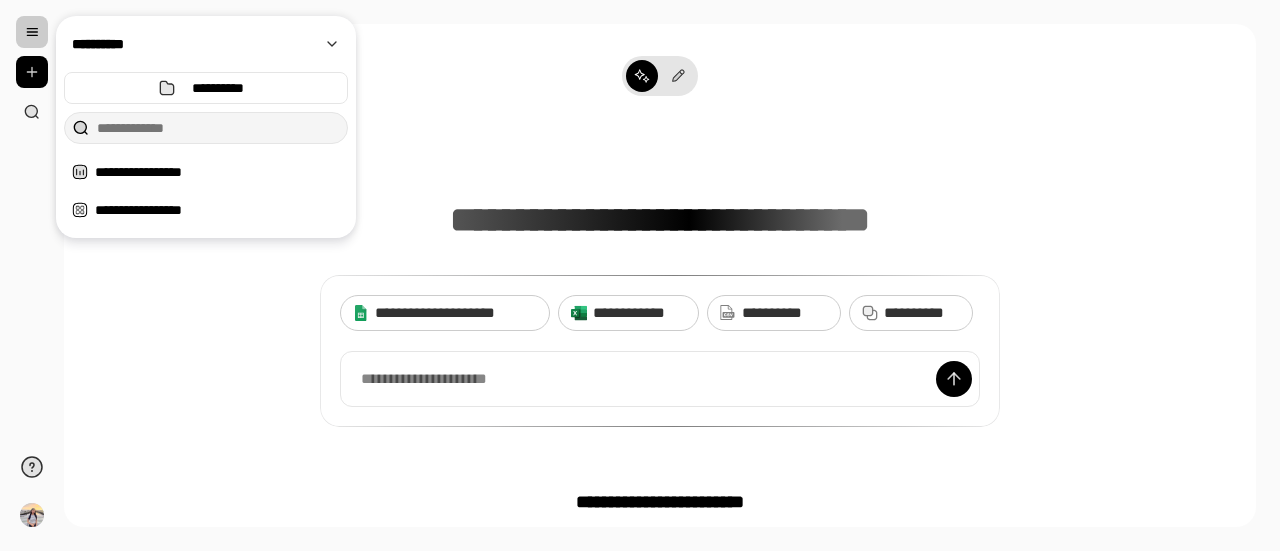 click at bounding box center (32, 32) 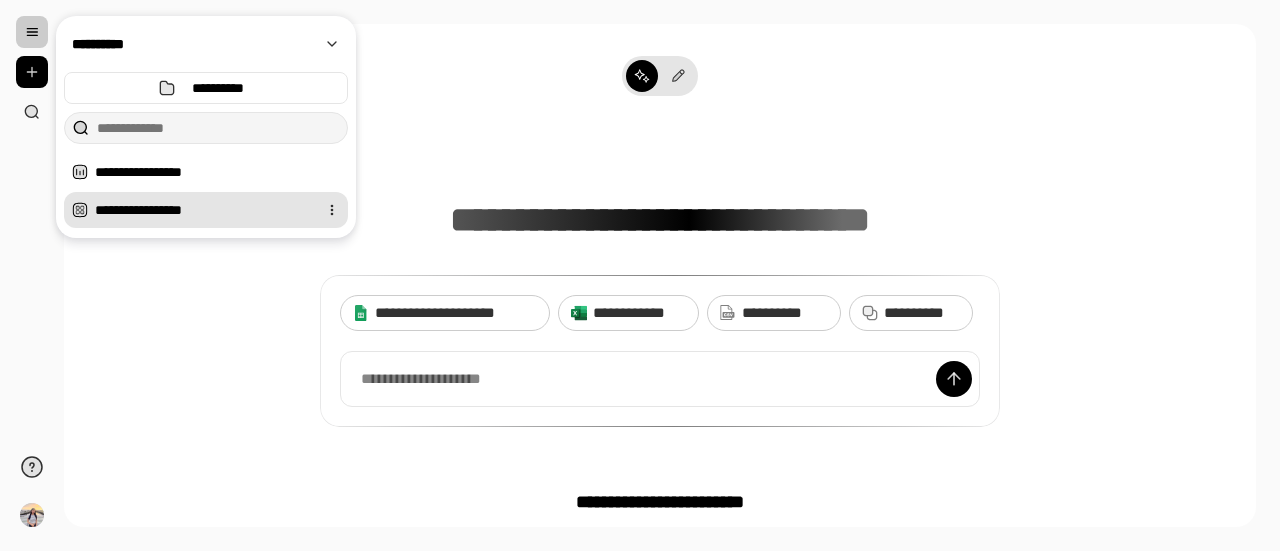 click on "**********" at bounding box center [202, 210] 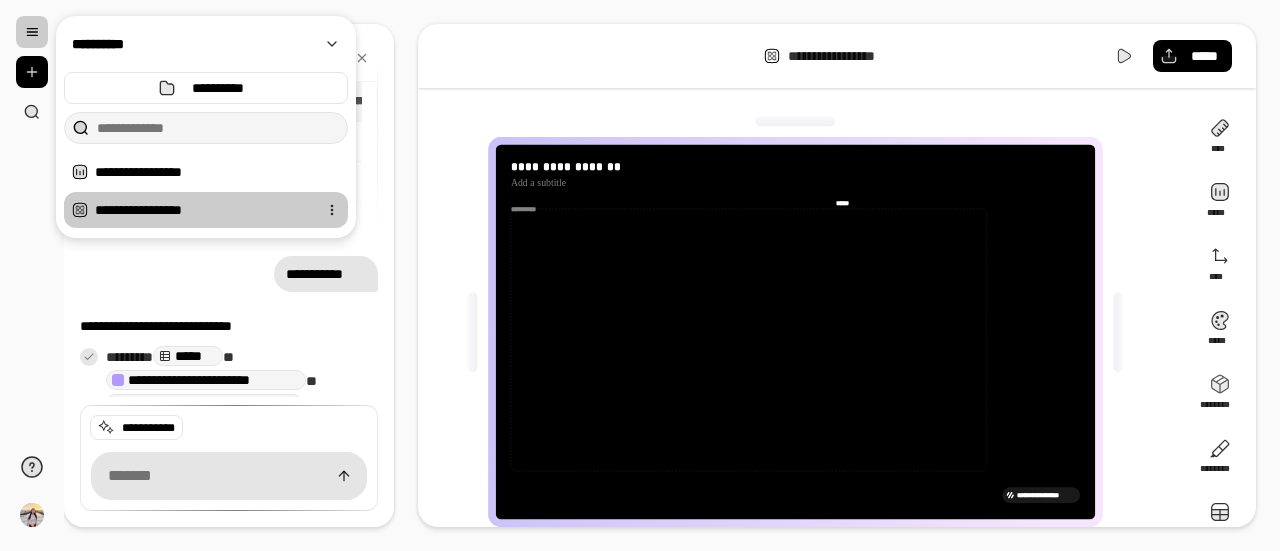 scroll, scrollTop: 154, scrollLeft: 0, axis: vertical 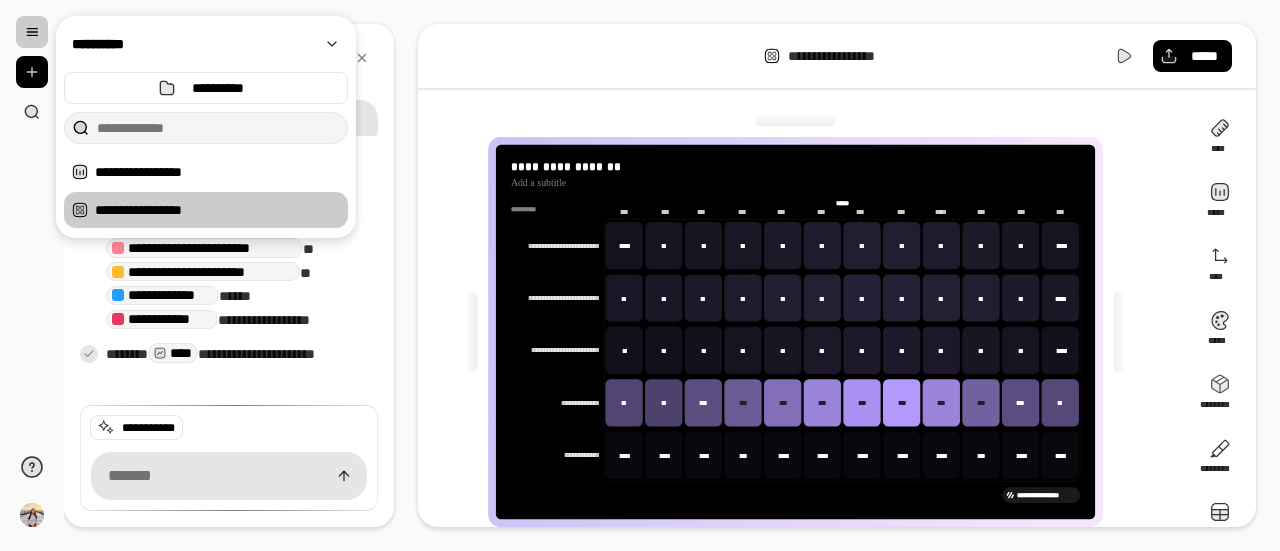click on "**********" at bounding box center (803, 332) 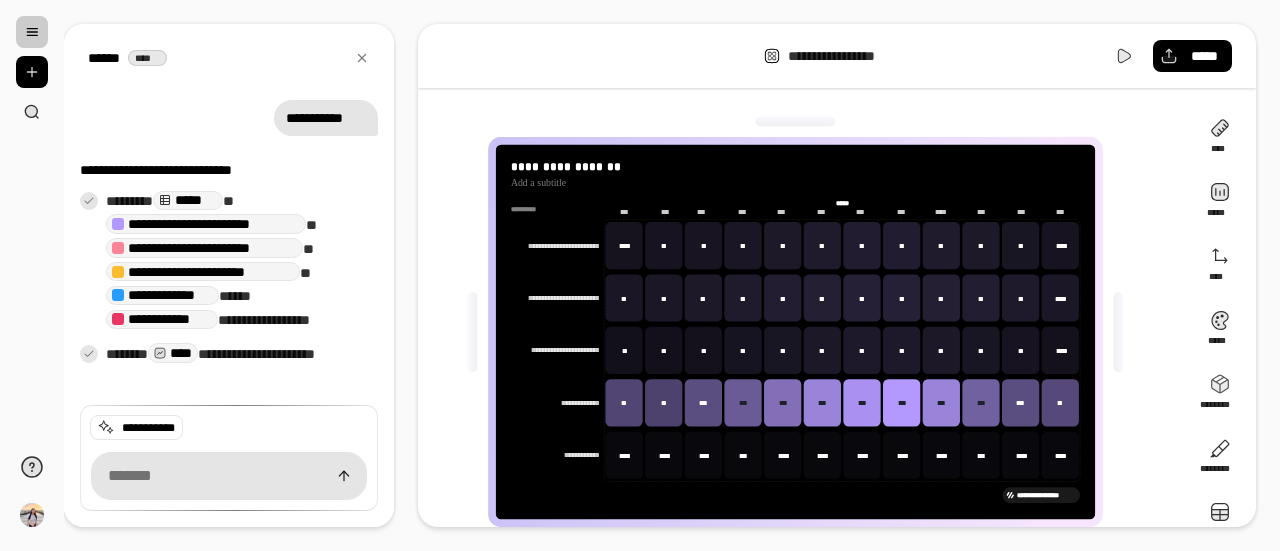 click at bounding box center [32, 32] 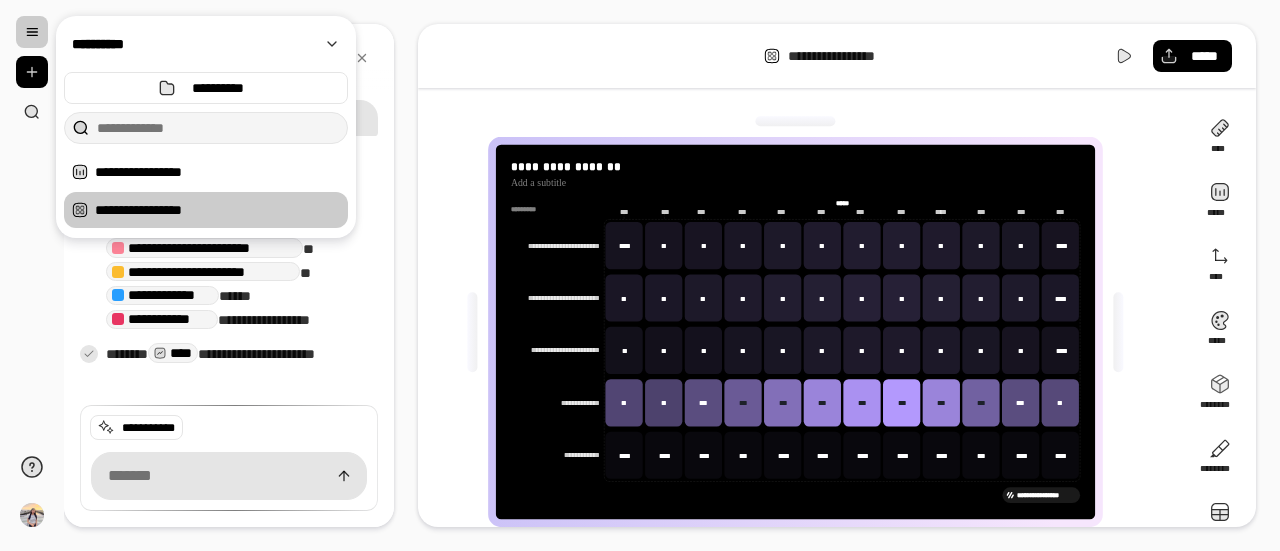 click at bounding box center [32, 32] 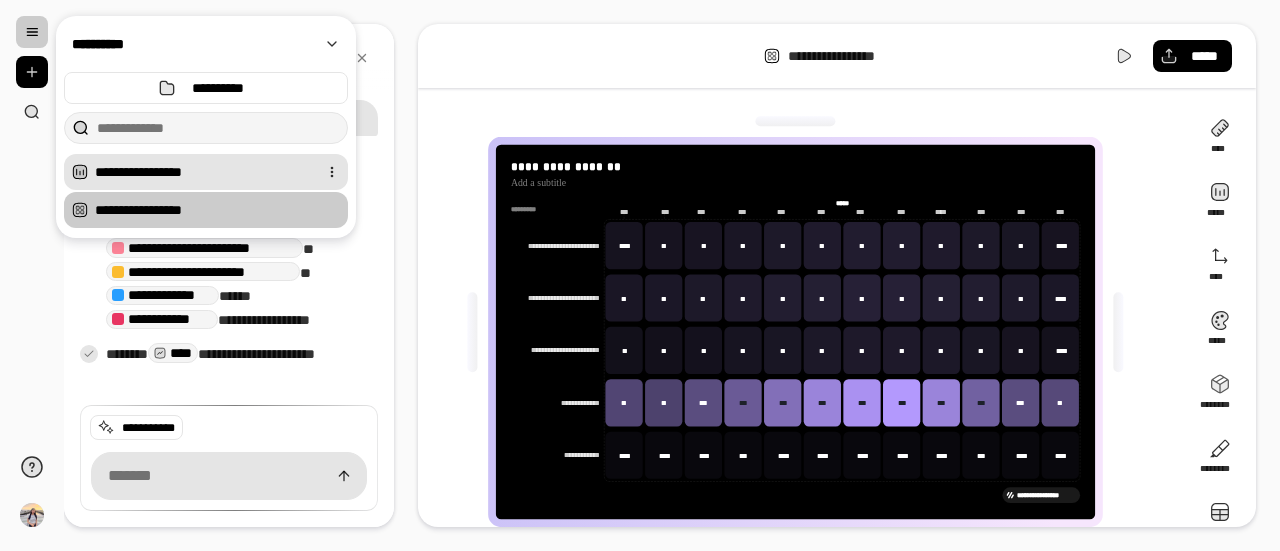 click on "**********" at bounding box center [202, 172] 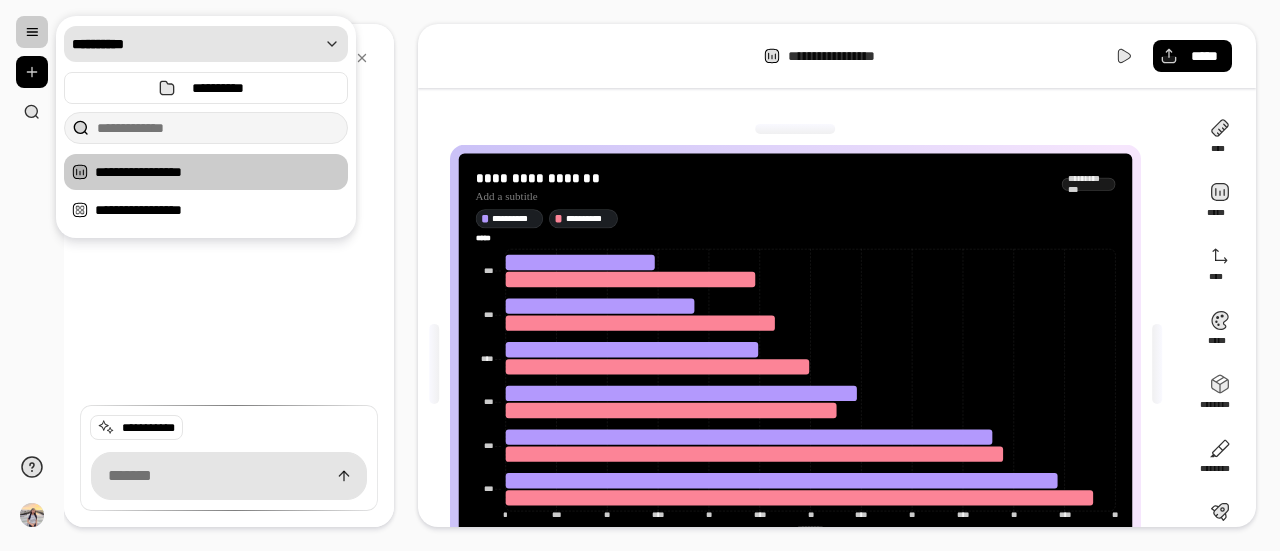 click 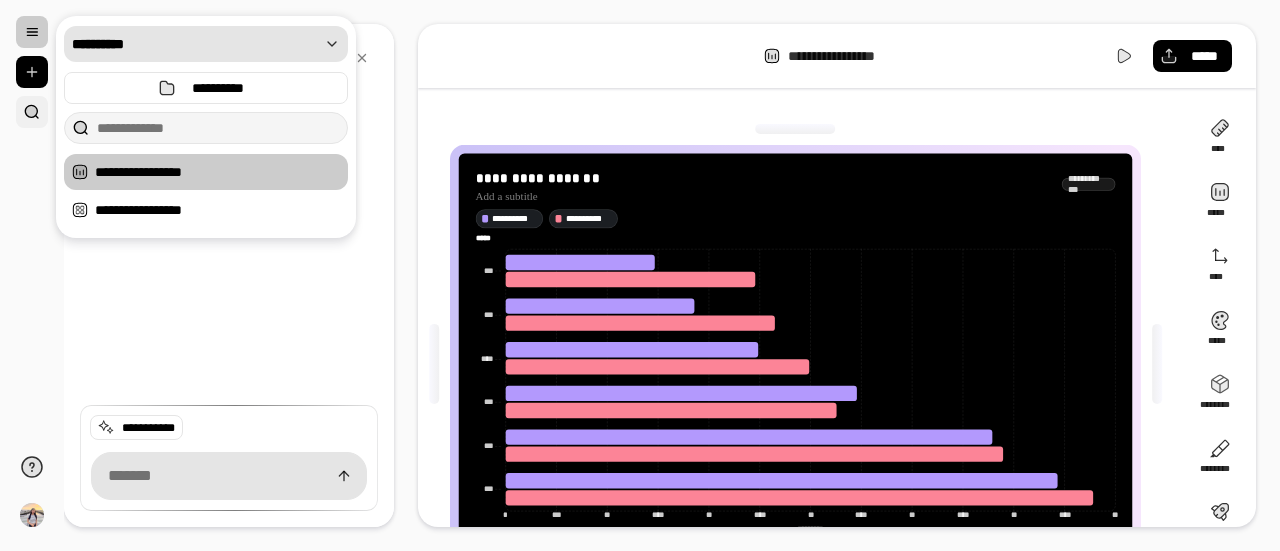 click on "**********" at bounding box center (640, 275) 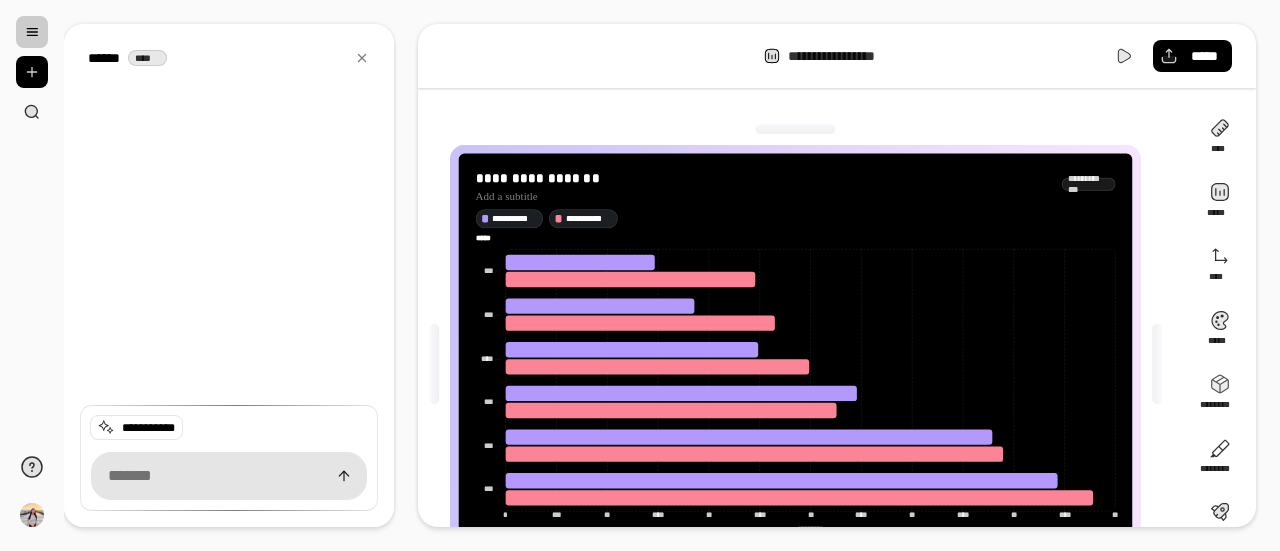click at bounding box center (32, 32) 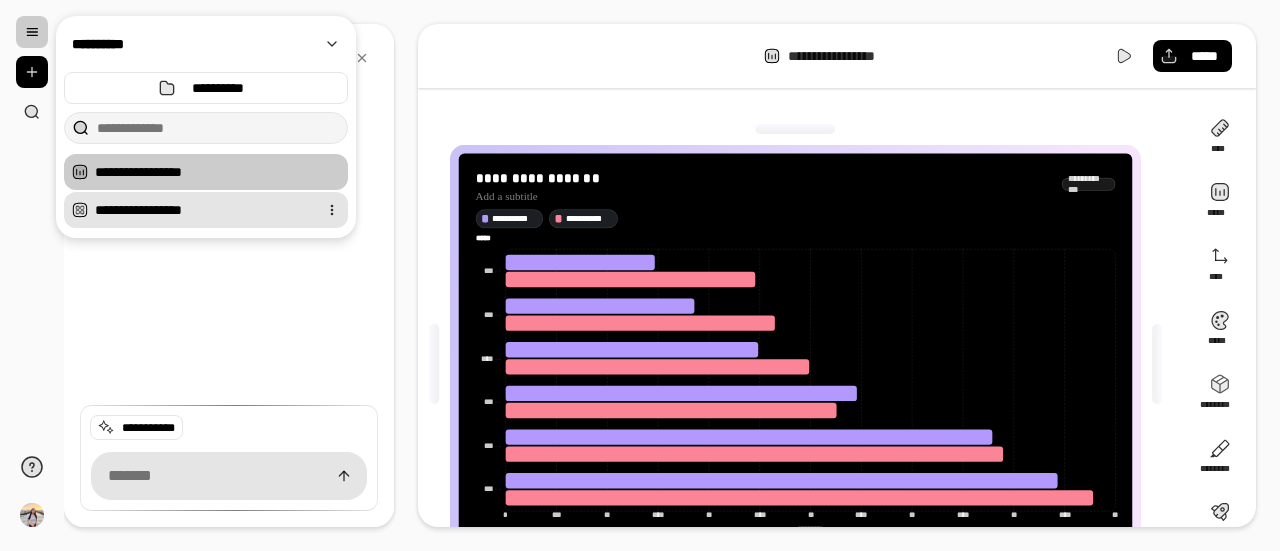 click on "**********" at bounding box center [202, 210] 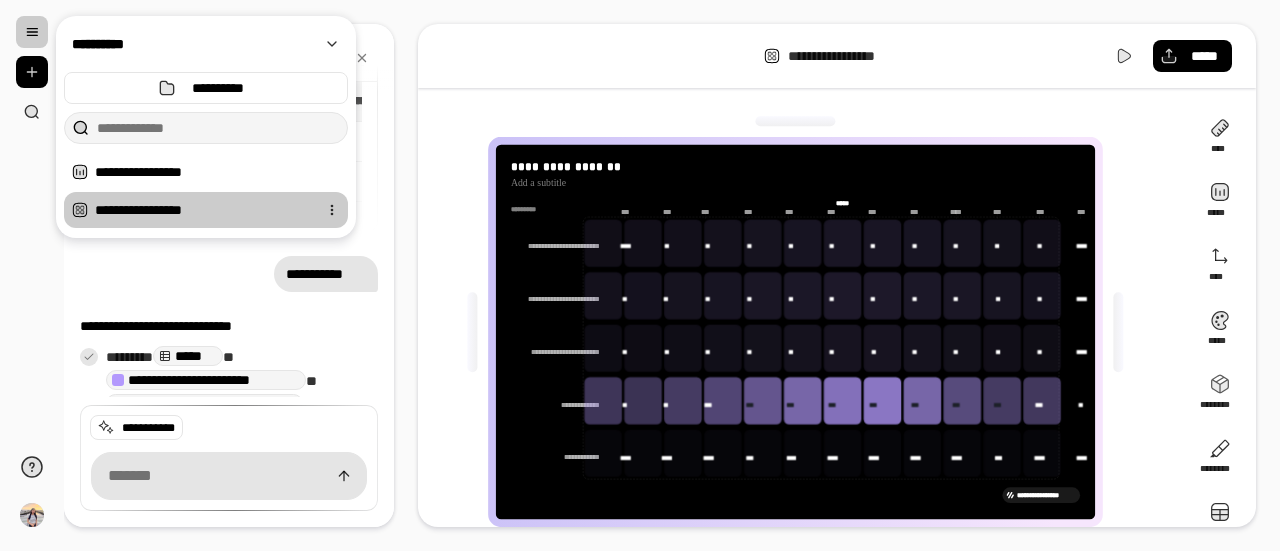 scroll, scrollTop: 154, scrollLeft: 0, axis: vertical 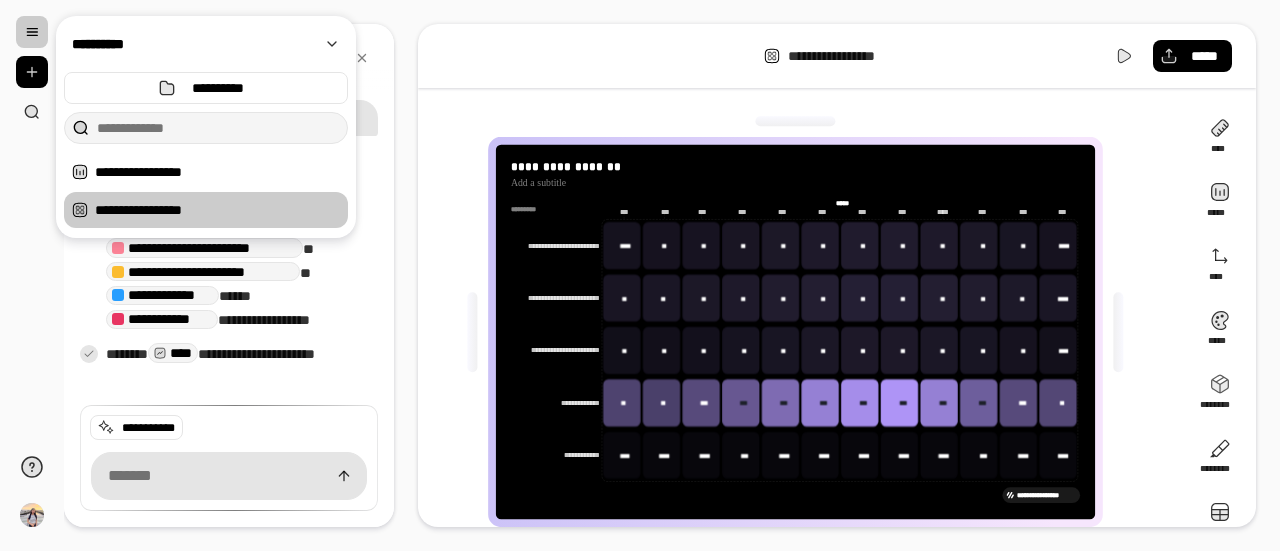 click on "**********" at bounding box center (837, 56) 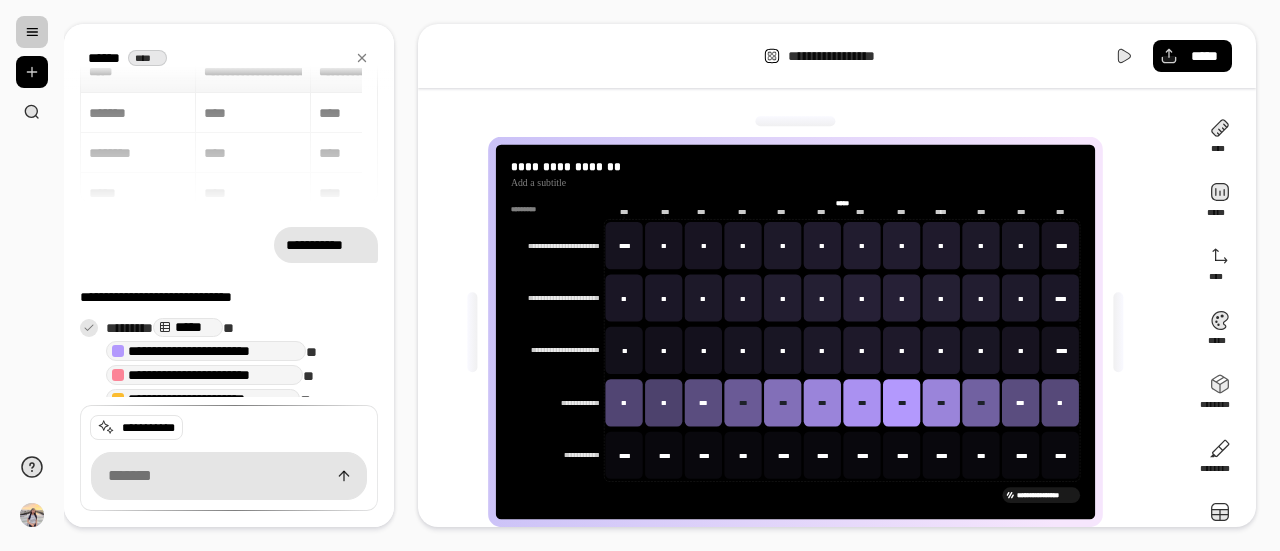 scroll, scrollTop: 0, scrollLeft: 0, axis: both 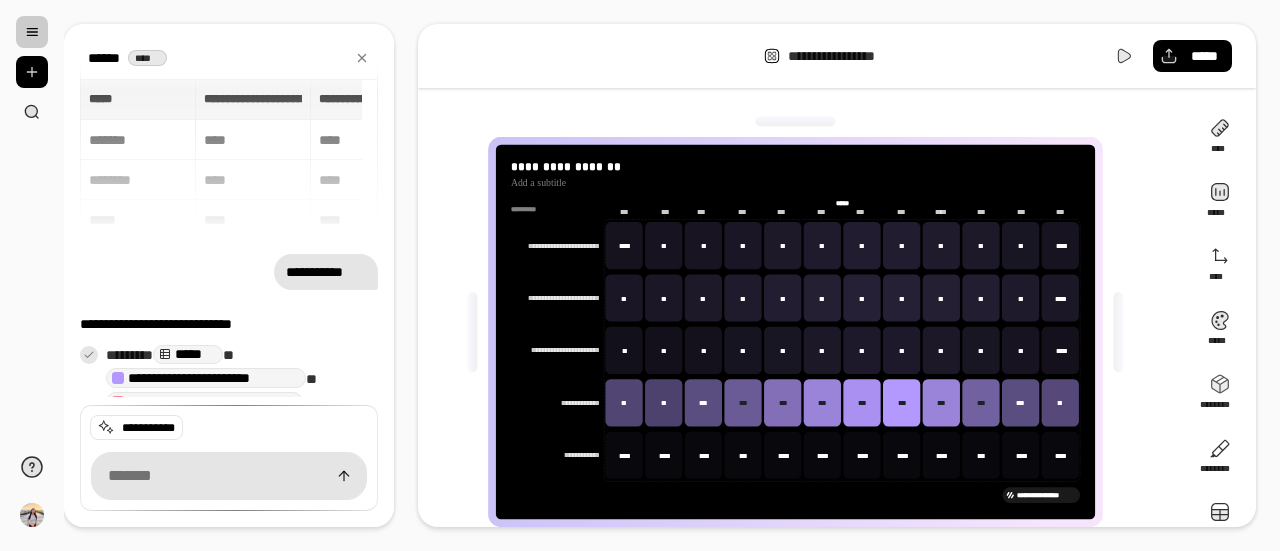 click on "**********" at bounding box center (229, 155) 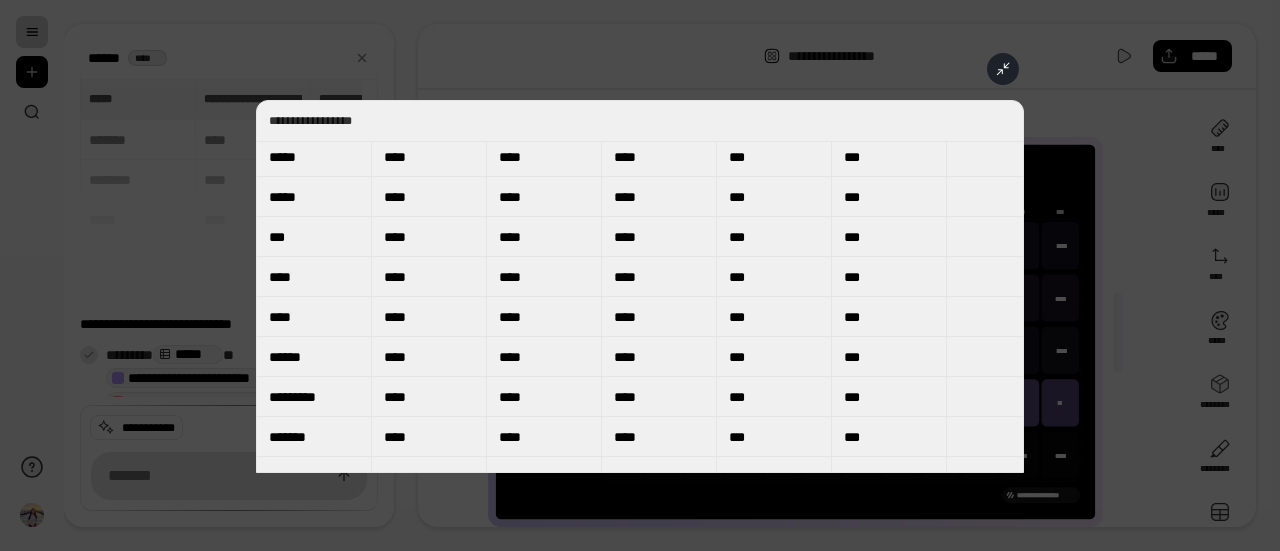 scroll, scrollTop: 0, scrollLeft: 0, axis: both 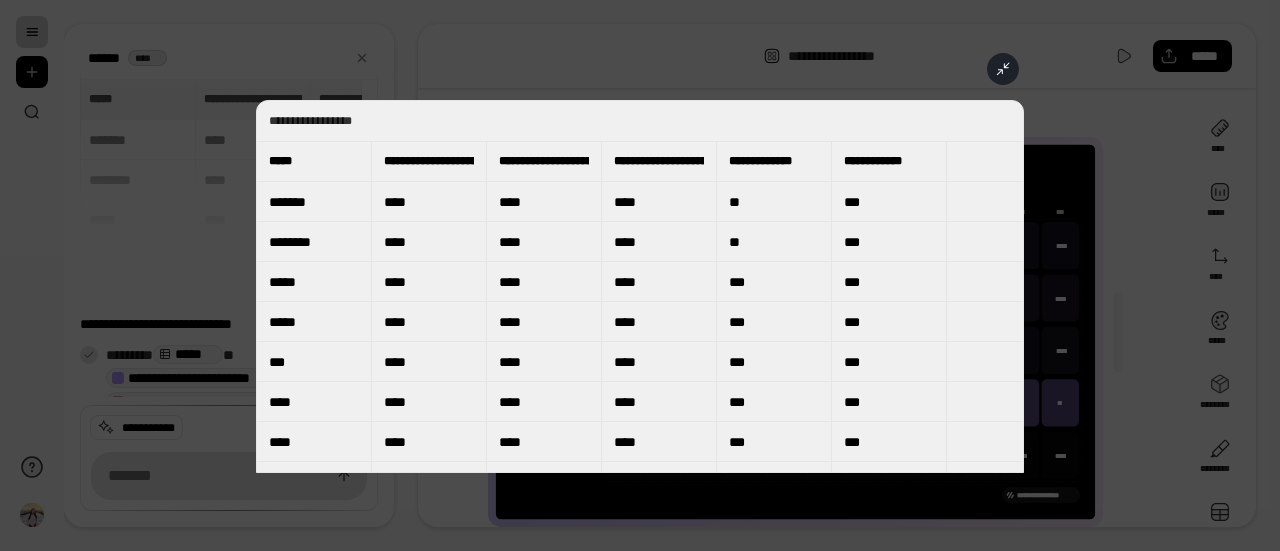click 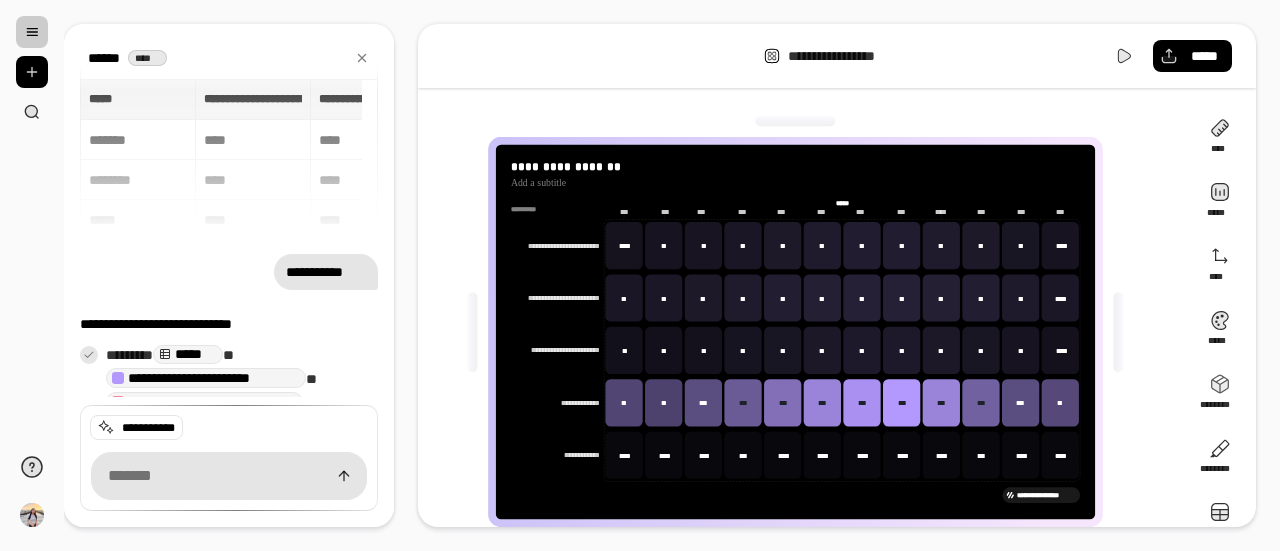 click at bounding box center (32, 72) 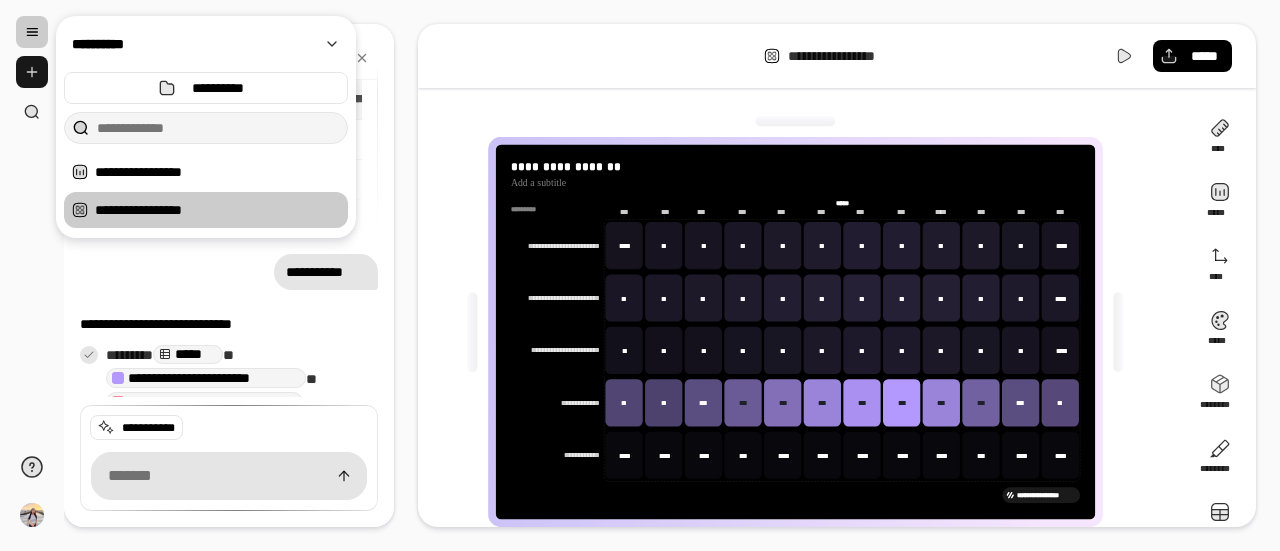 click at bounding box center (32, 72) 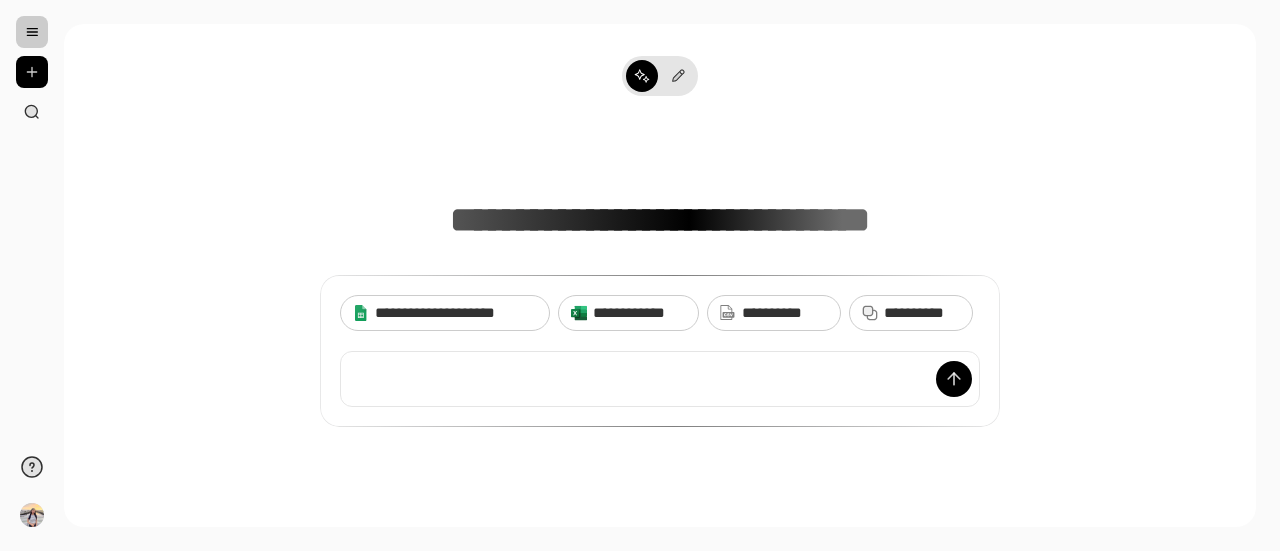 click at bounding box center (660, 379) 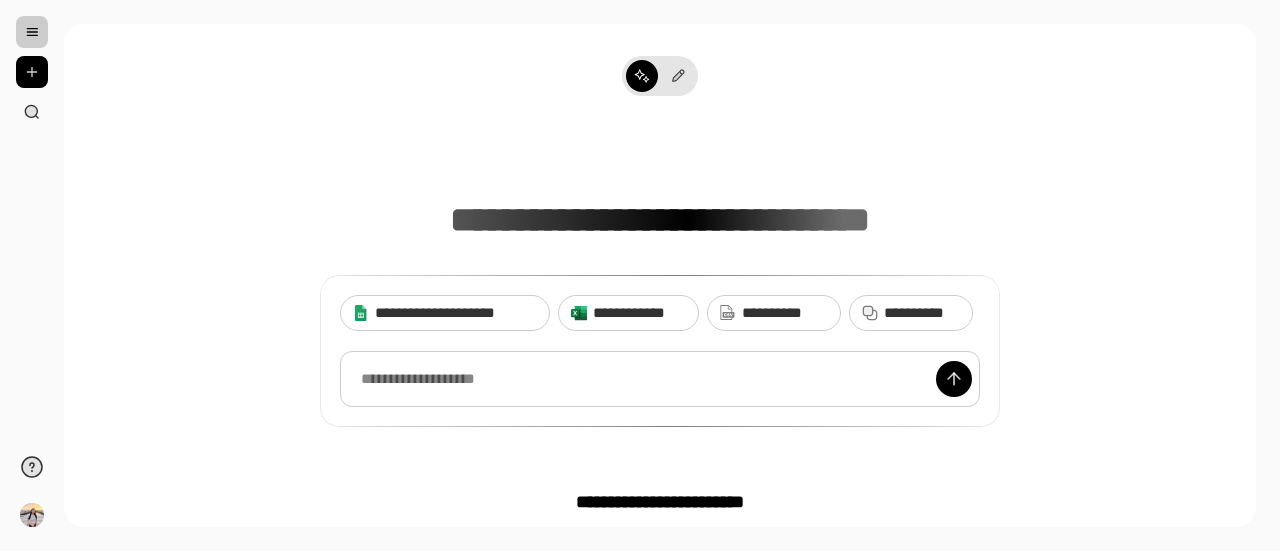 type 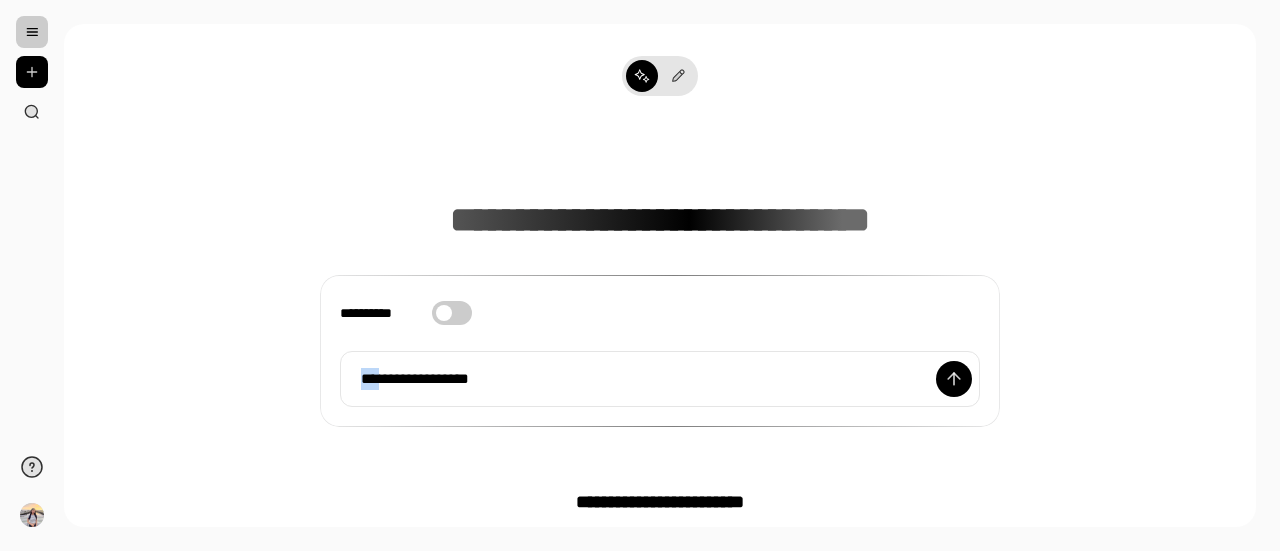 drag, startPoint x: 396, startPoint y: 373, endPoint x: 290, endPoint y: 383, distance: 106.47065 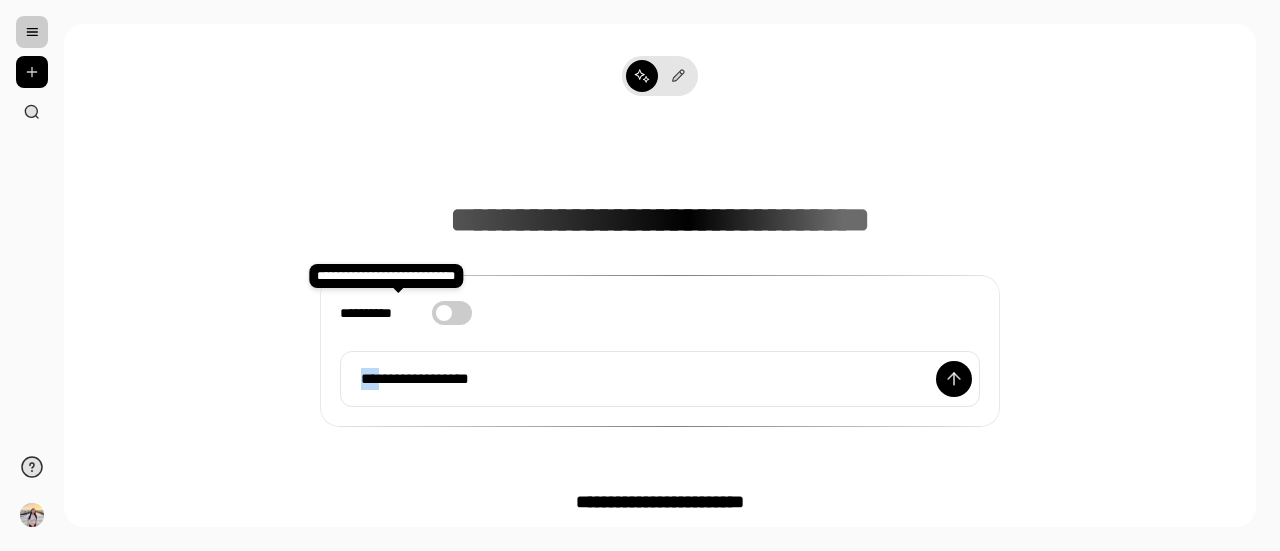 click at bounding box center [444, 313] 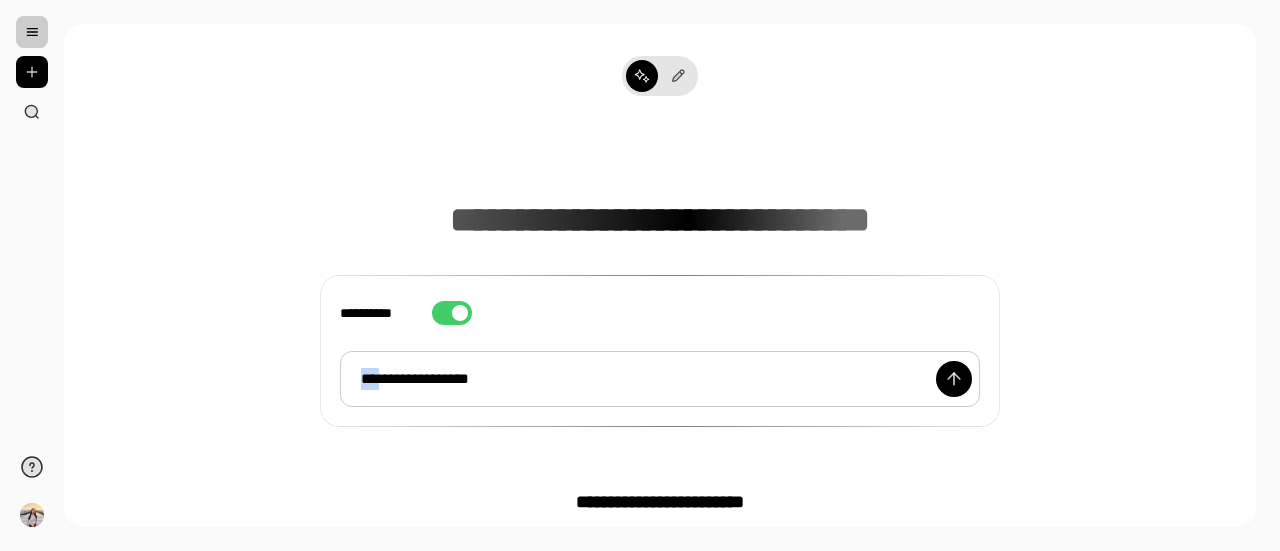 drag, startPoint x: 380, startPoint y: 375, endPoint x: 352, endPoint y: 373, distance: 28.071337 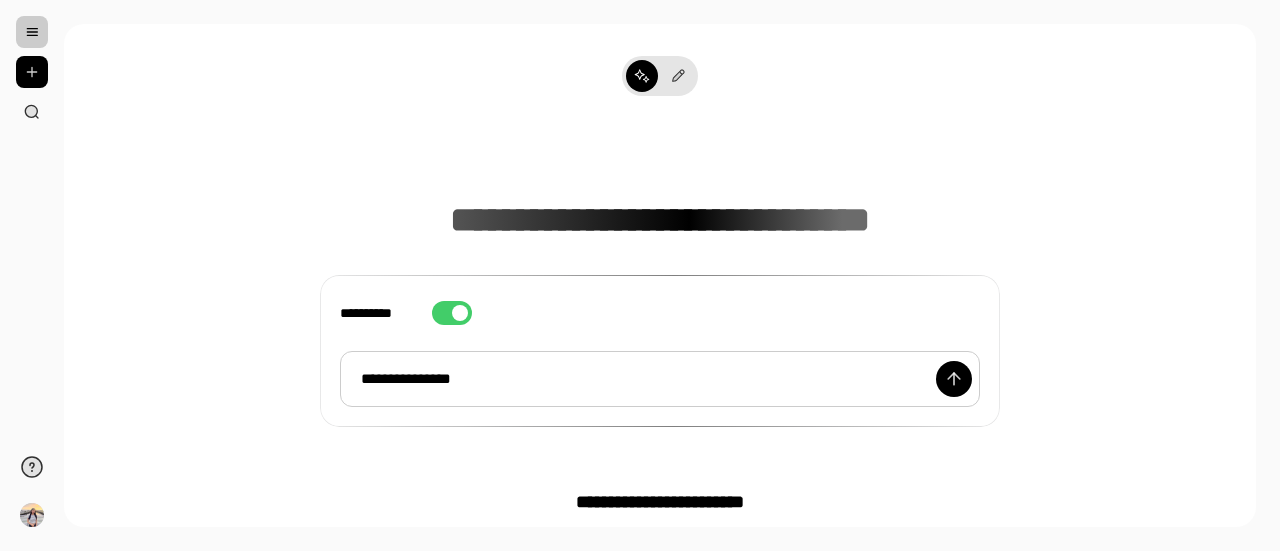 click on "**********" at bounding box center [660, 378] 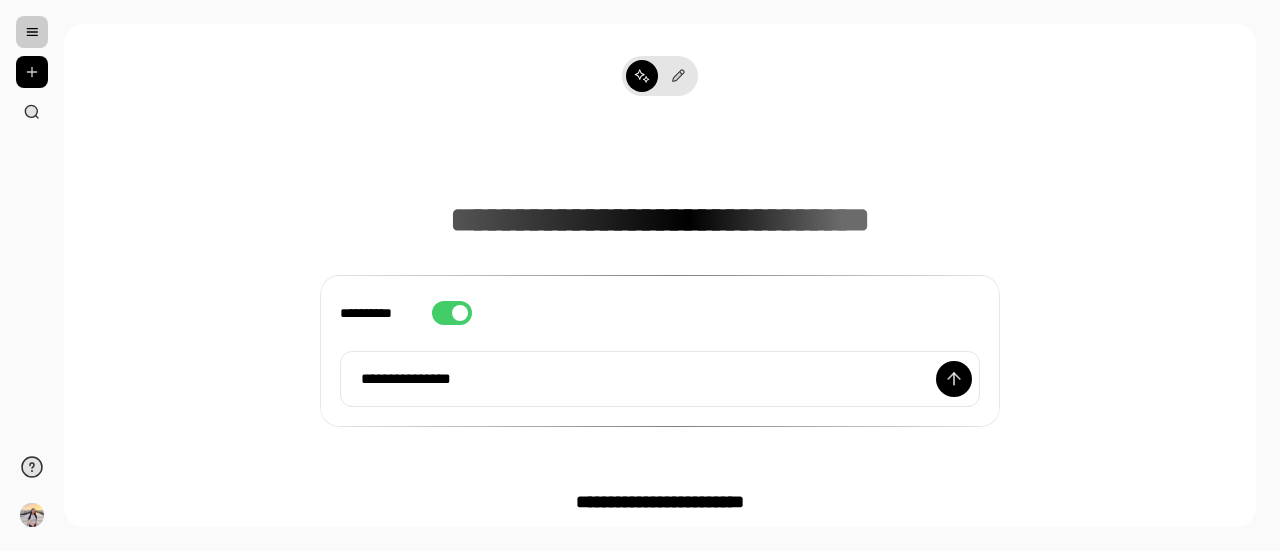 click on "**********" at bounding box center [660, 277] 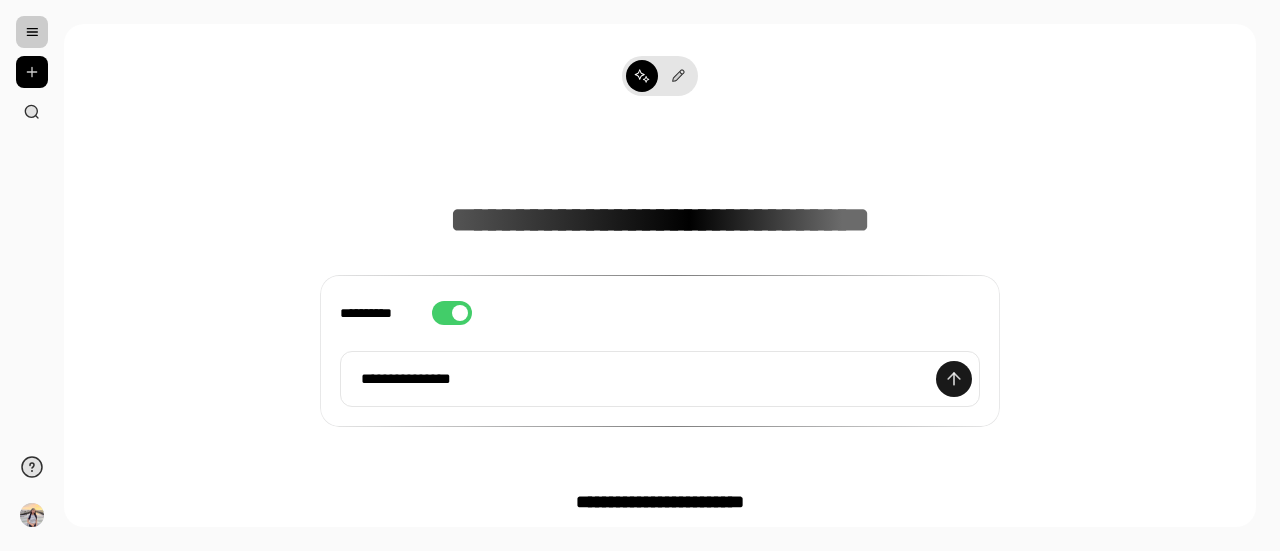 click at bounding box center (954, 379) 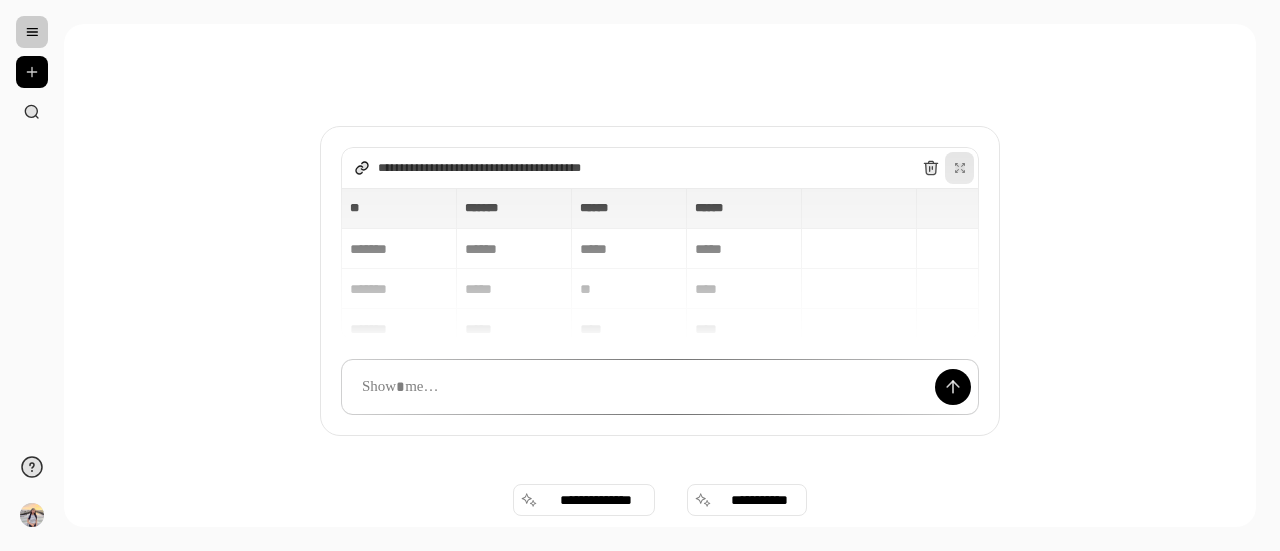 click 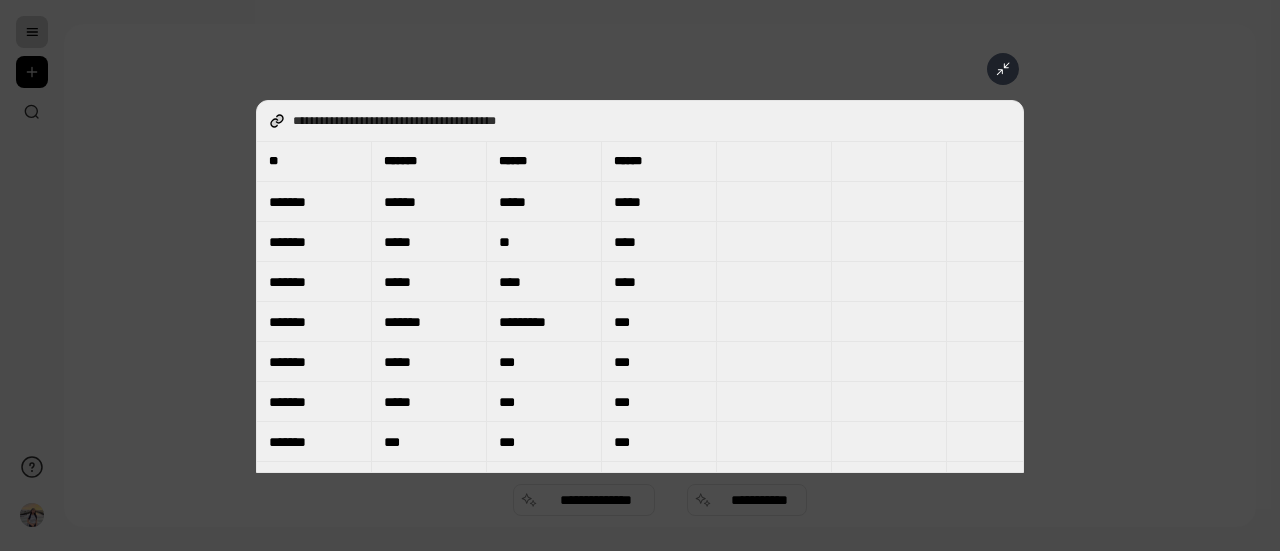 type on "*****" 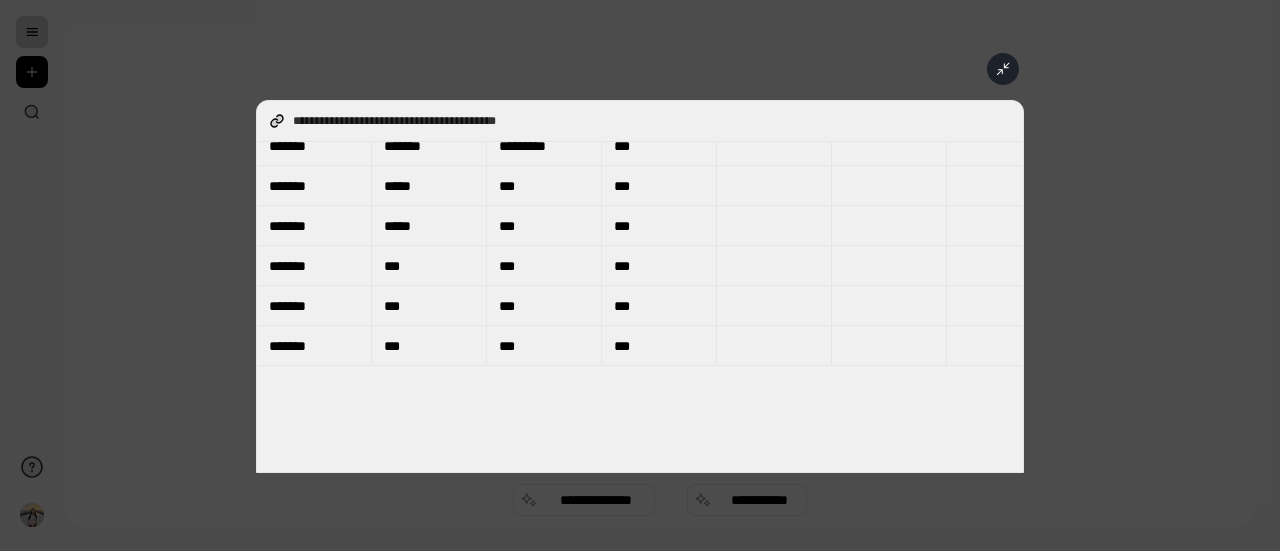 type on "***" 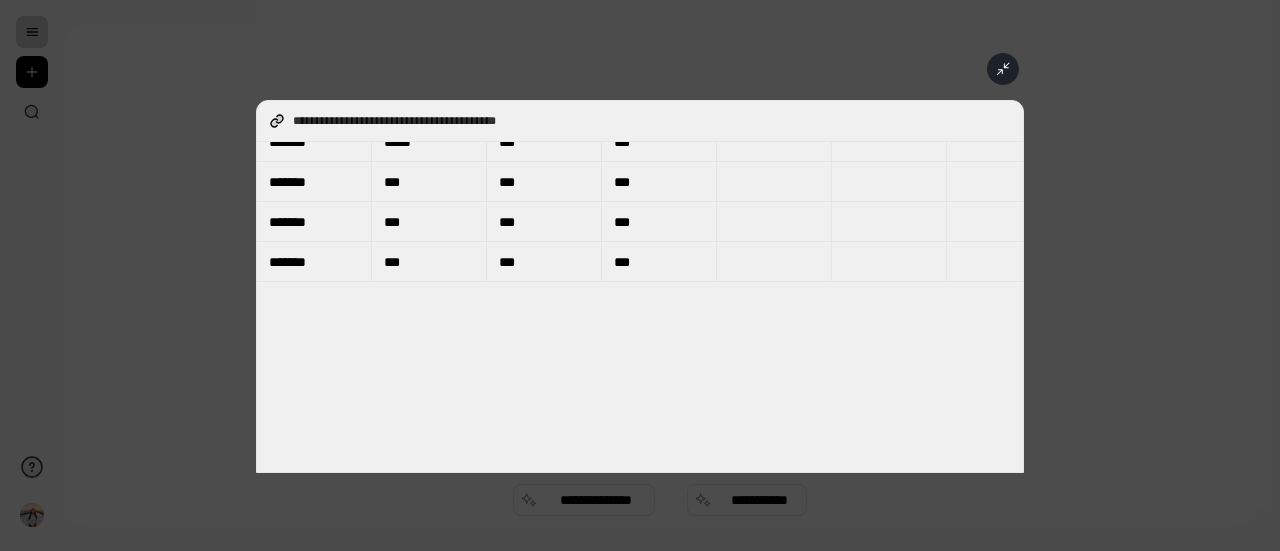 type on "***" 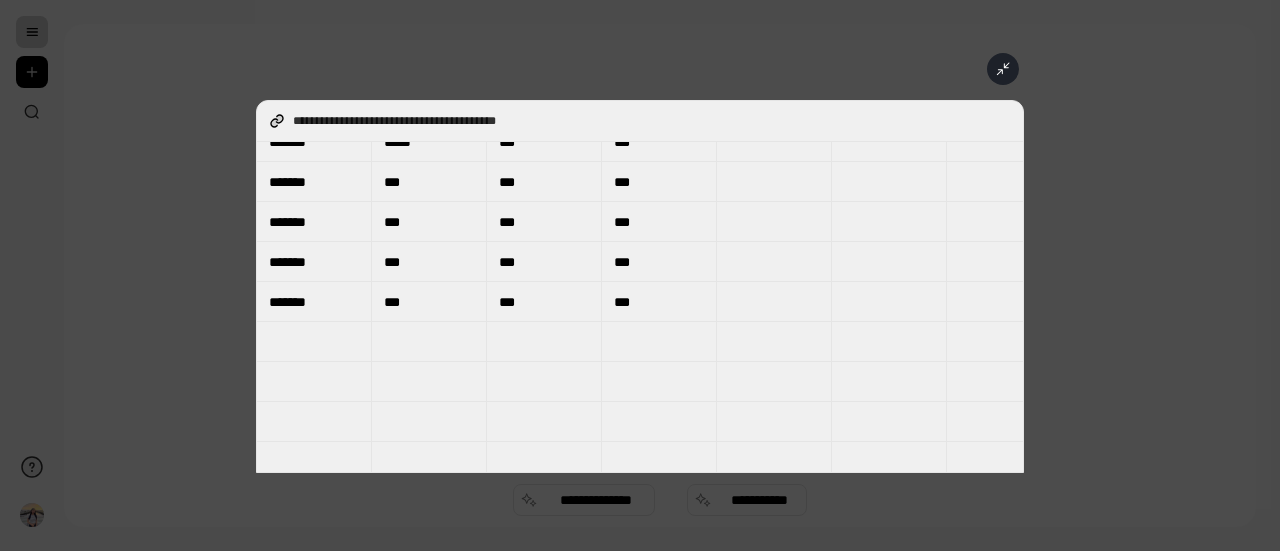 type on "***" 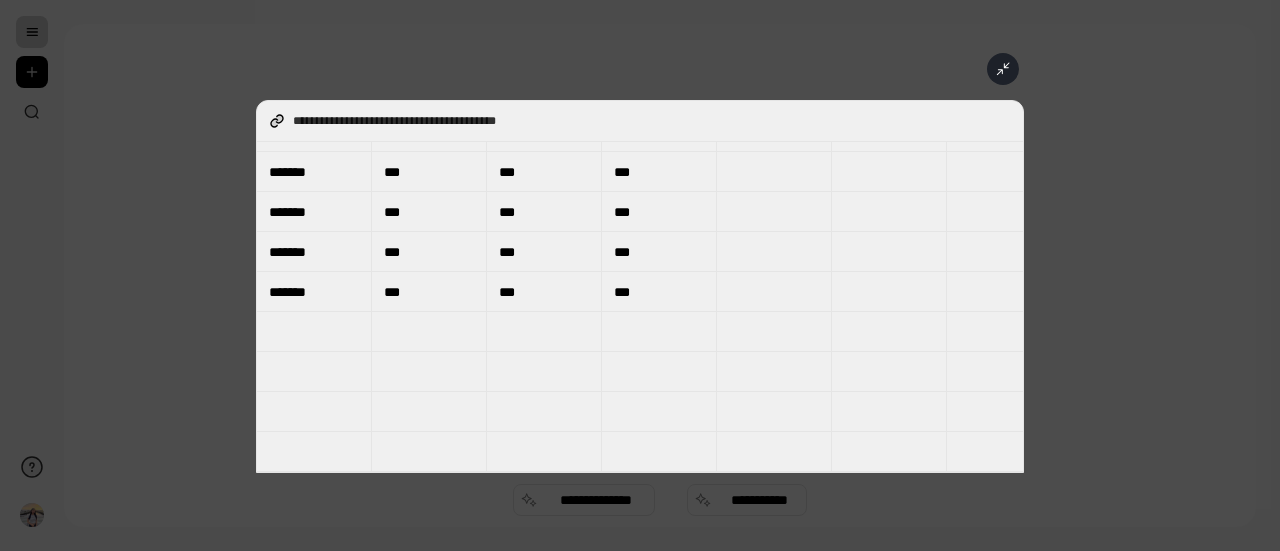 type on "***" 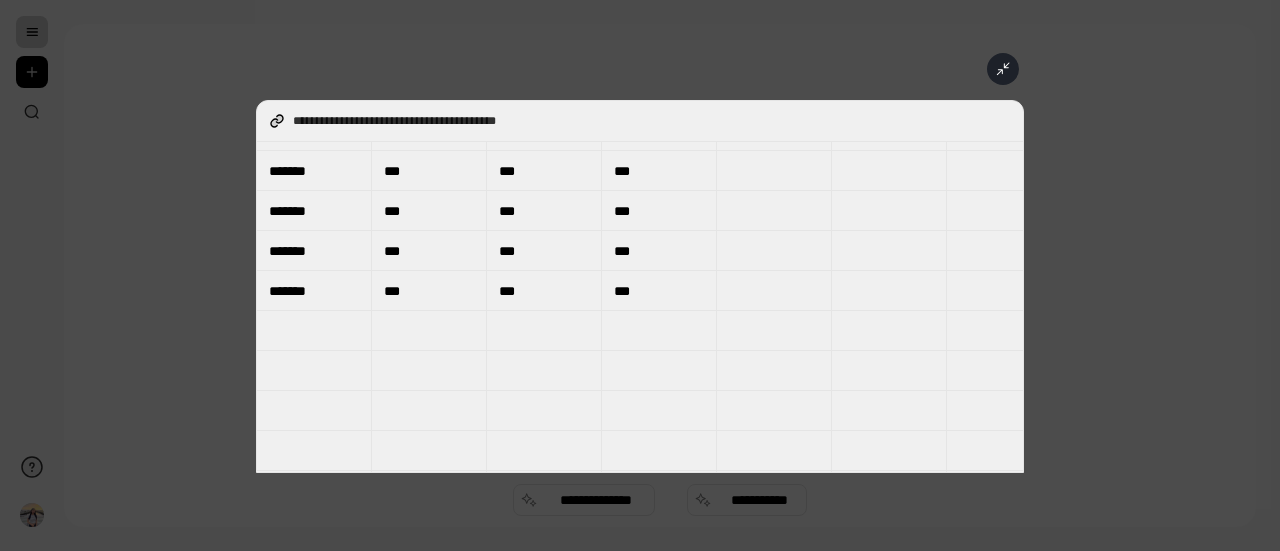 type on "***" 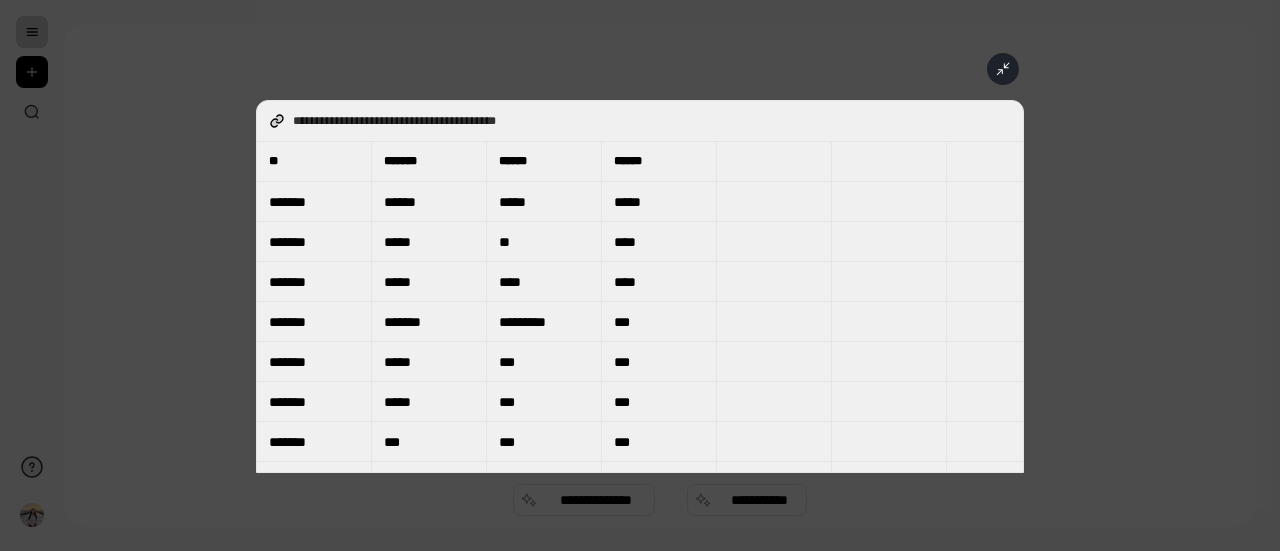 type on "***" 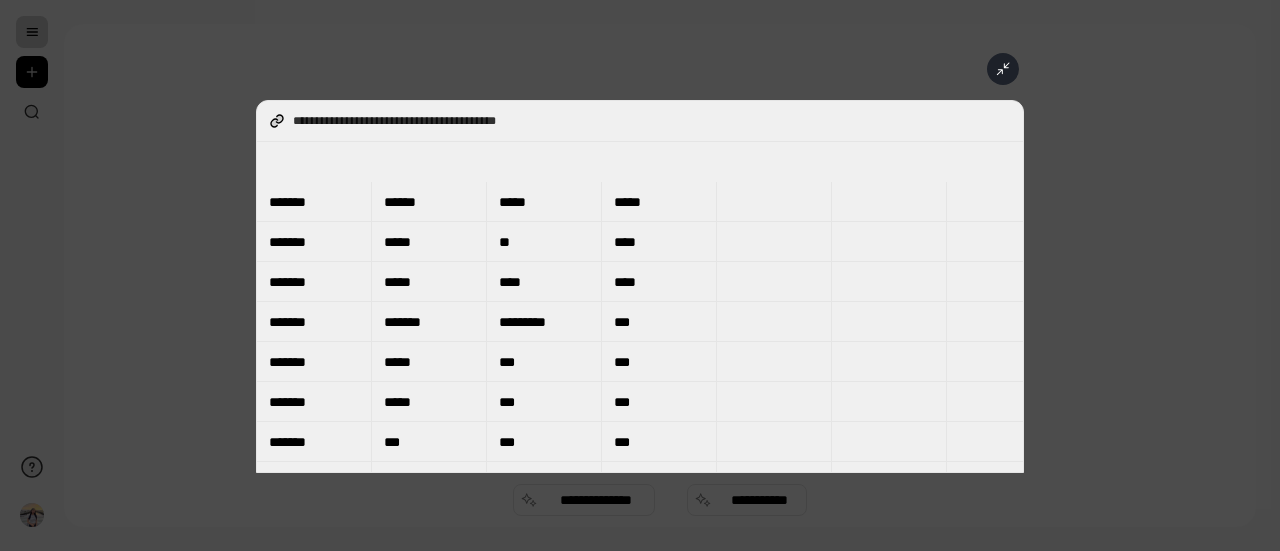 type on "***" 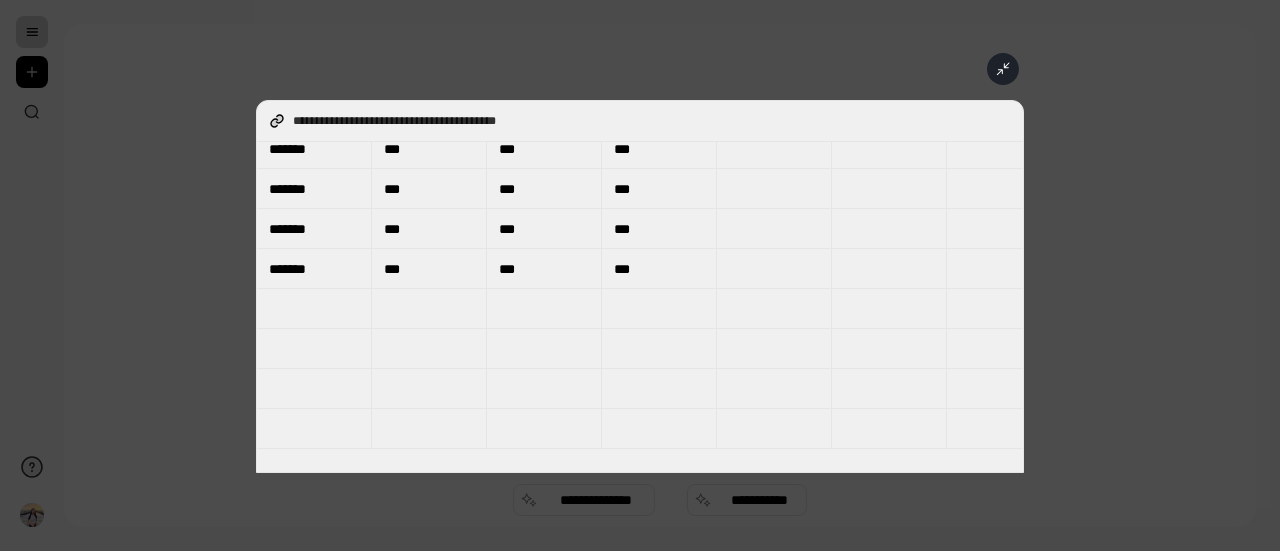 type on "****" 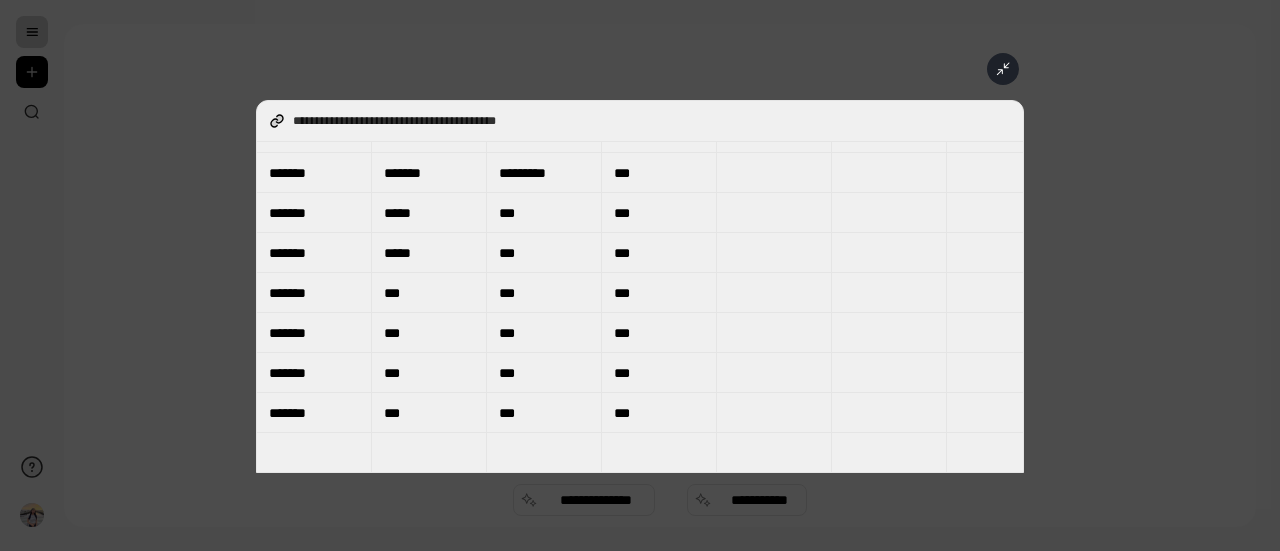 type on "****" 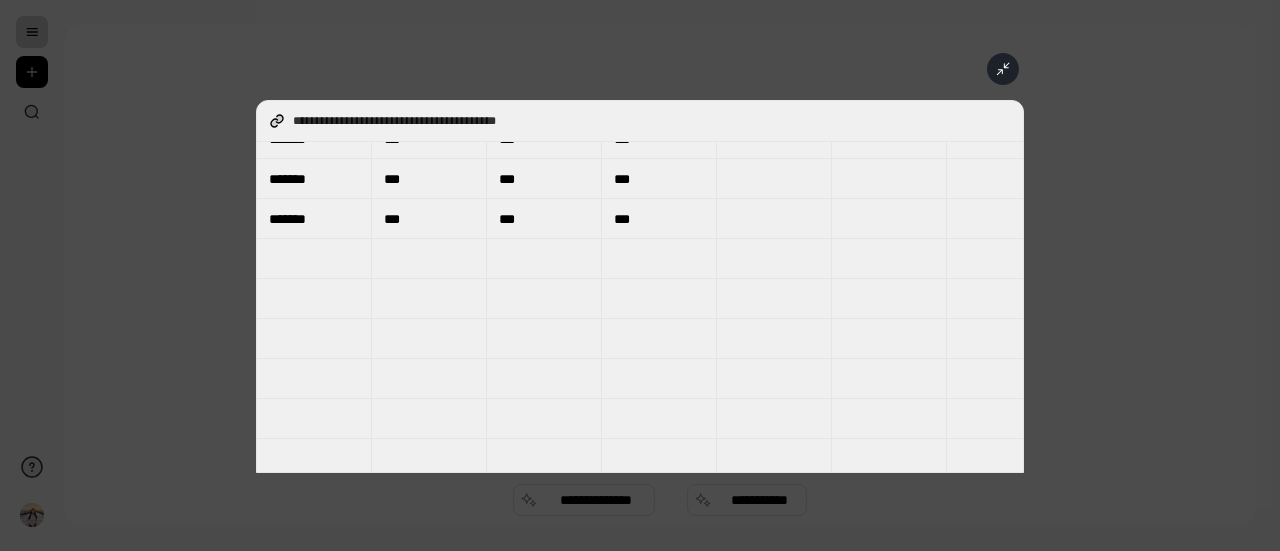 scroll, scrollTop: 0, scrollLeft: 0, axis: both 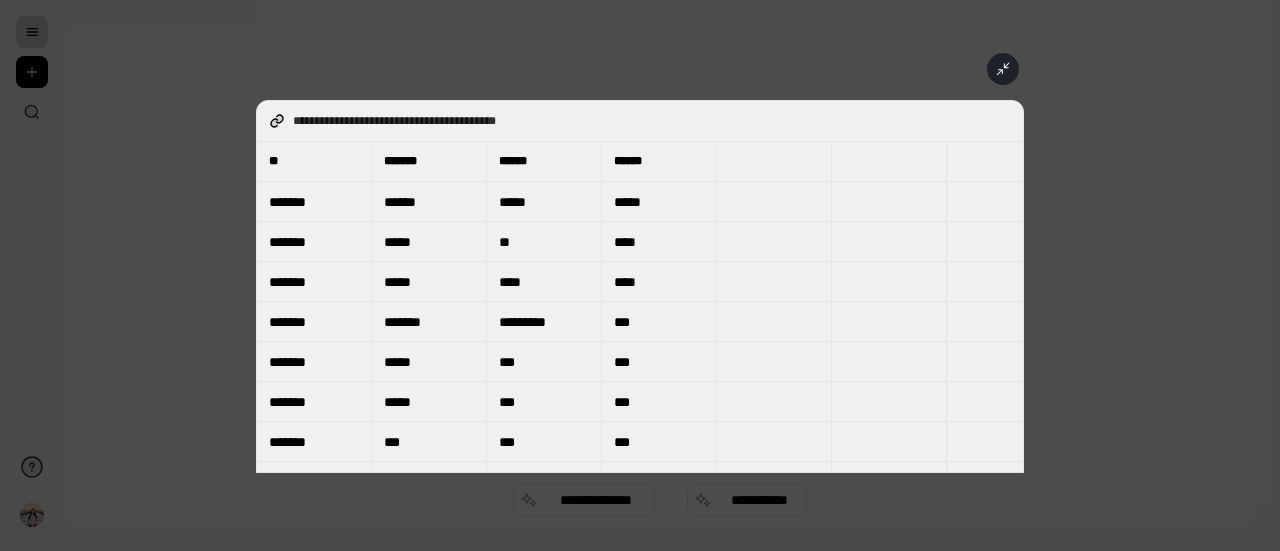 click 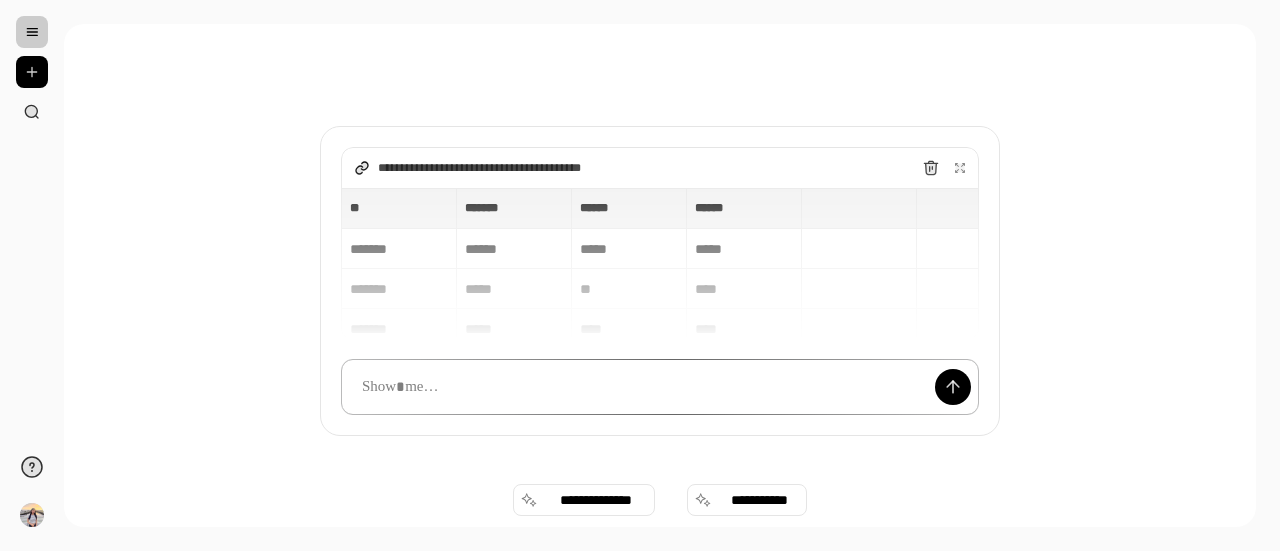 click at bounding box center [660, 387] 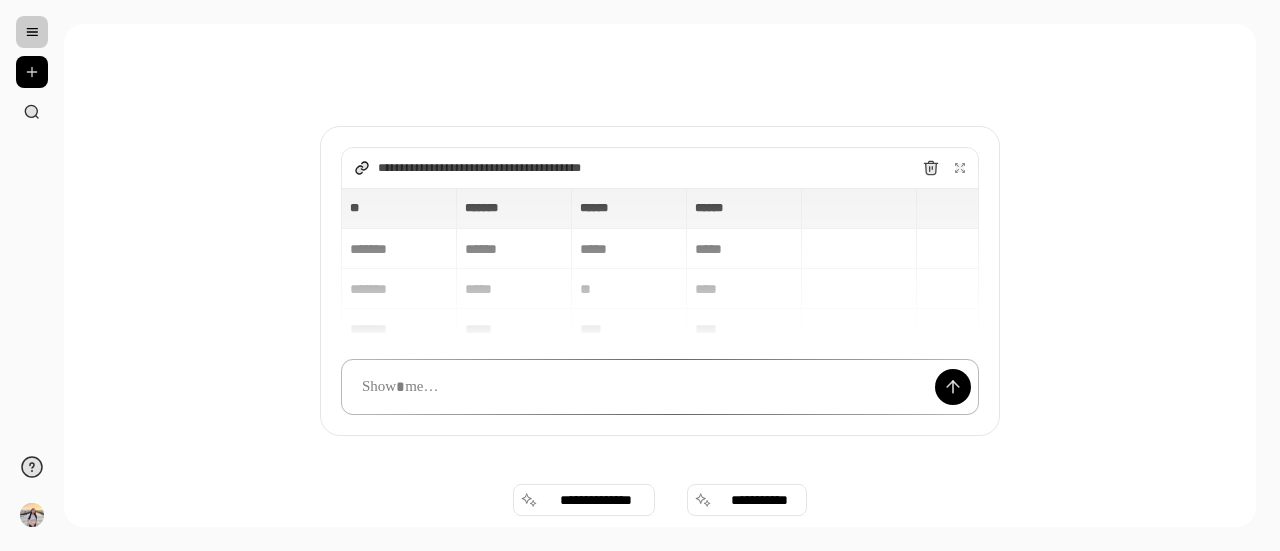 click at bounding box center [660, 387] 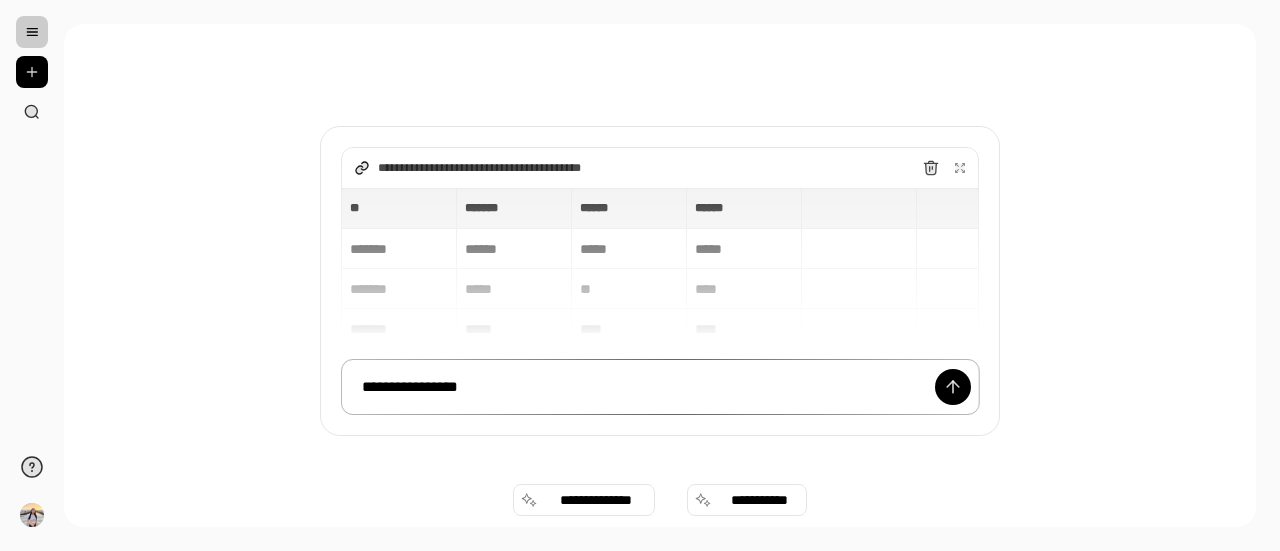 click on "**********" at bounding box center (660, 386) 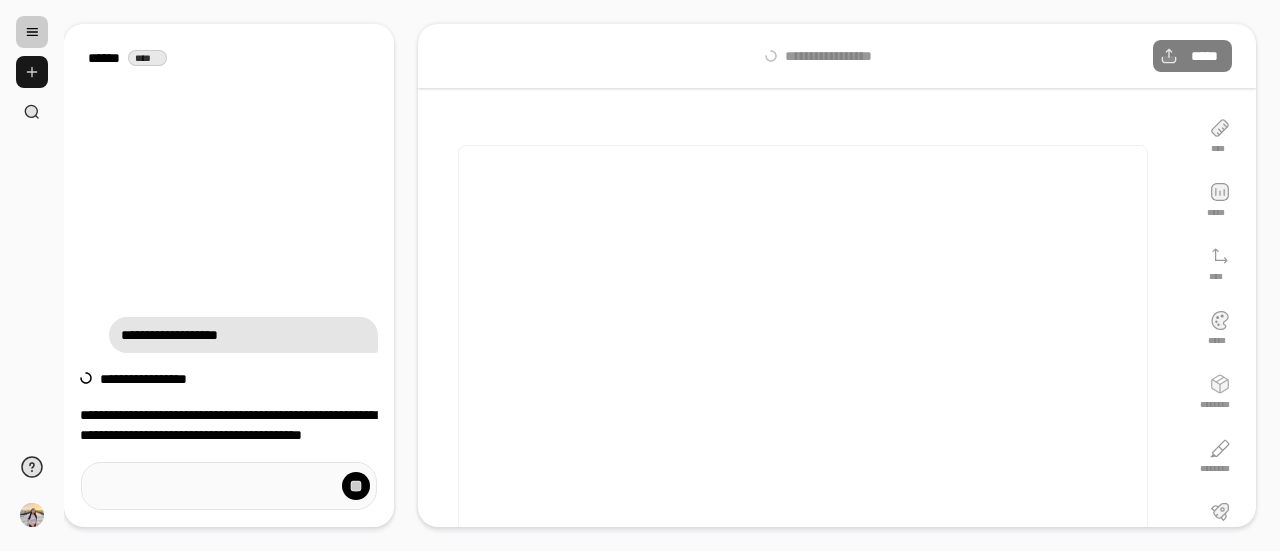 click at bounding box center (32, 72) 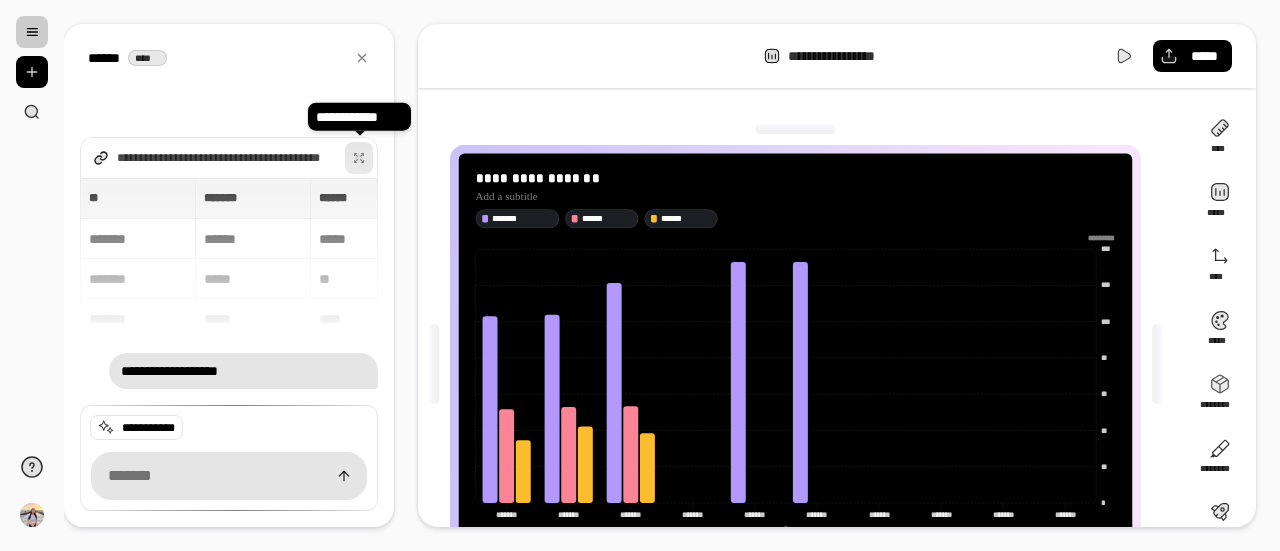 click 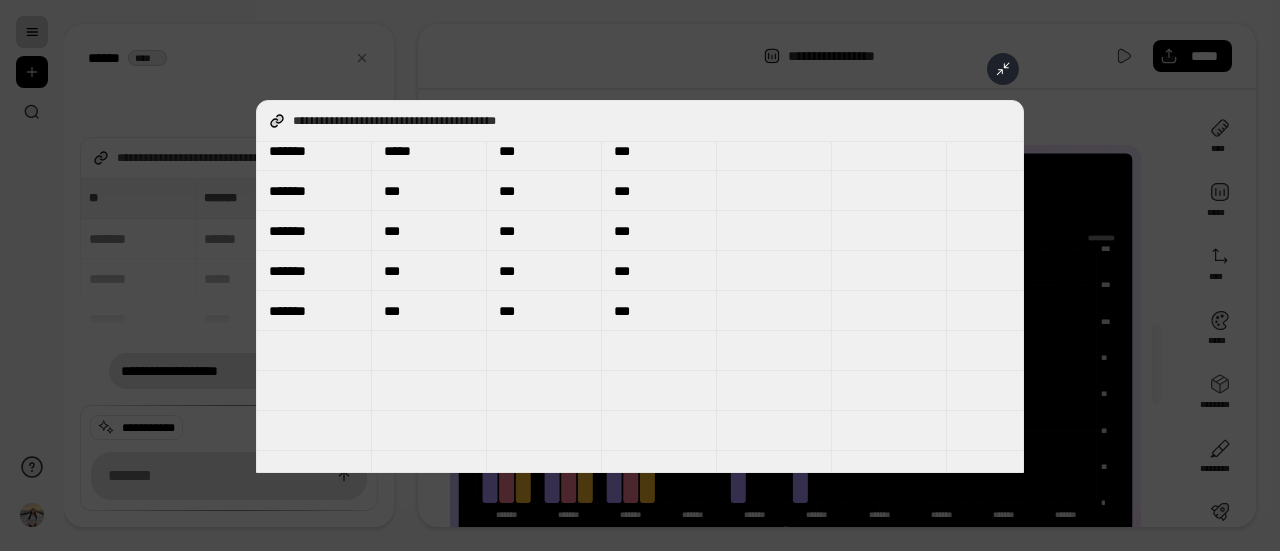 scroll, scrollTop: 0, scrollLeft: 0, axis: both 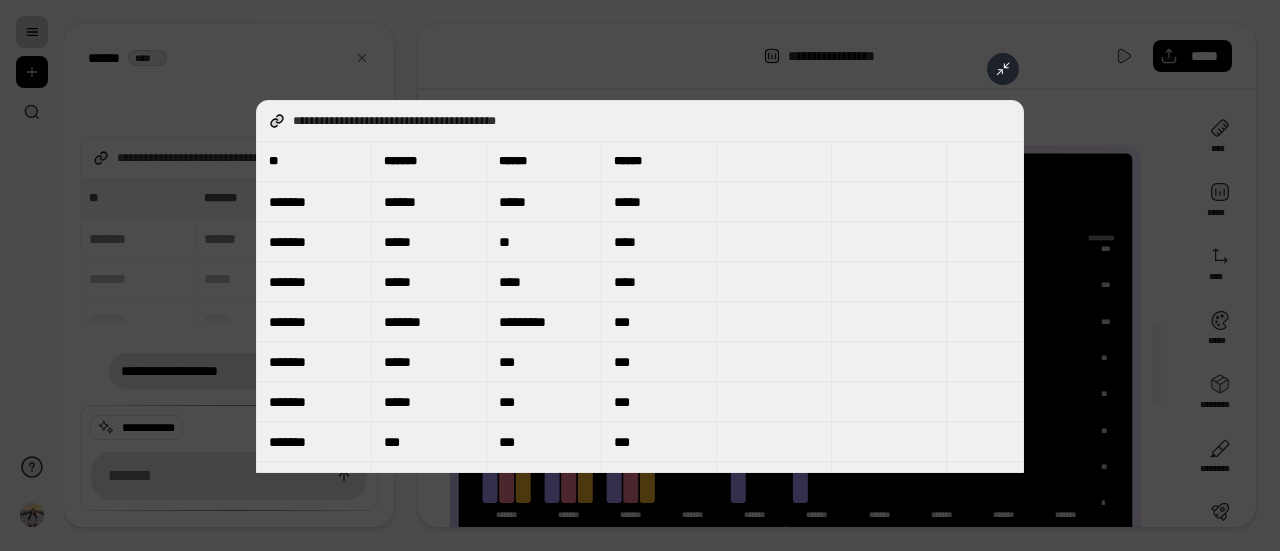 click at bounding box center (1003, 69) 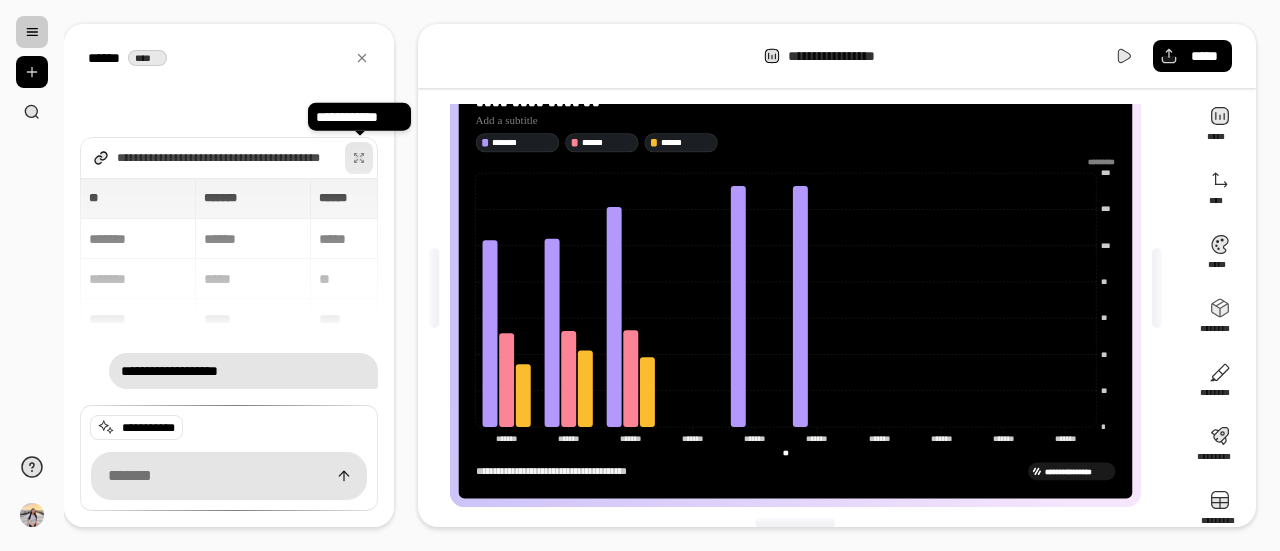scroll, scrollTop: 0, scrollLeft: 0, axis: both 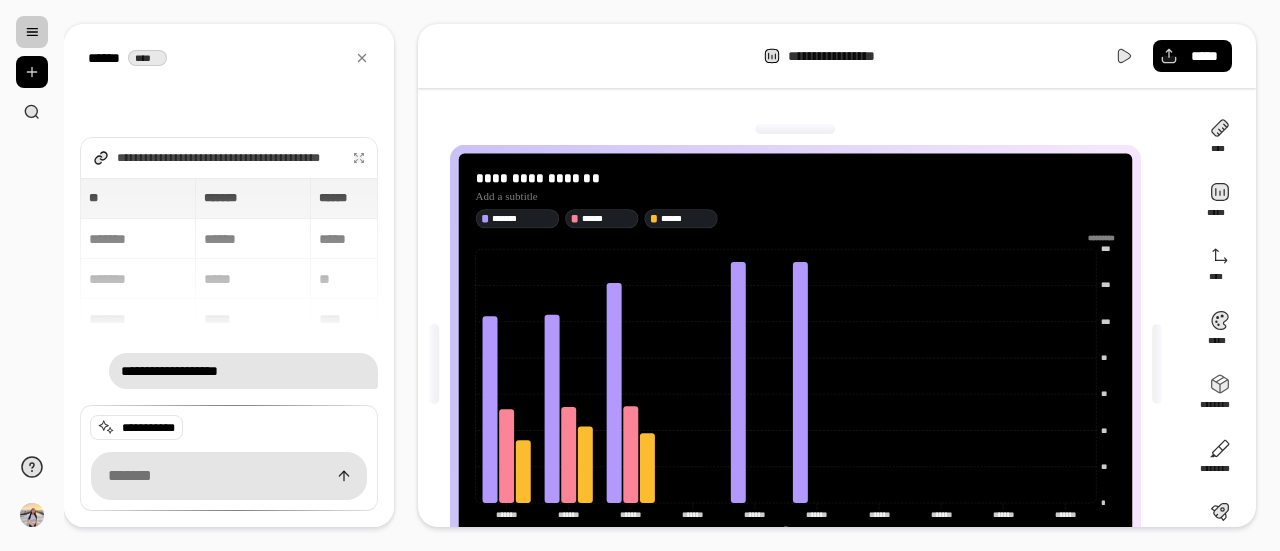 click at bounding box center (32, 32) 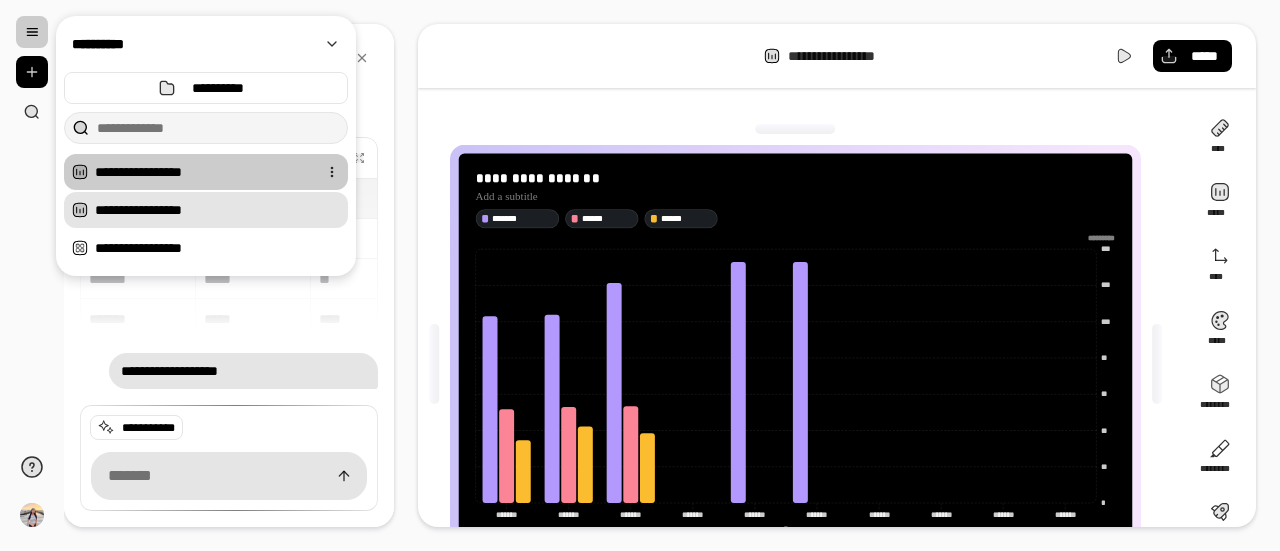 click on "**********" at bounding box center [221, 210] 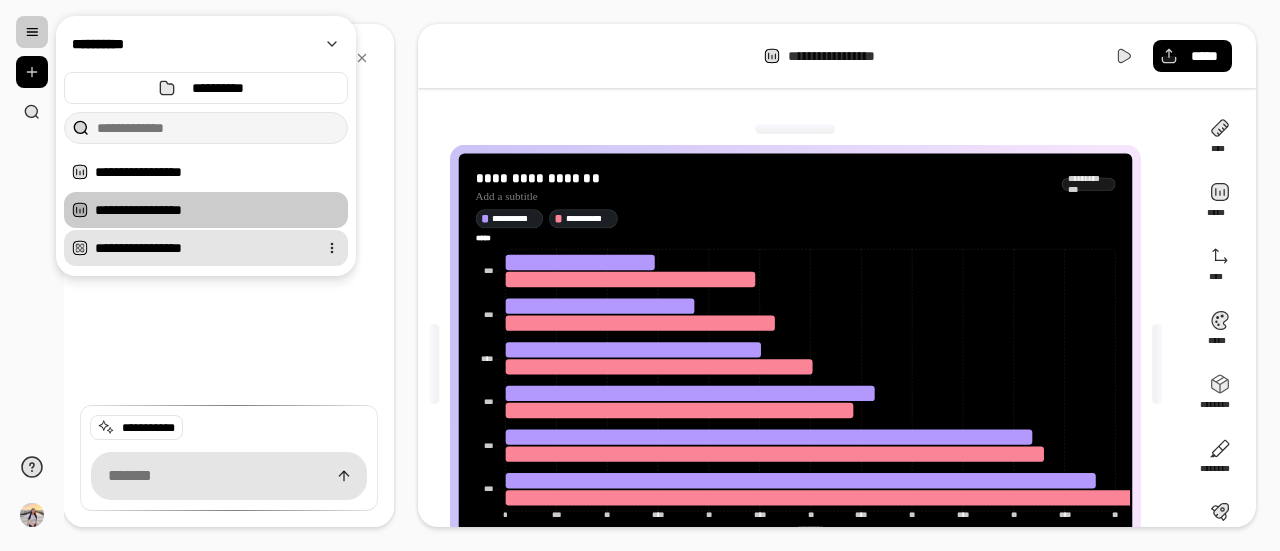 click on "**********" at bounding box center [202, 248] 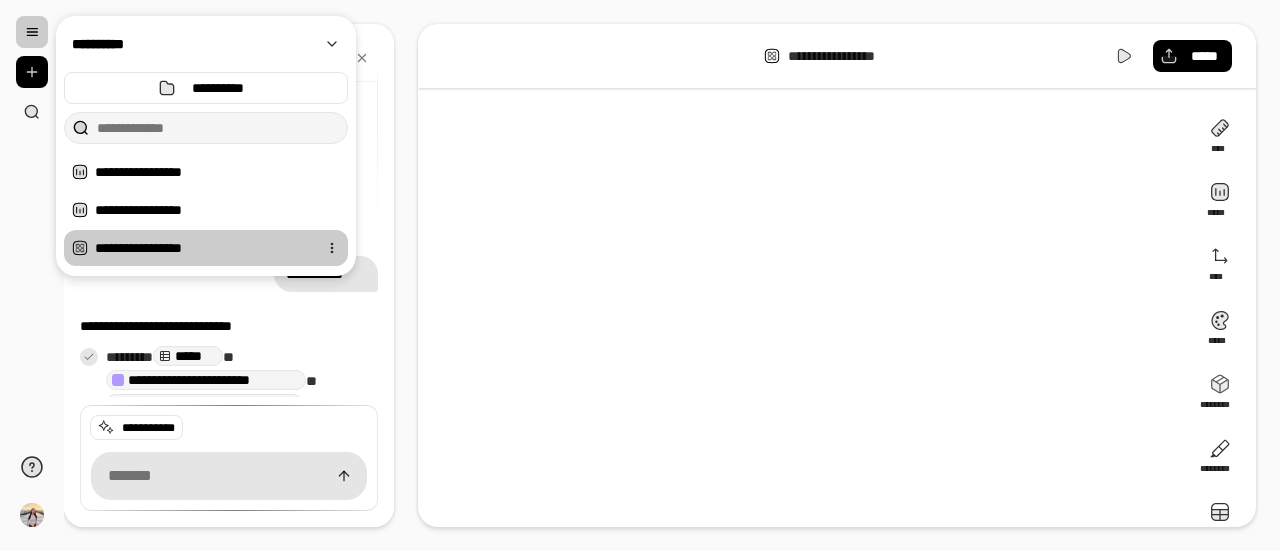 scroll, scrollTop: 154, scrollLeft: 0, axis: vertical 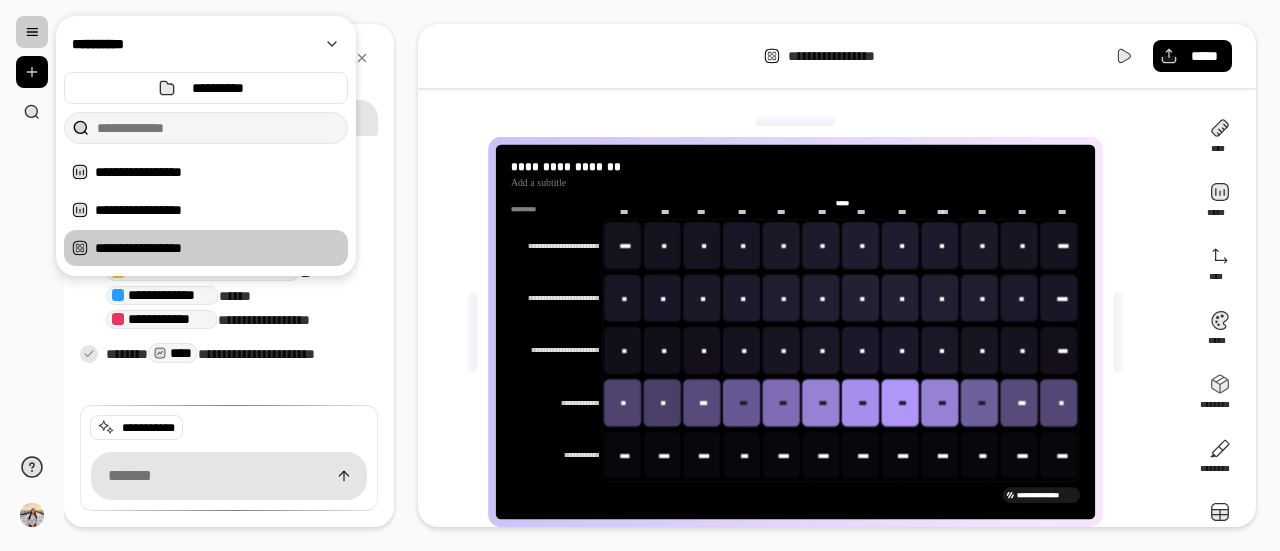 click on "**********" at bounding box center [837, 56] 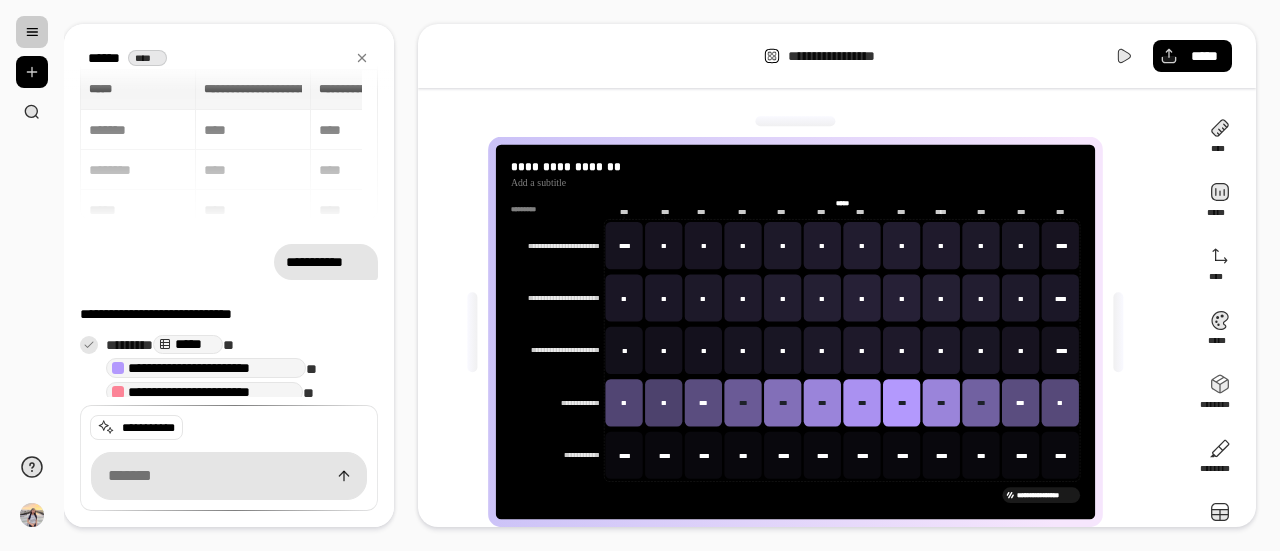 scroll, scrollTop: 0, scrollLeft: 0, axis: both 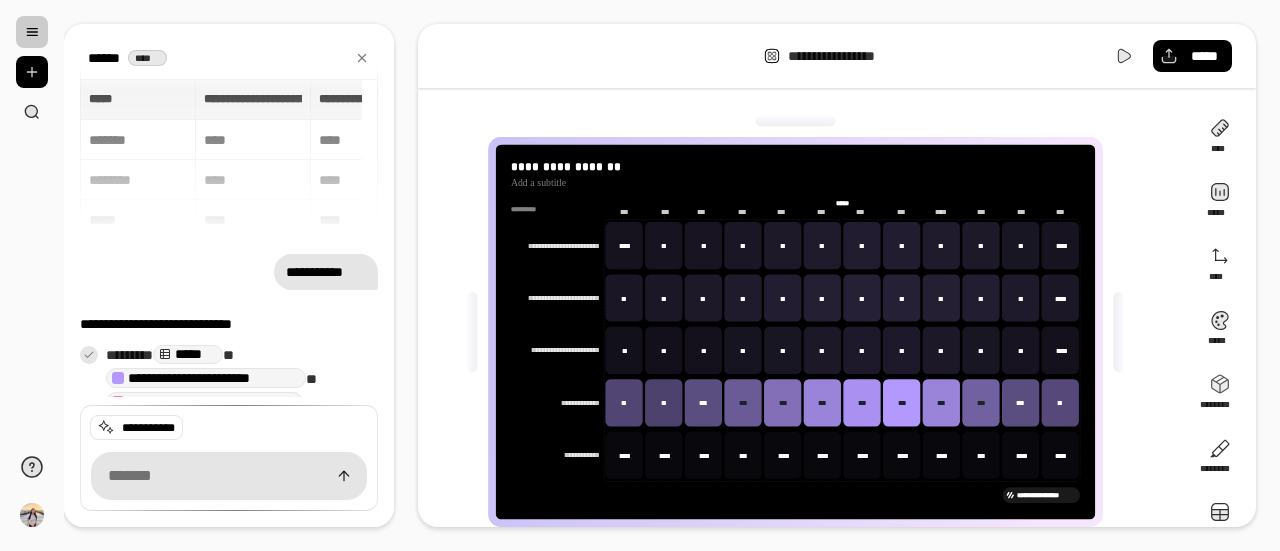 click on "**********" at bounding box center (229, 155) 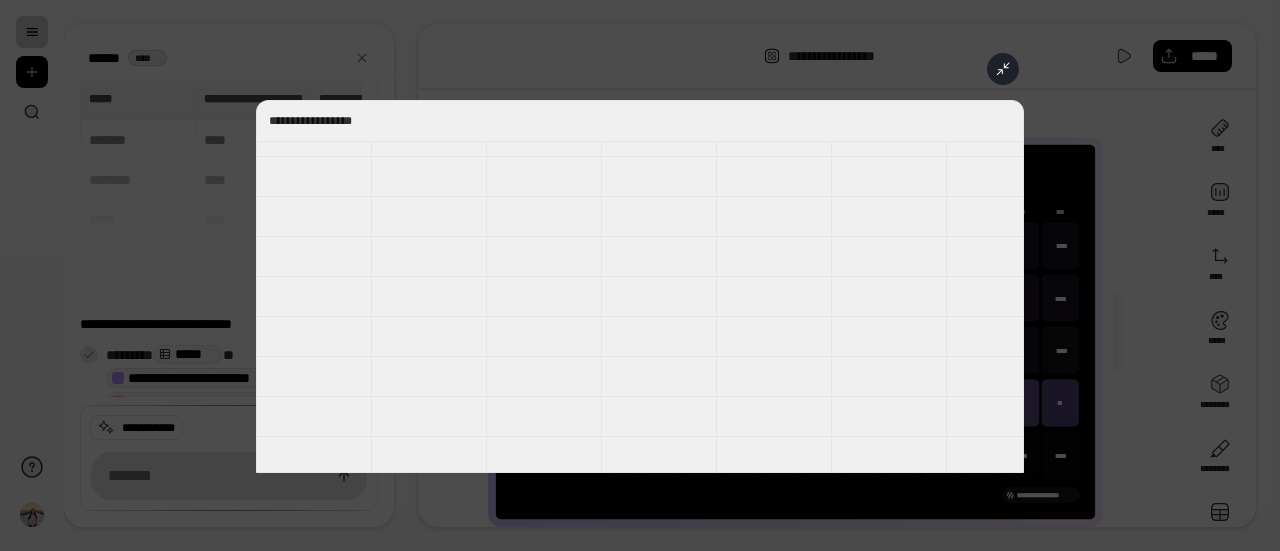 scroll, scrollTop: 0, scrollLeft: 0, axis: both 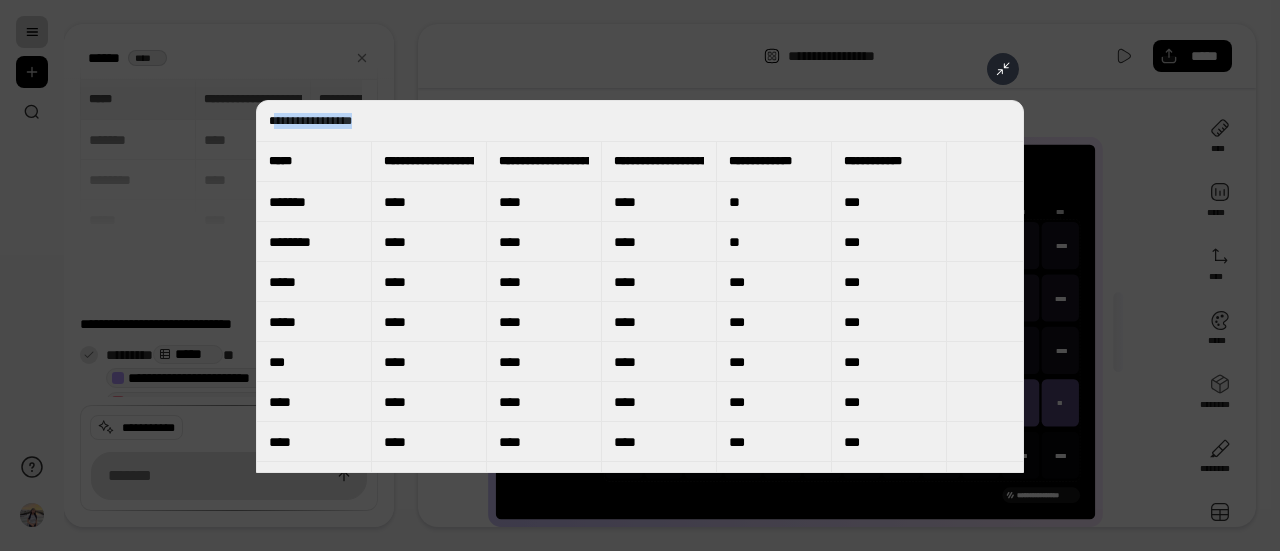 drag, startPoint x: 283, startPoint y: 117, endPoint x: 450, endPoint y: 116, distance: 167.00299 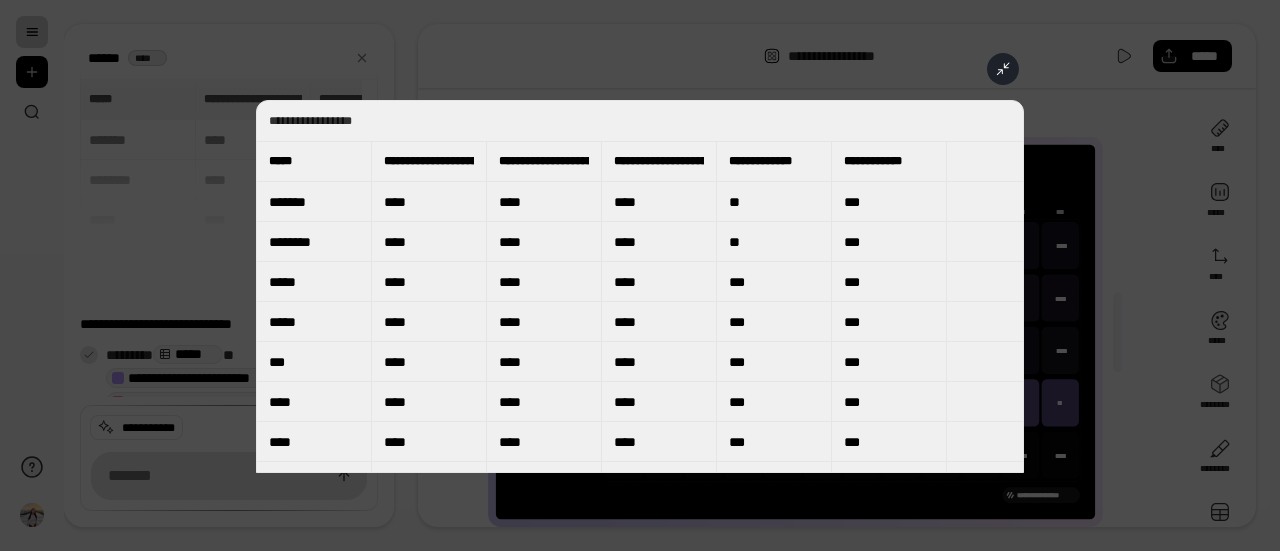 click at bounding box center (640, 275) 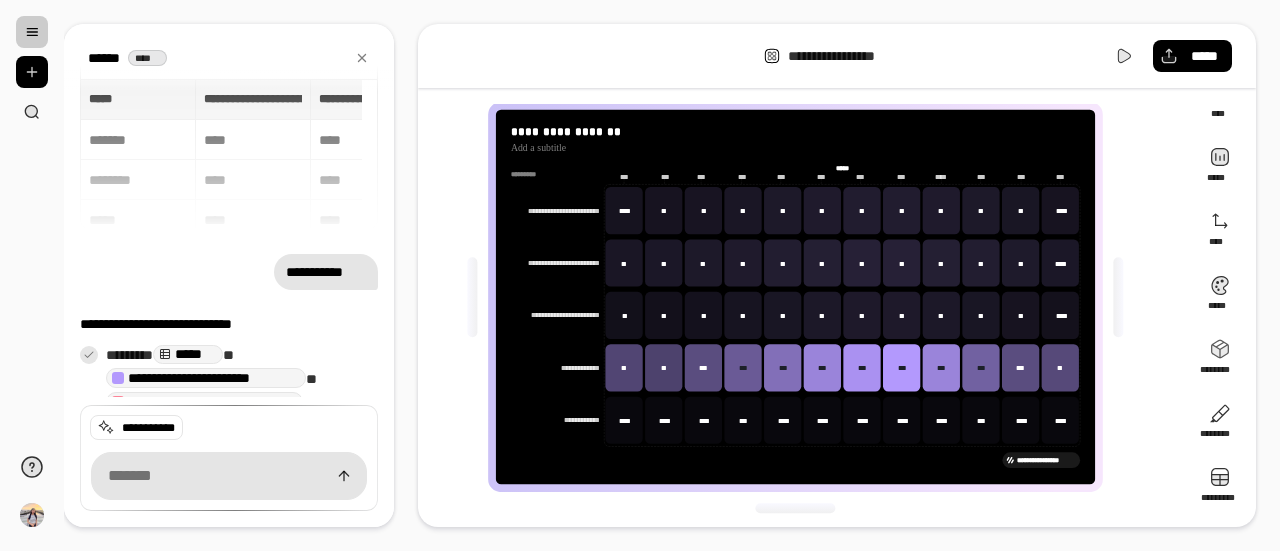 scroll, scrollTop: 0, scrollLeft: 0, axis: both 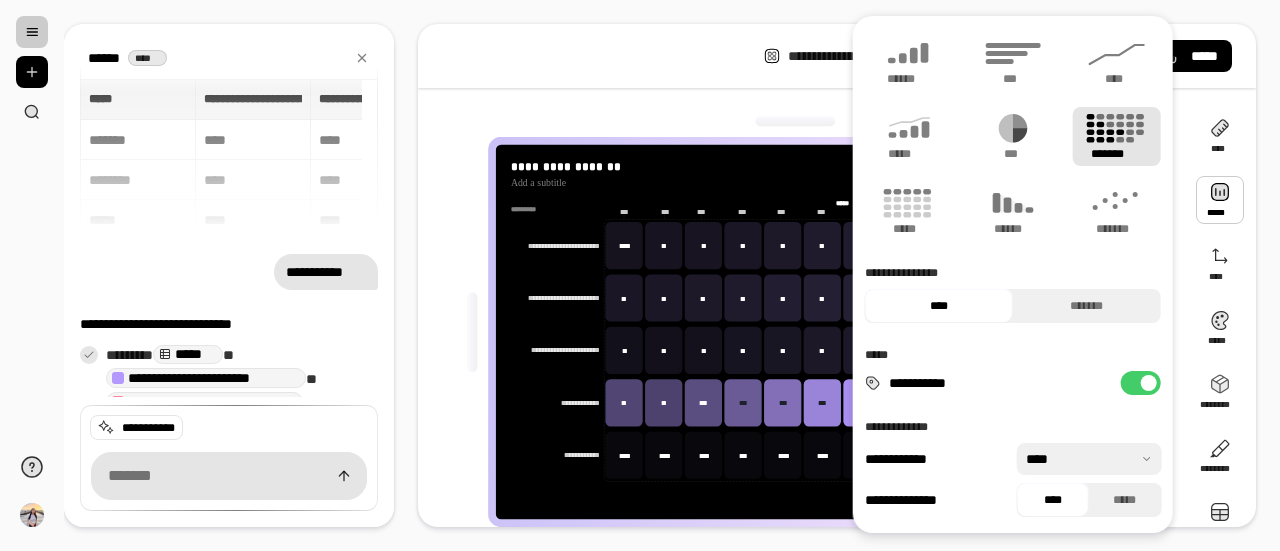 click at bounding box center [1220, 200] 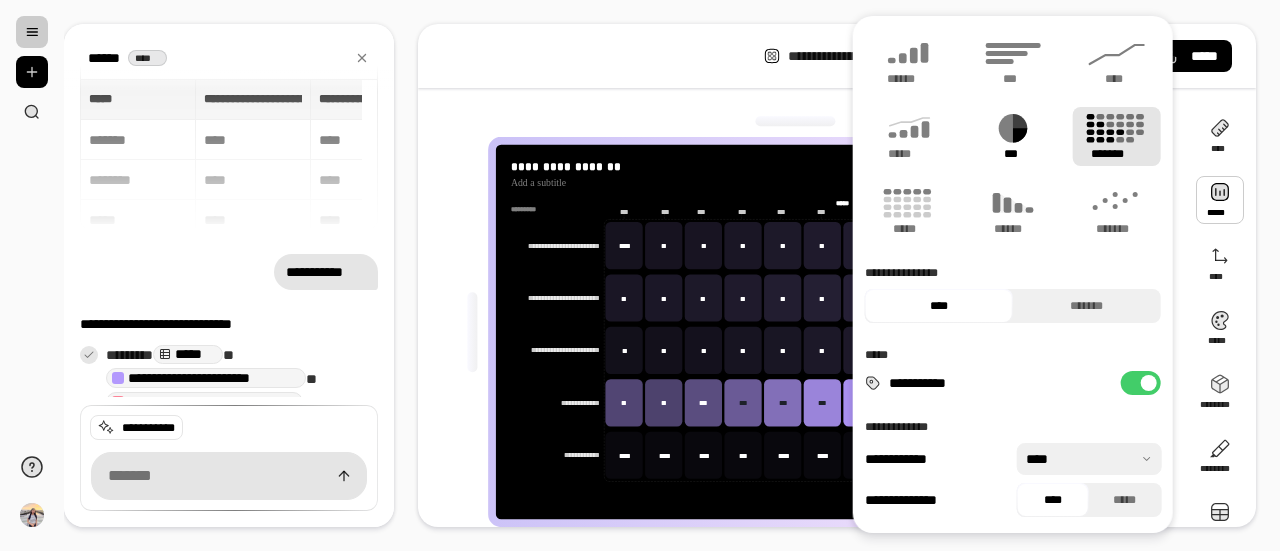 click 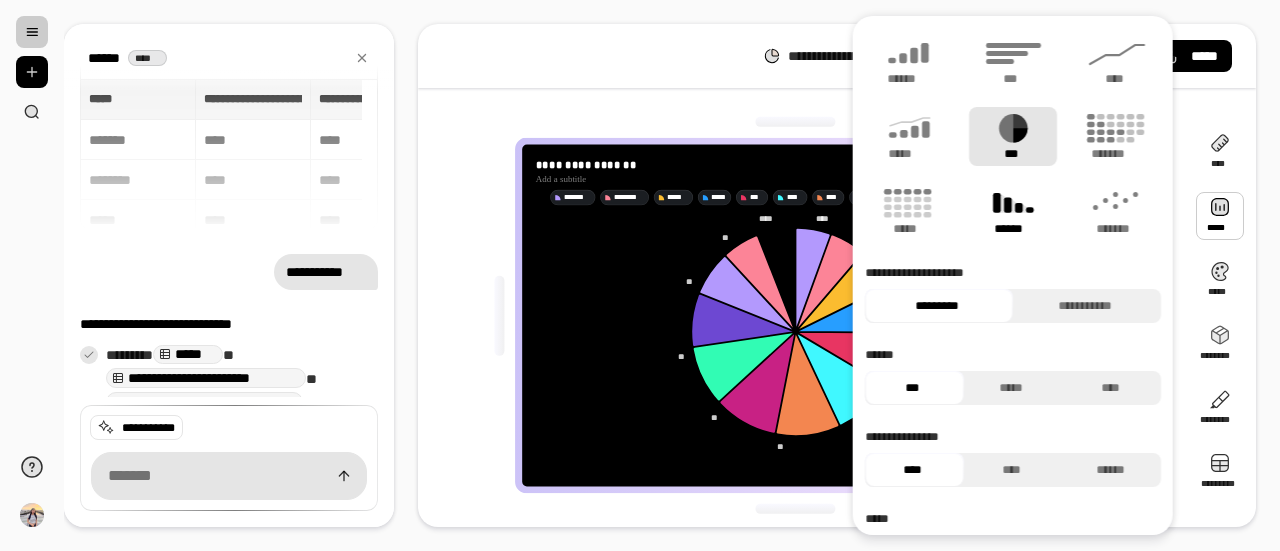 click on "******" at bounding box center [1013, 229] 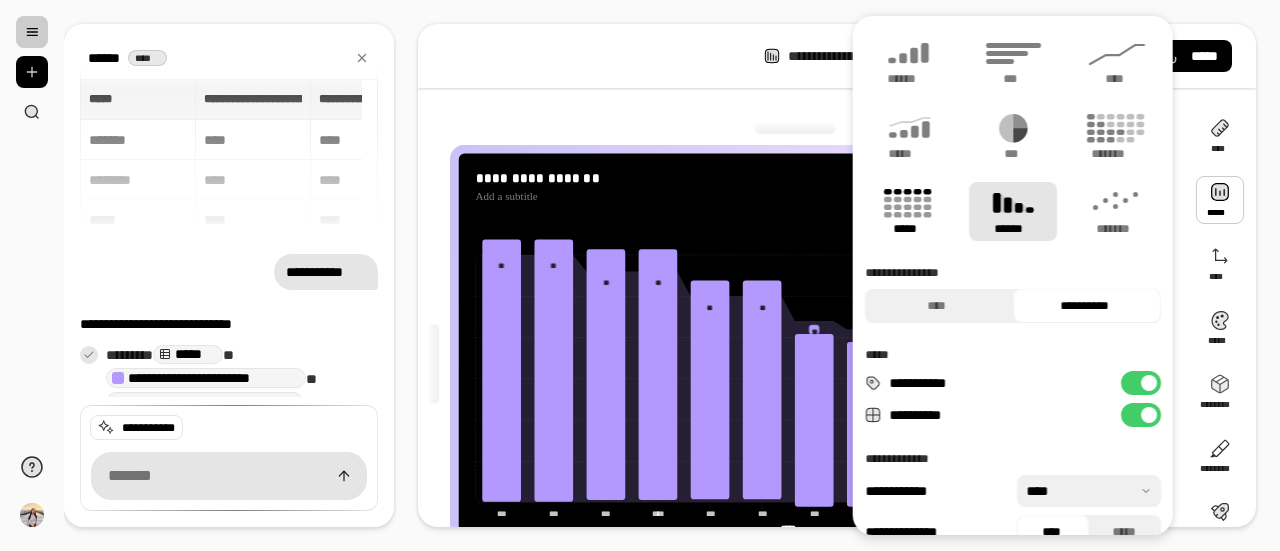 click 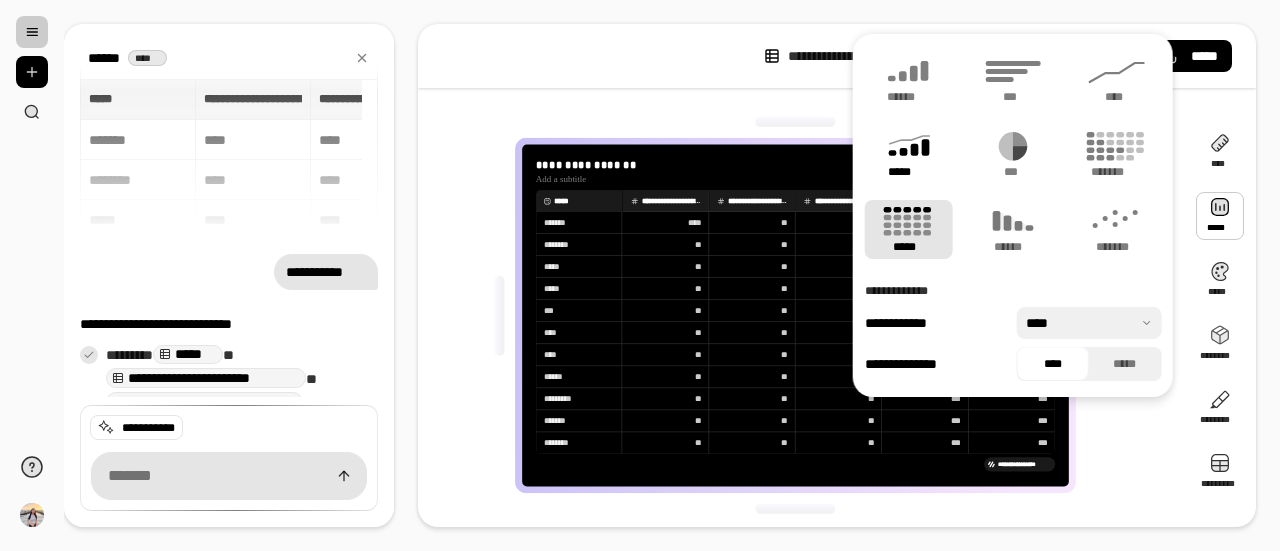 click on "*****" at bounding box center [909, 154] 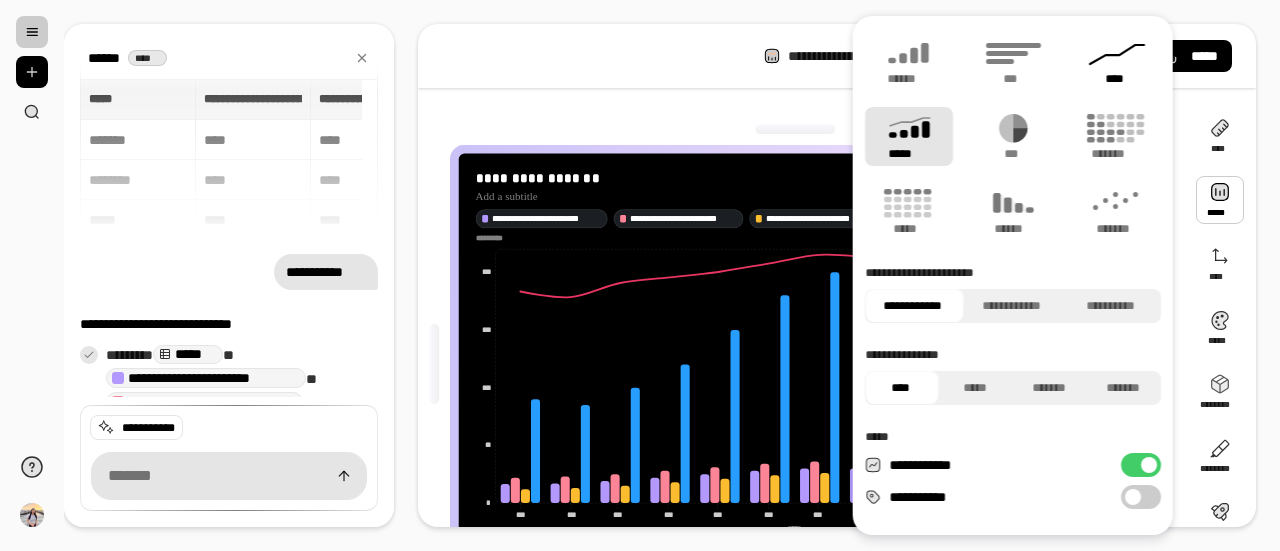 click 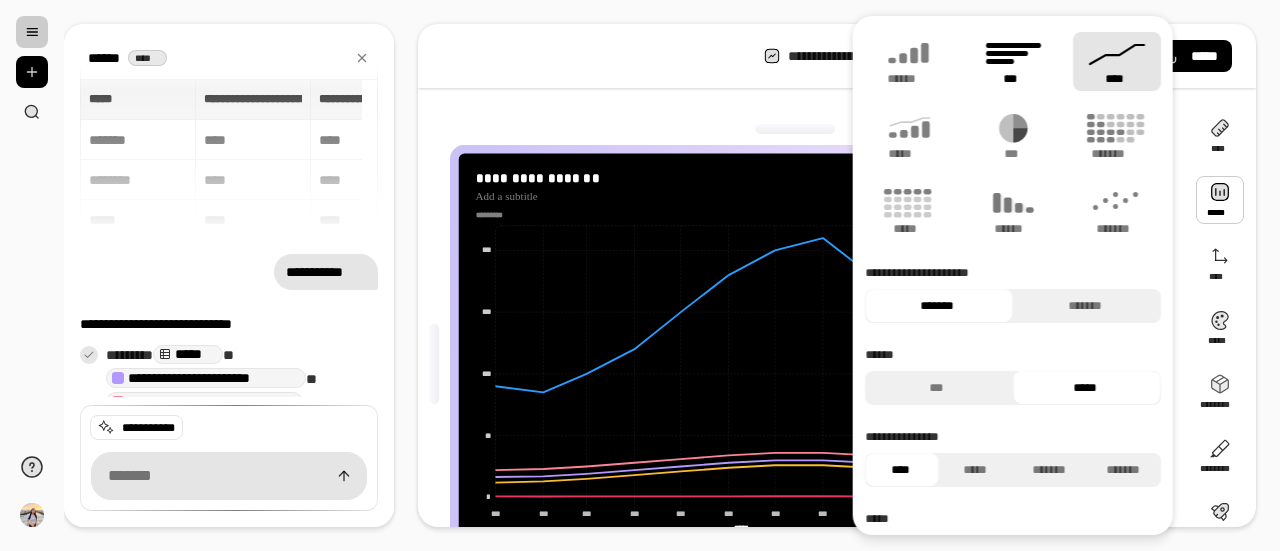 click 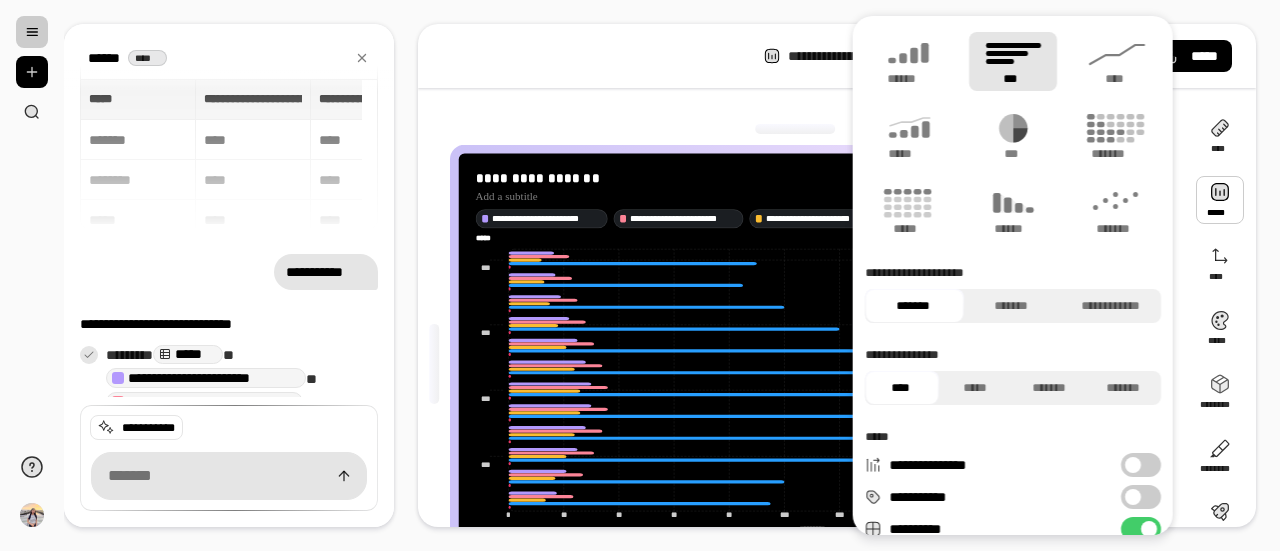 click at bounding box center (796, 129) 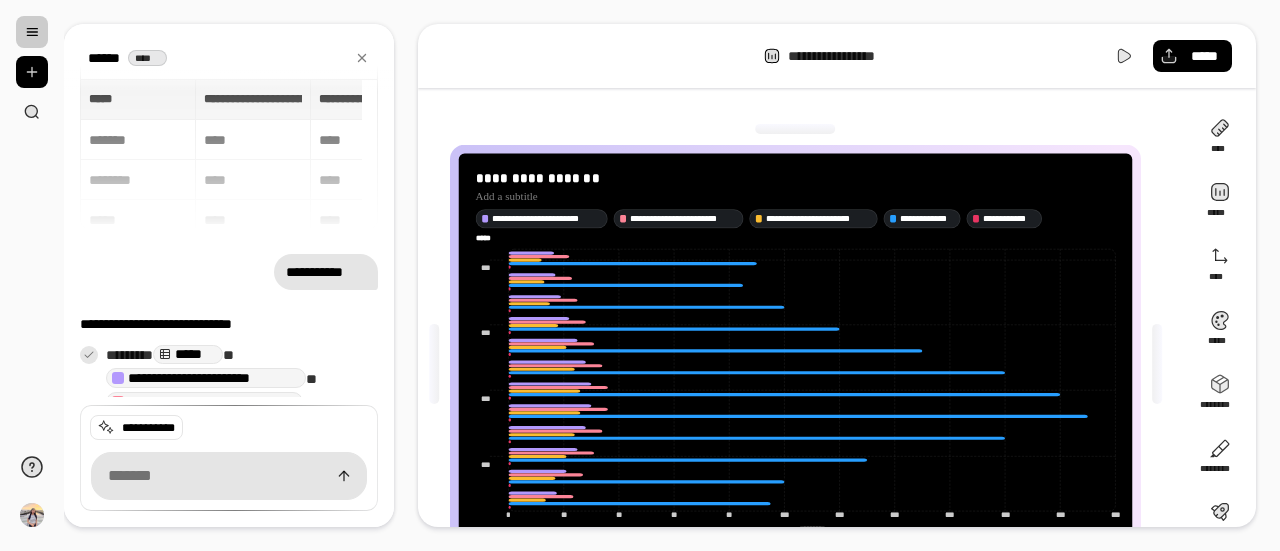 click on "**********" at bounding box center [849, 56] 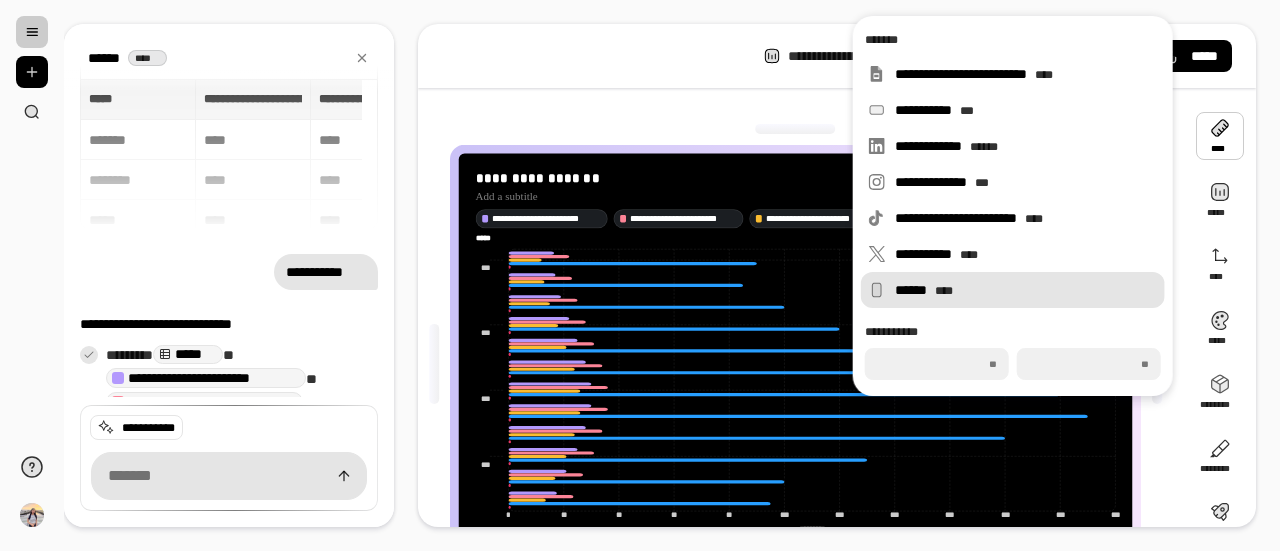 click on "****** ****" at bounding box center [1026, 290] 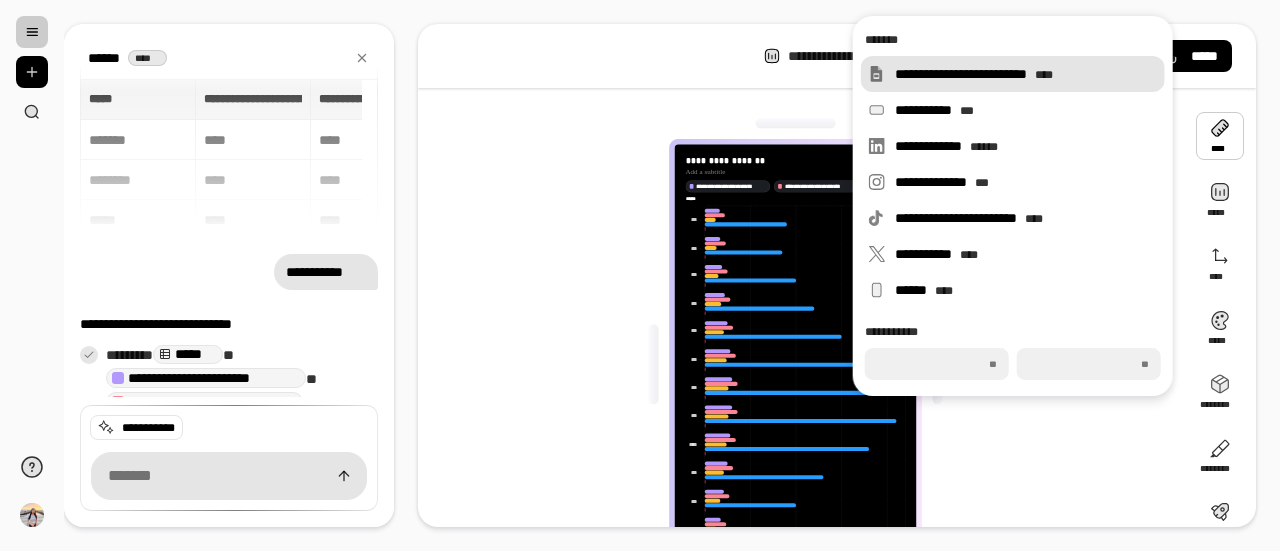 click on "**********" at bounding box center [1026, 74] 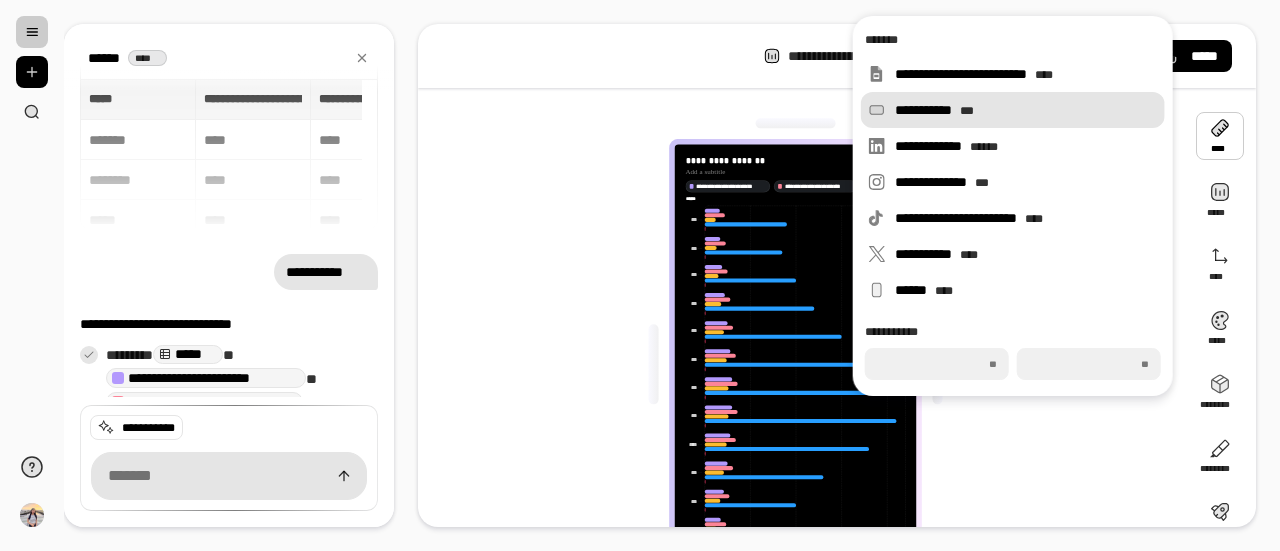 click on "**********" at bounding box center [1013, 110] 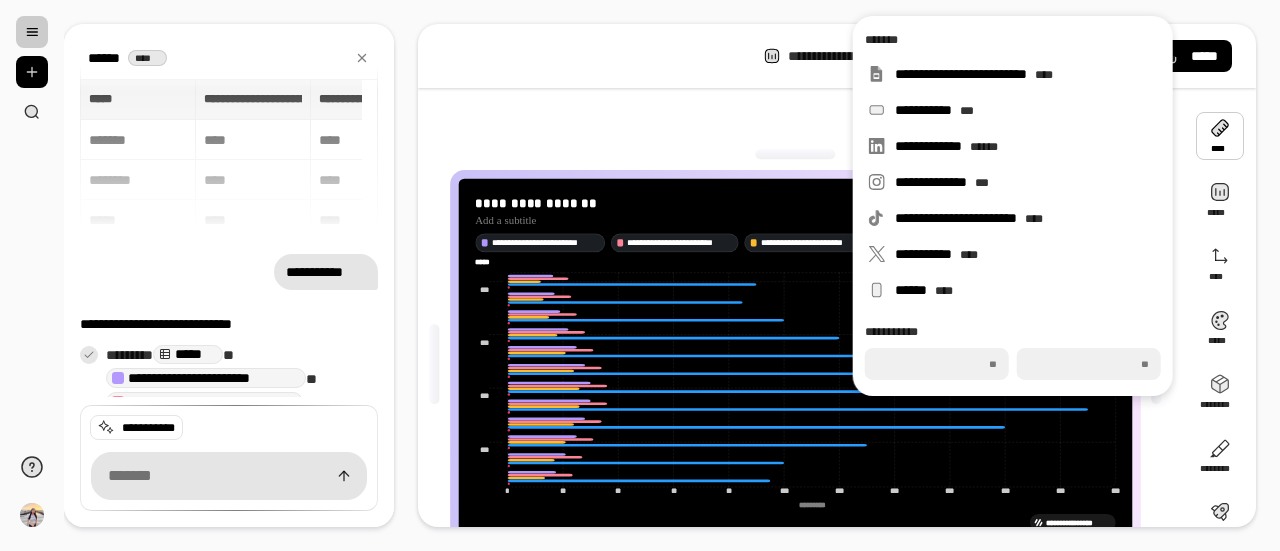 click on "**********" at bounding box center [803, 364] 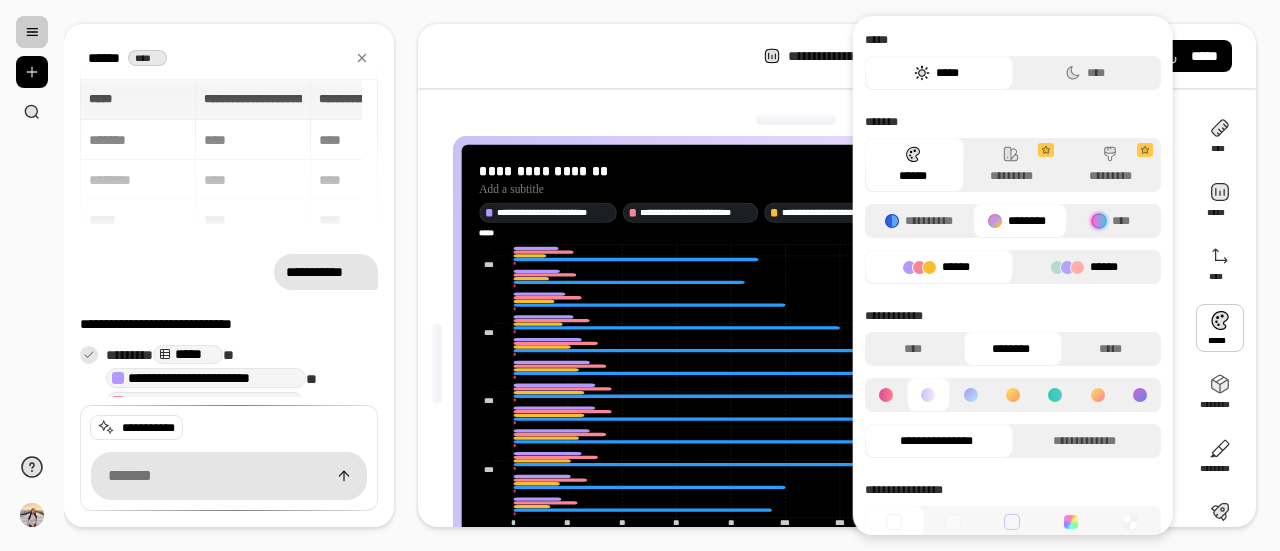 click on "******" at bounding box center (1084, 267) 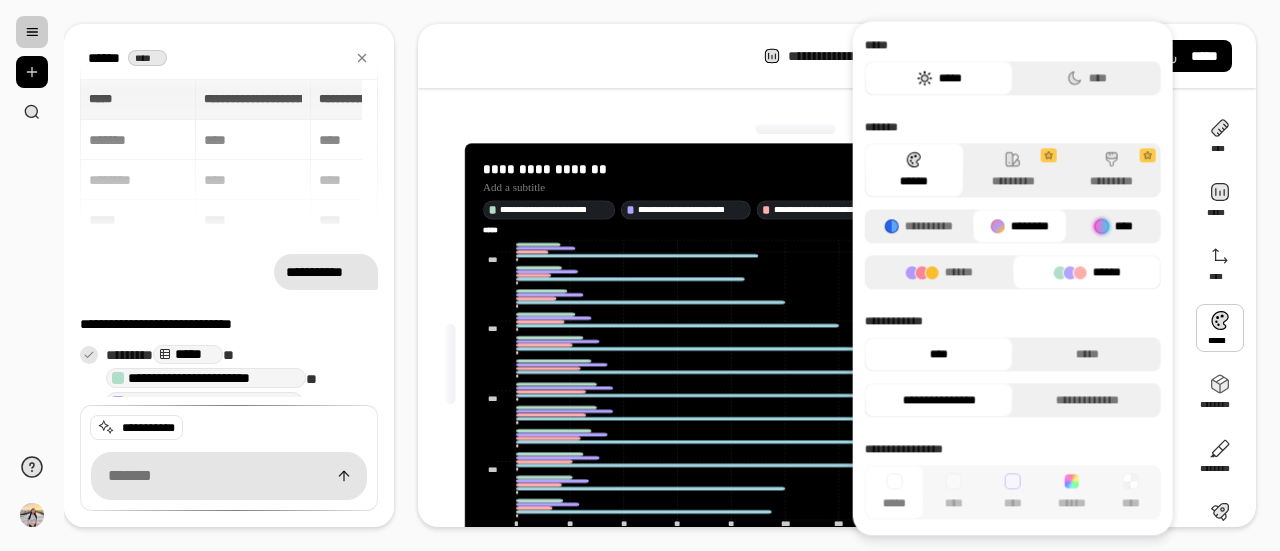 click on "****" at bounding box center [1114, 226] 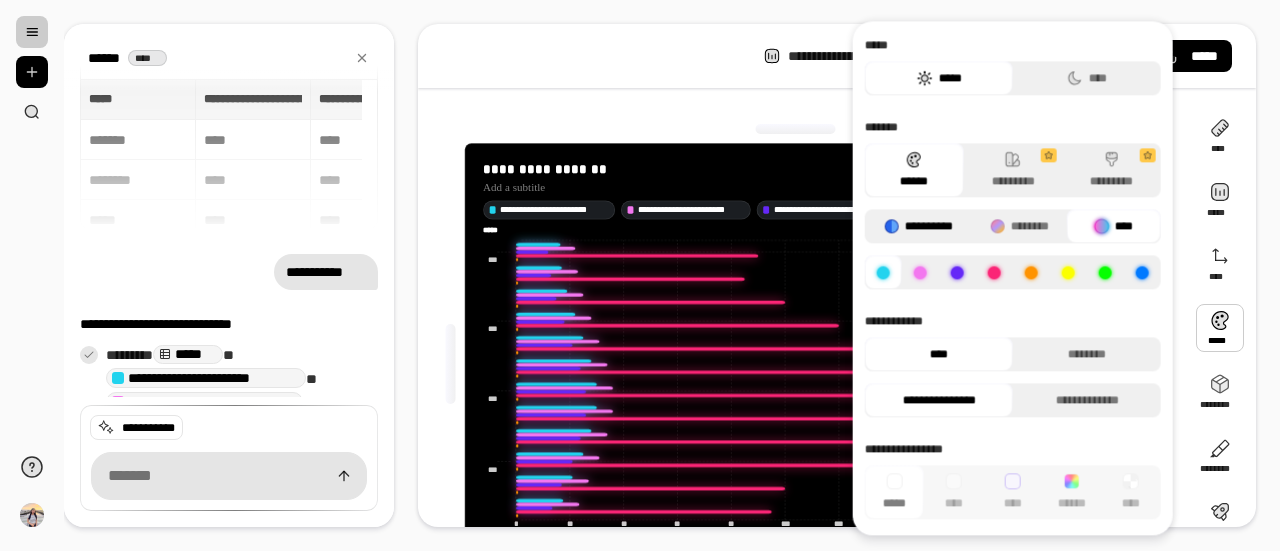 click on "**********" at bounding box center (919, 226) 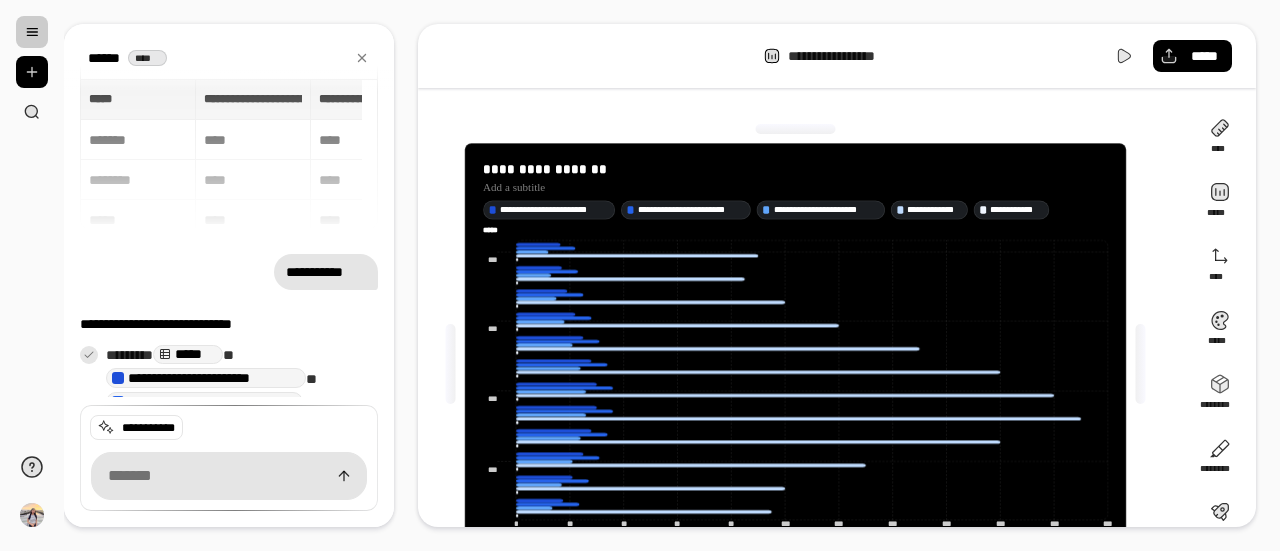 click on "**********" at bounding box center (837, 275) 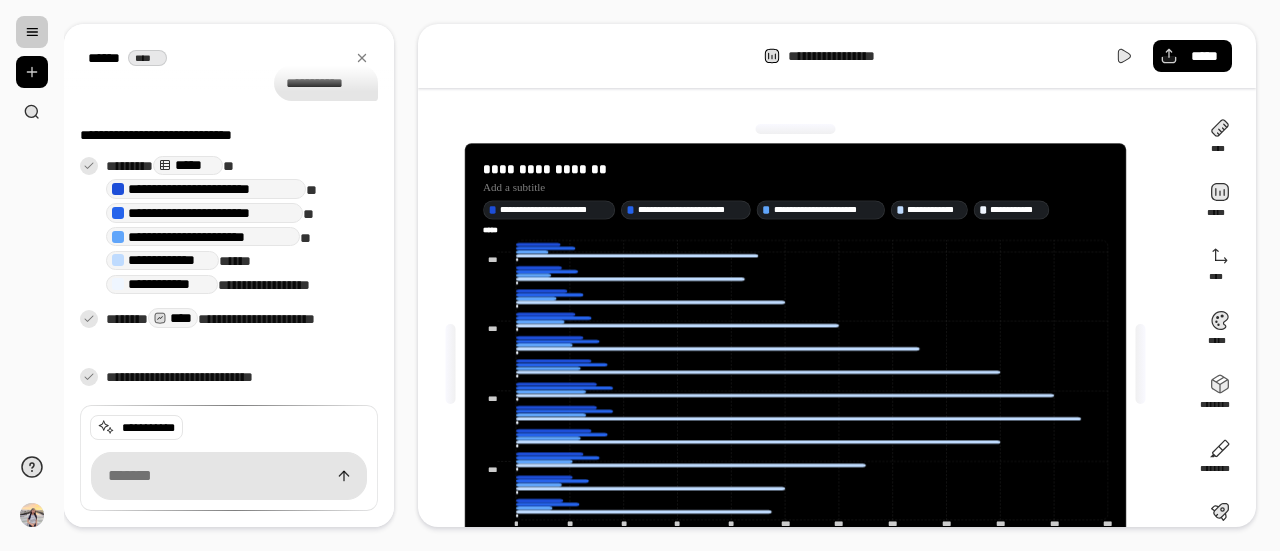 click at bounding box center (32, 72) 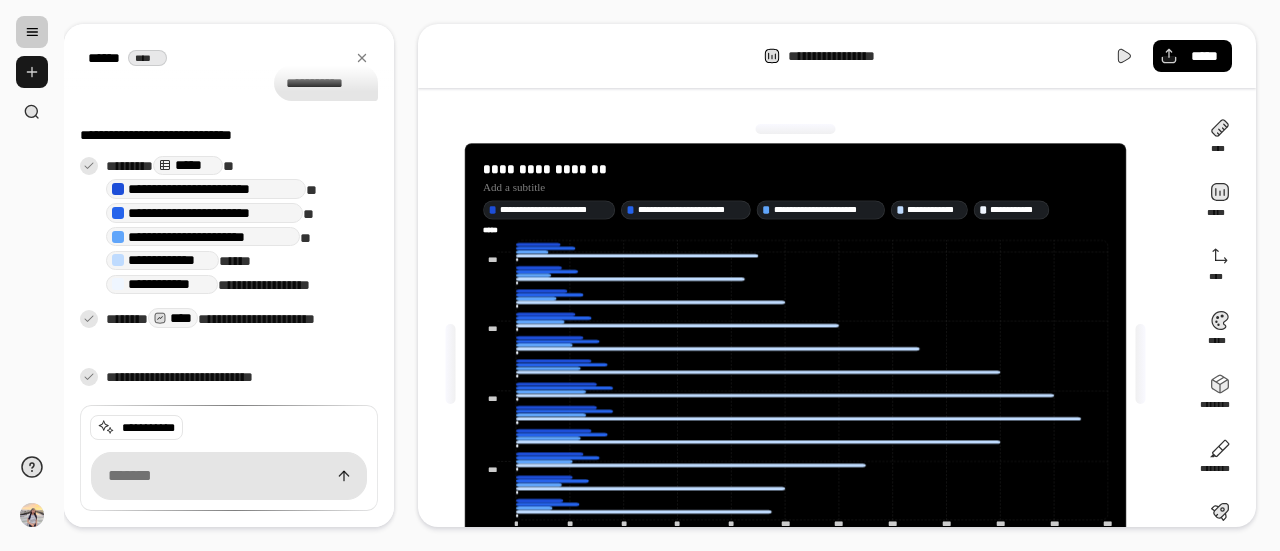 click at bounding box center (32, 72) 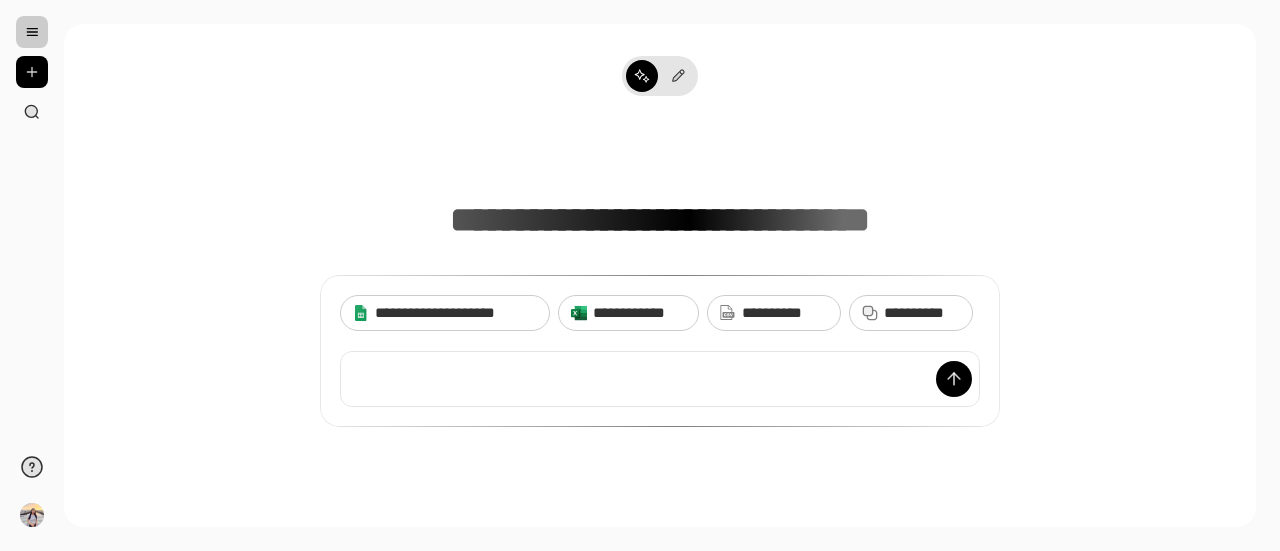 click at bounding box center (660, 379) 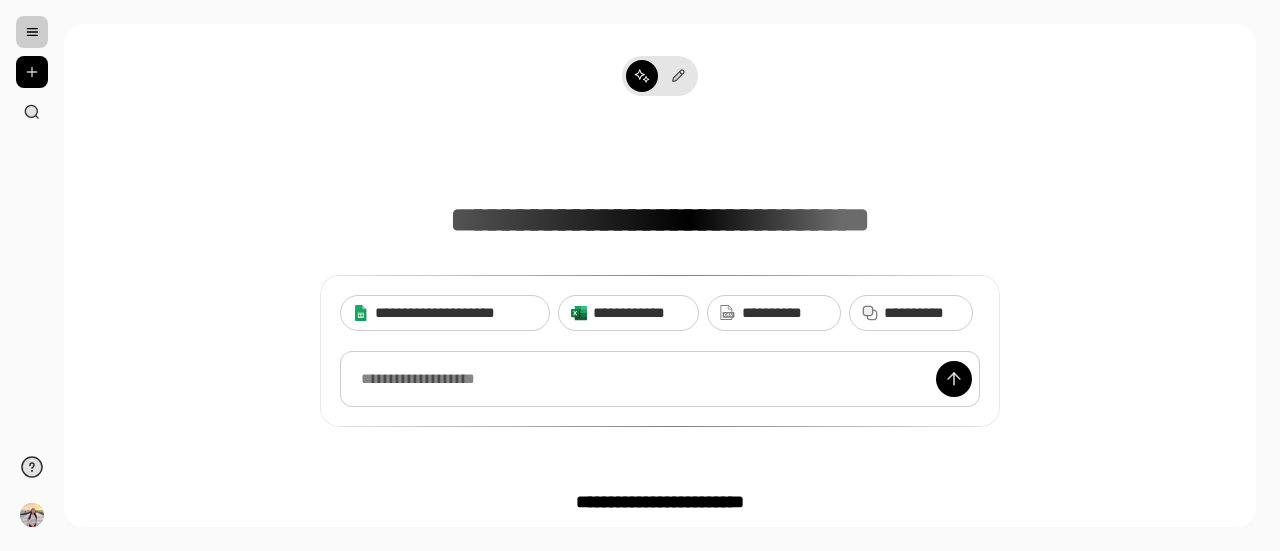 click at bounding box center (660, 379) 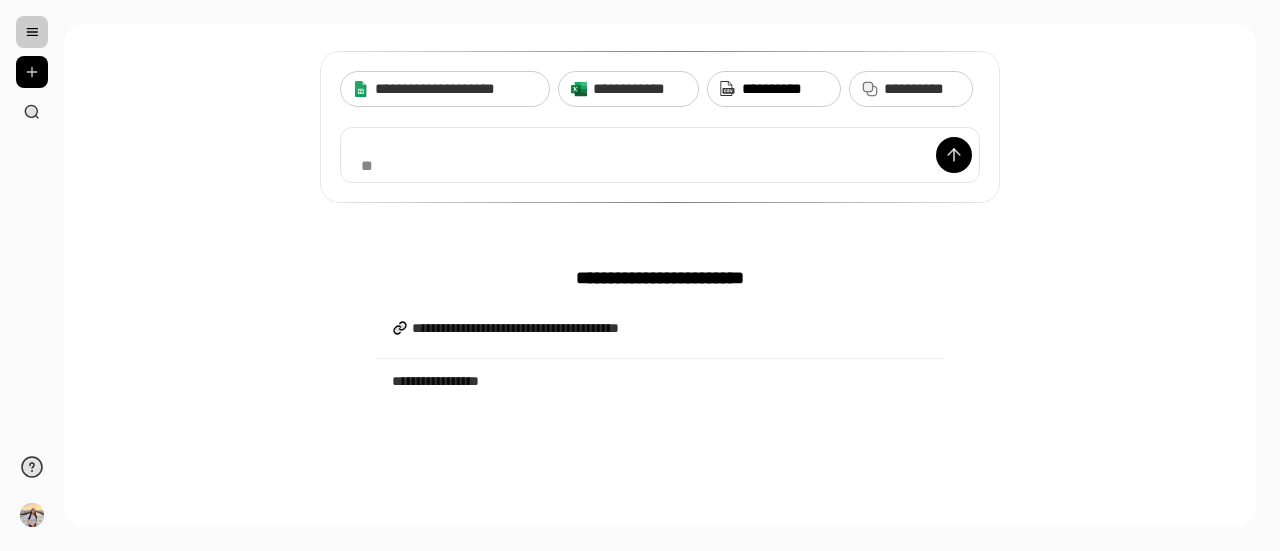 scroll, scrollTop: 0, scrollLeft: 0, axis: both 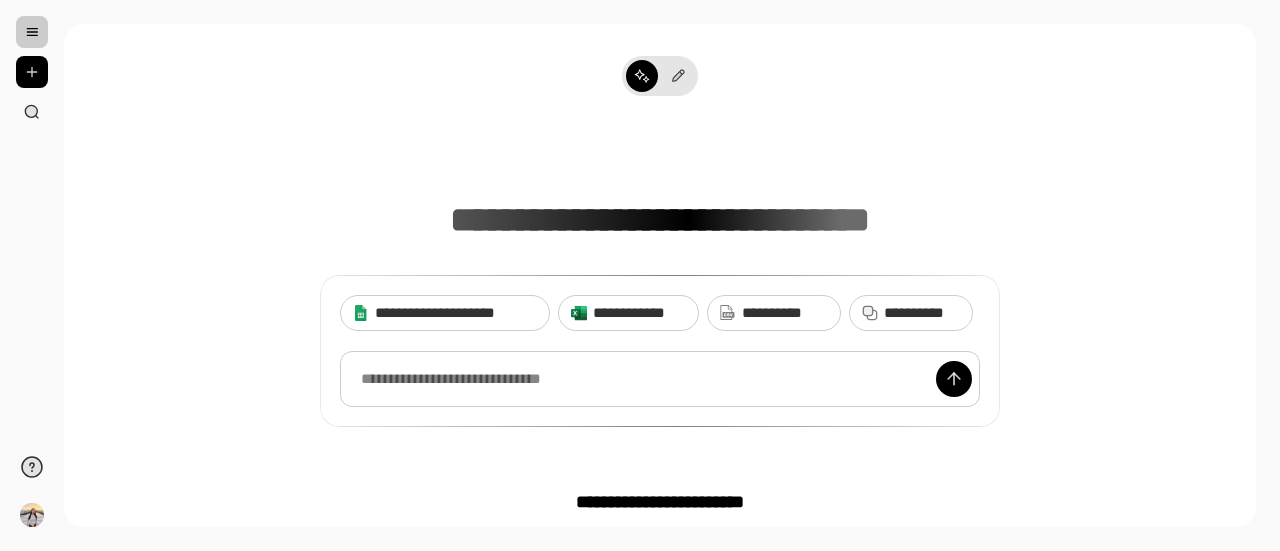 click at bounding box center (660, 379) 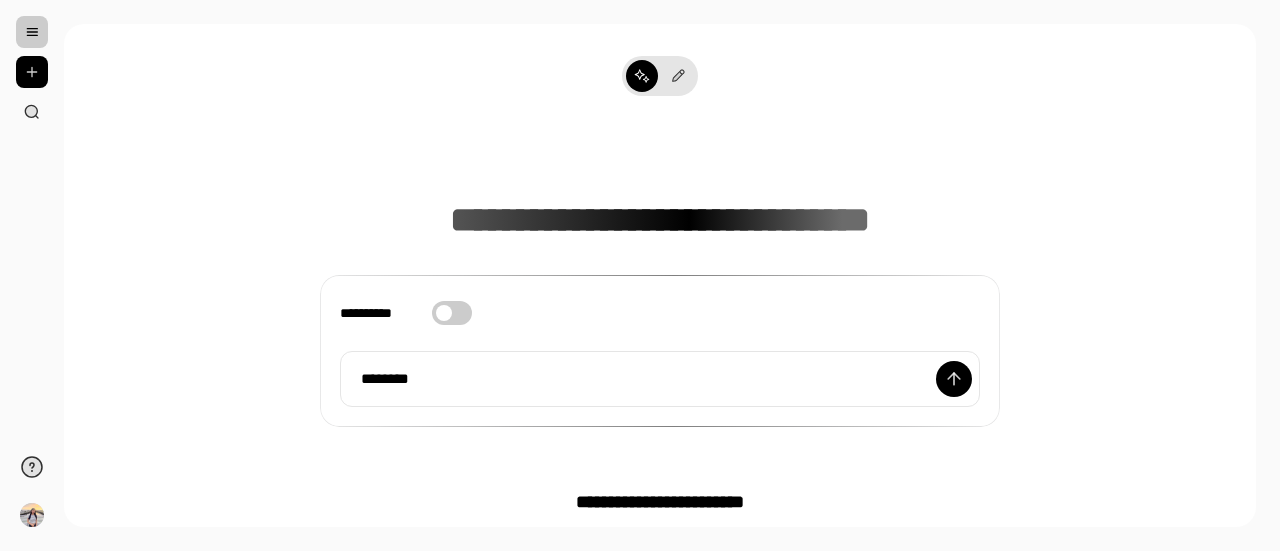 click on "**********" at bounding box center (452, 313) 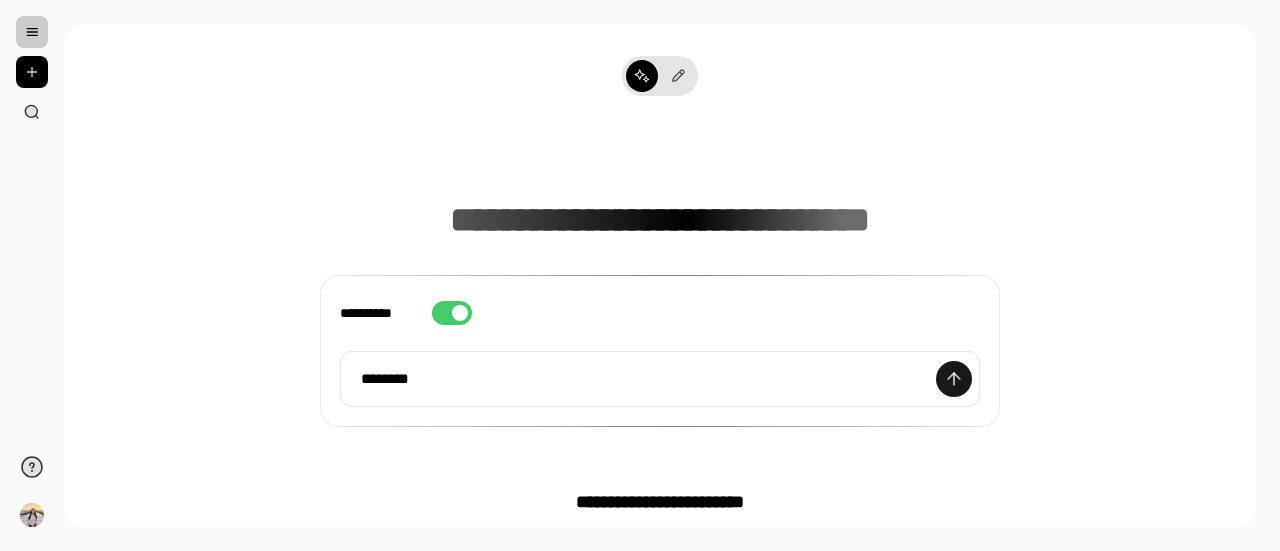 click at bounding box center [954, 379] 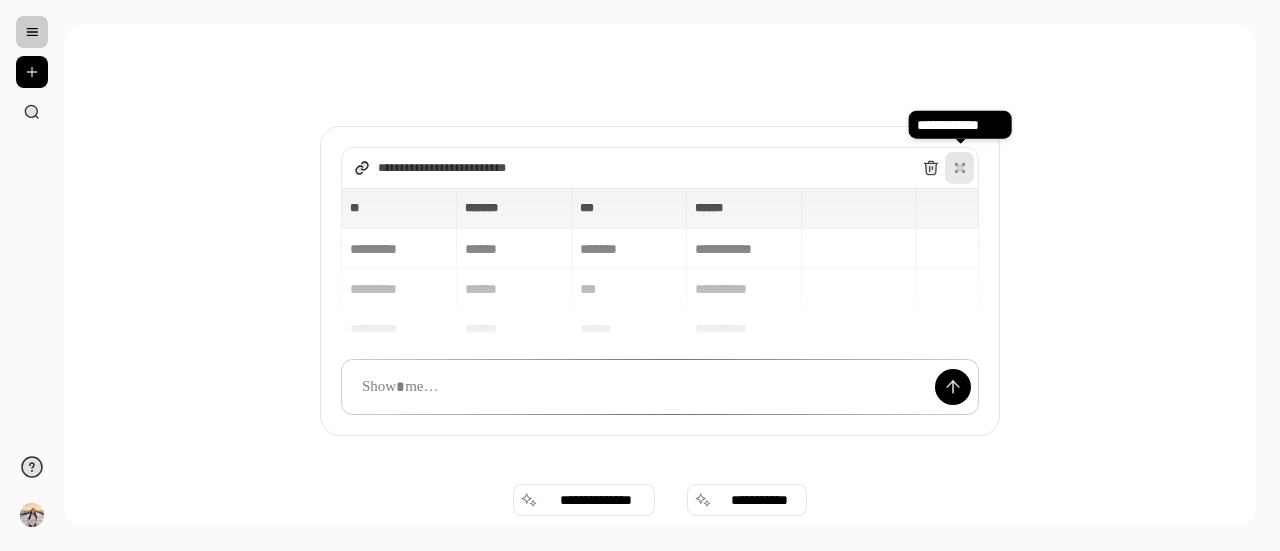 click at bounding box center (960, 168) 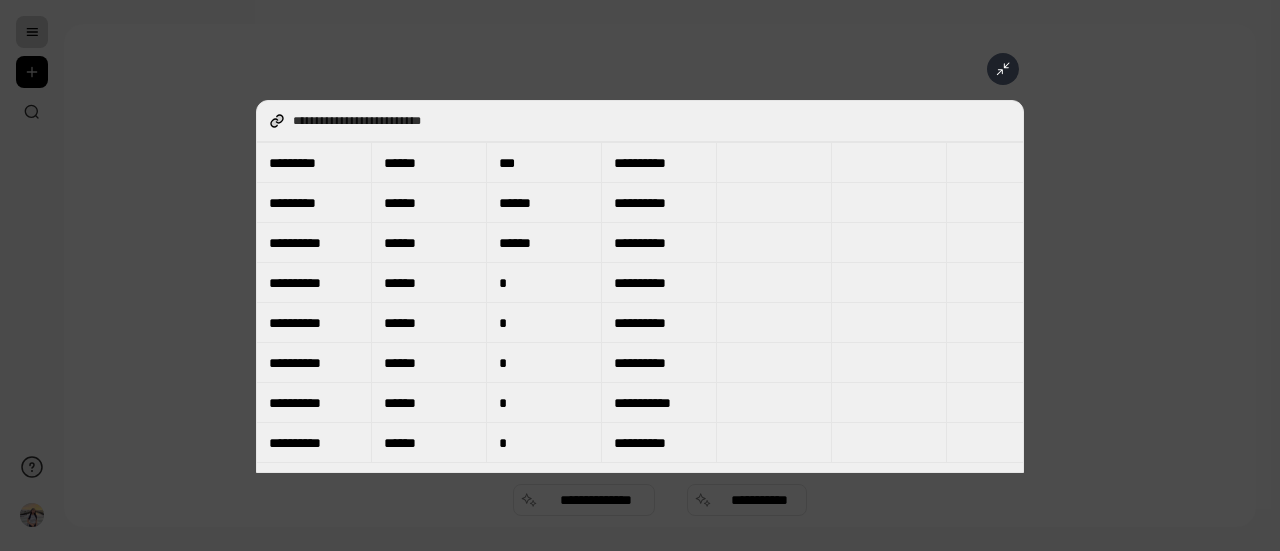 scroll, scrollTop: 0, scrollLeft: 0, axis: both 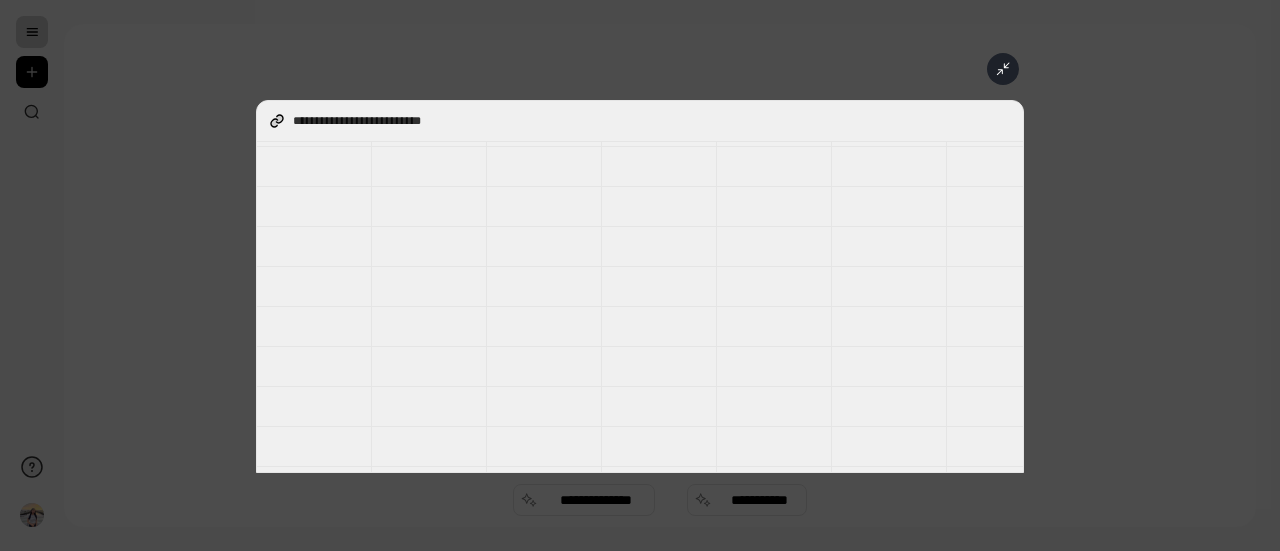 click 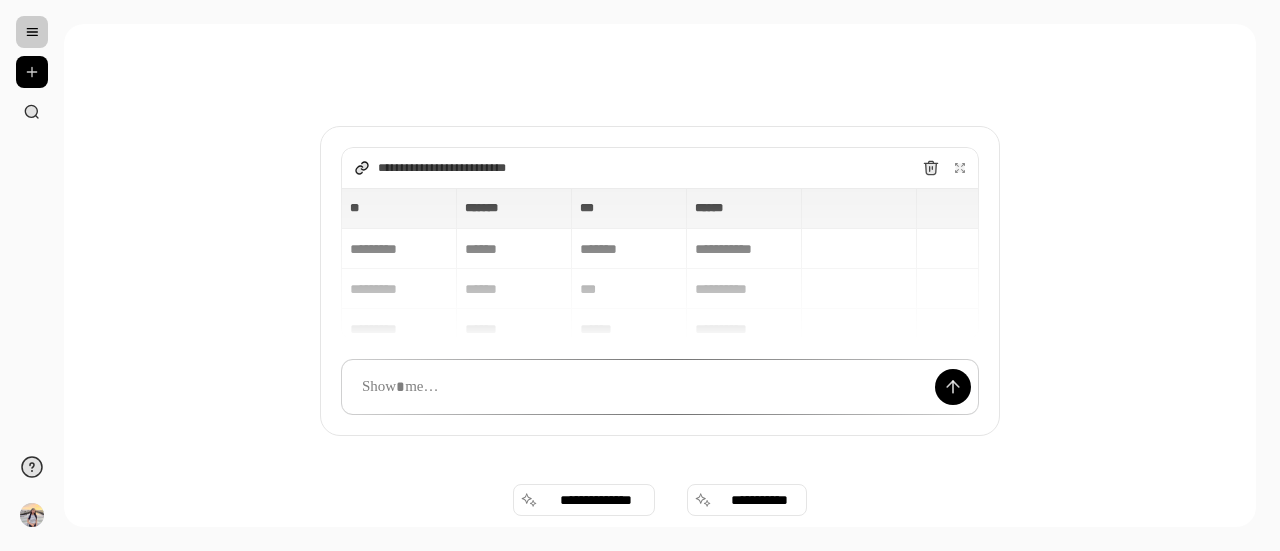 scroll, scrollTop: 518, scrollLeft: 0, axis: vertical 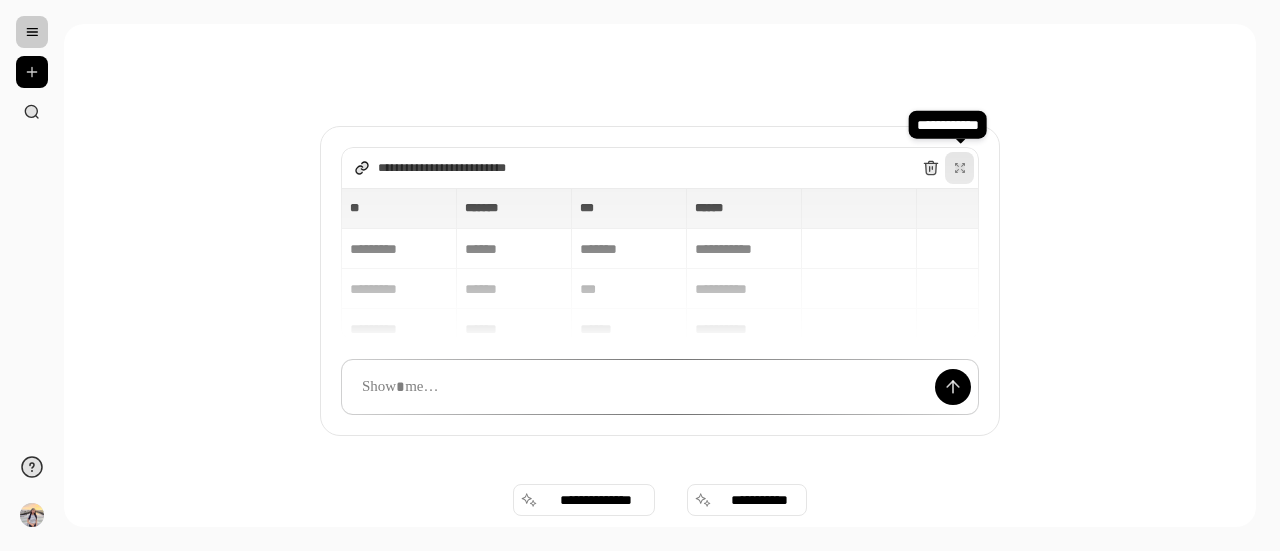 click at bounding box center [960, 168] 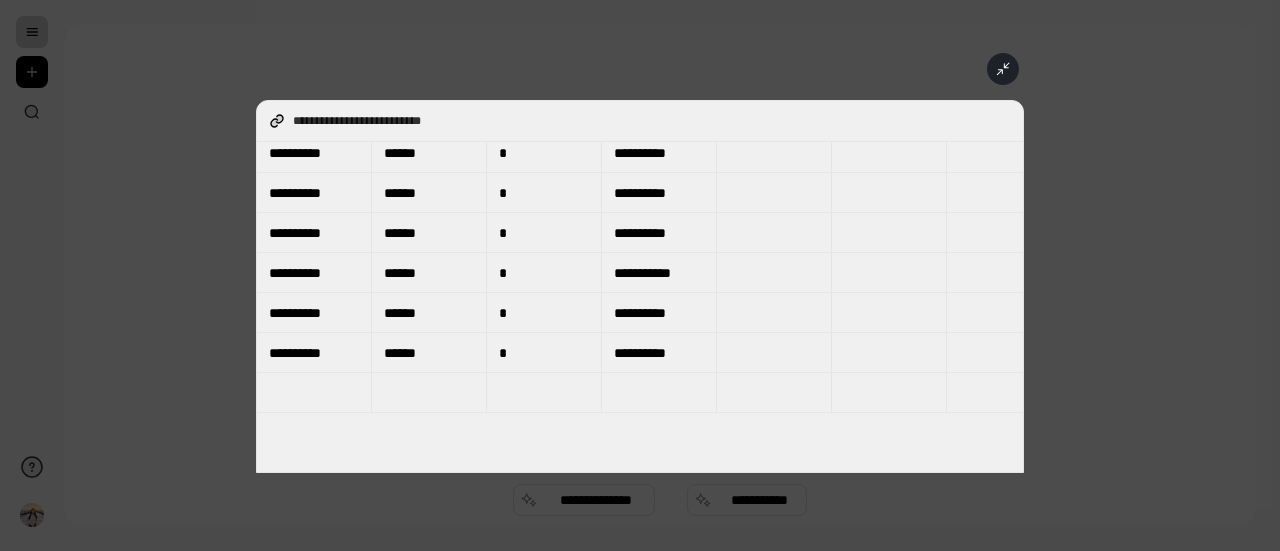 scroll, scrollTop: 0, scrollLeft: 0, axis: both 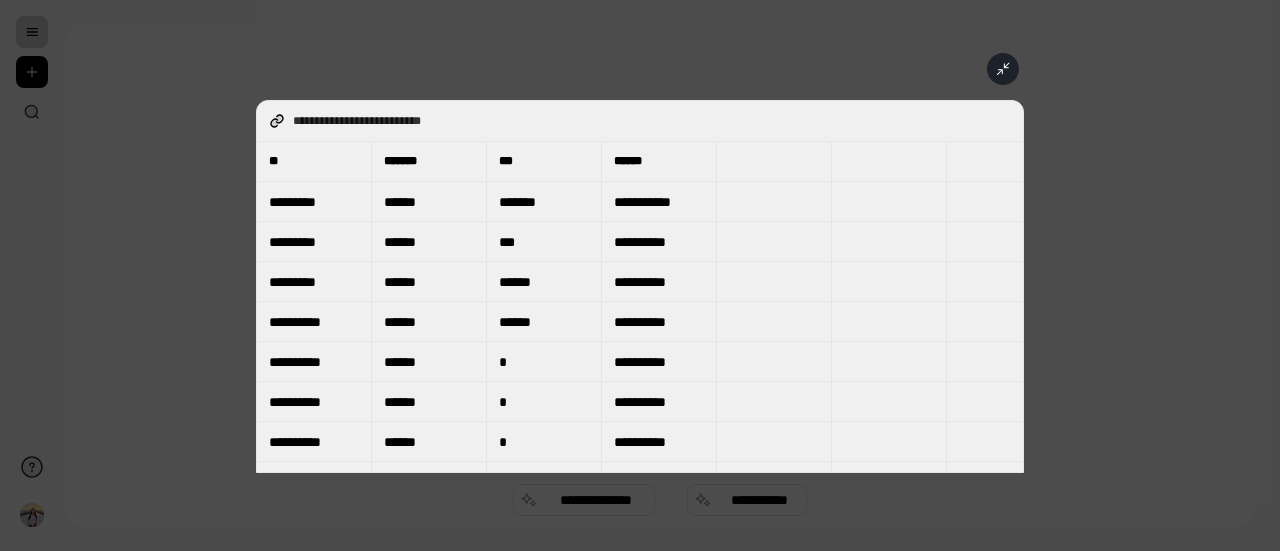 click on "**********" at bounding box center (376, 121) 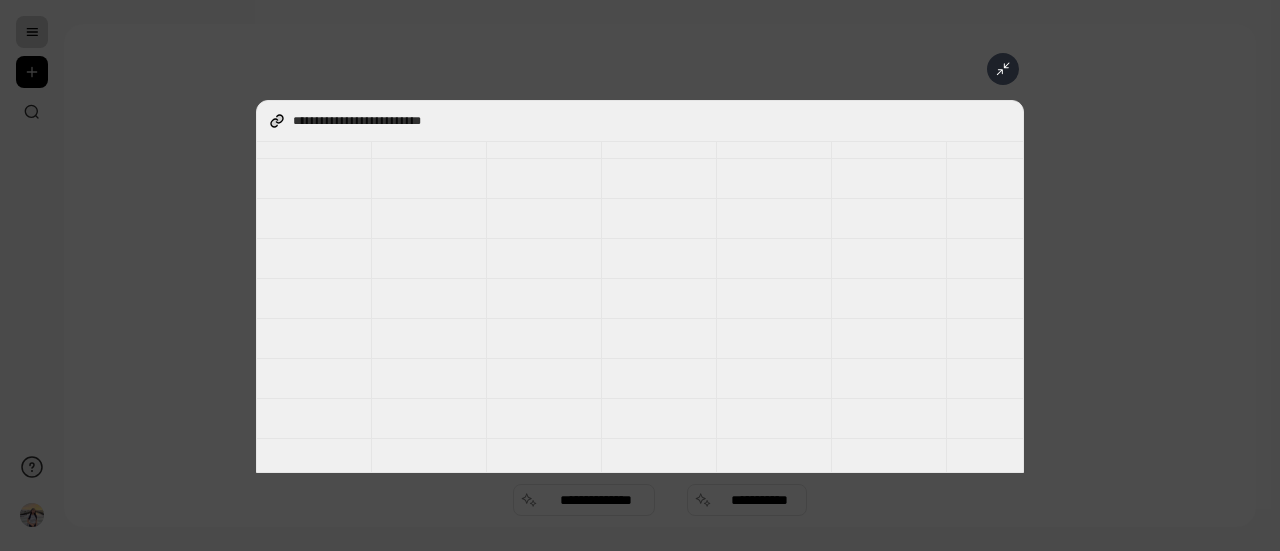 click 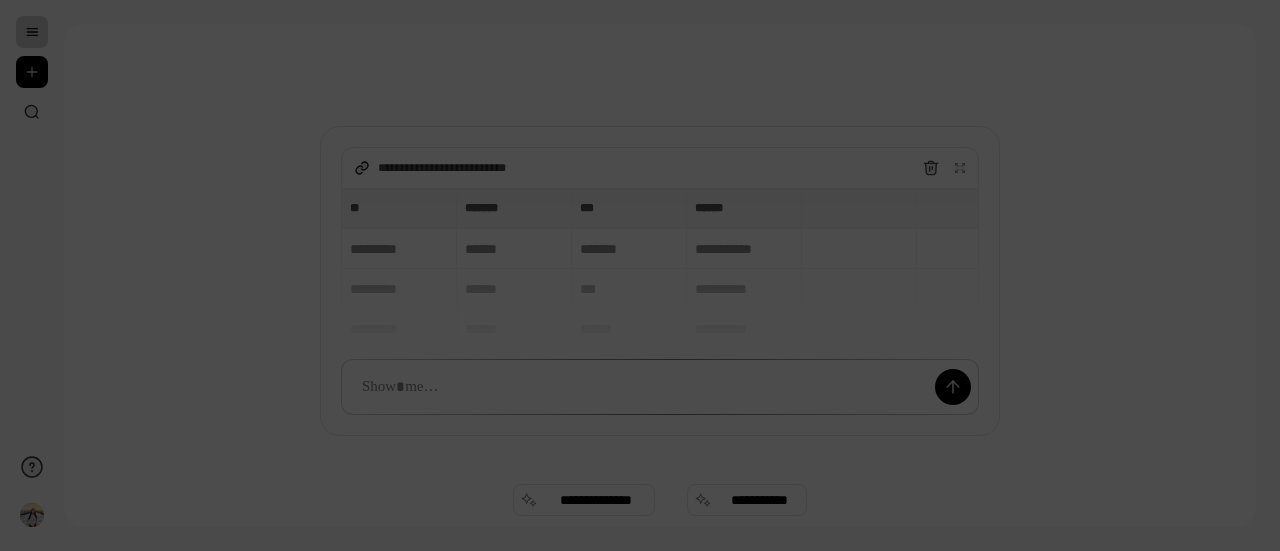 scroll, scrollTop: 1187, scrollLeft: 0, axis: vertical 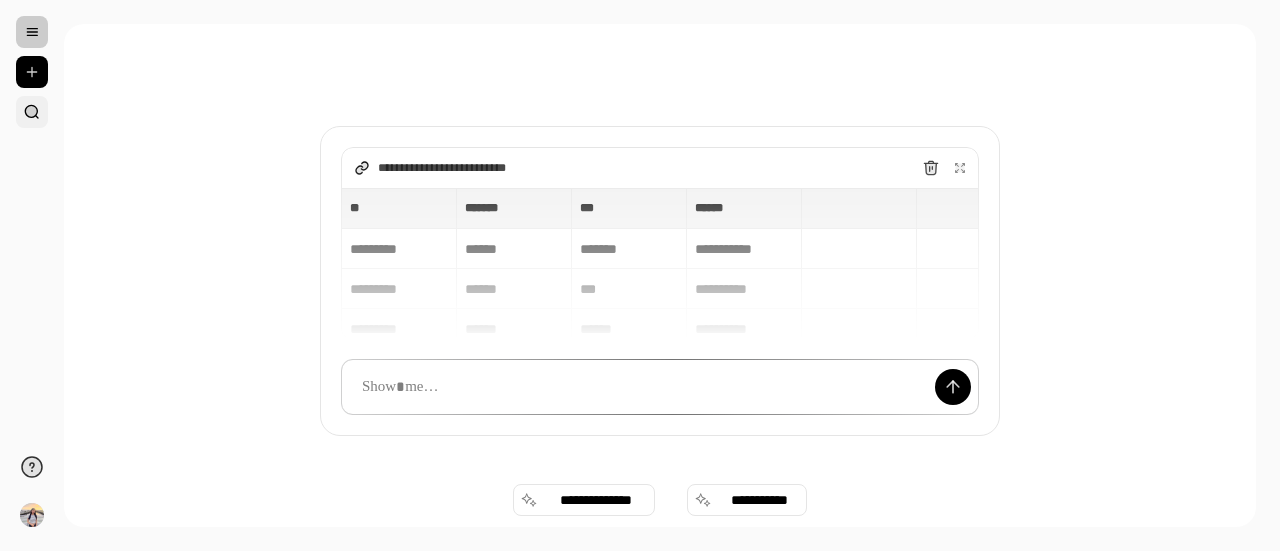 click at bounding box center (32, 112) 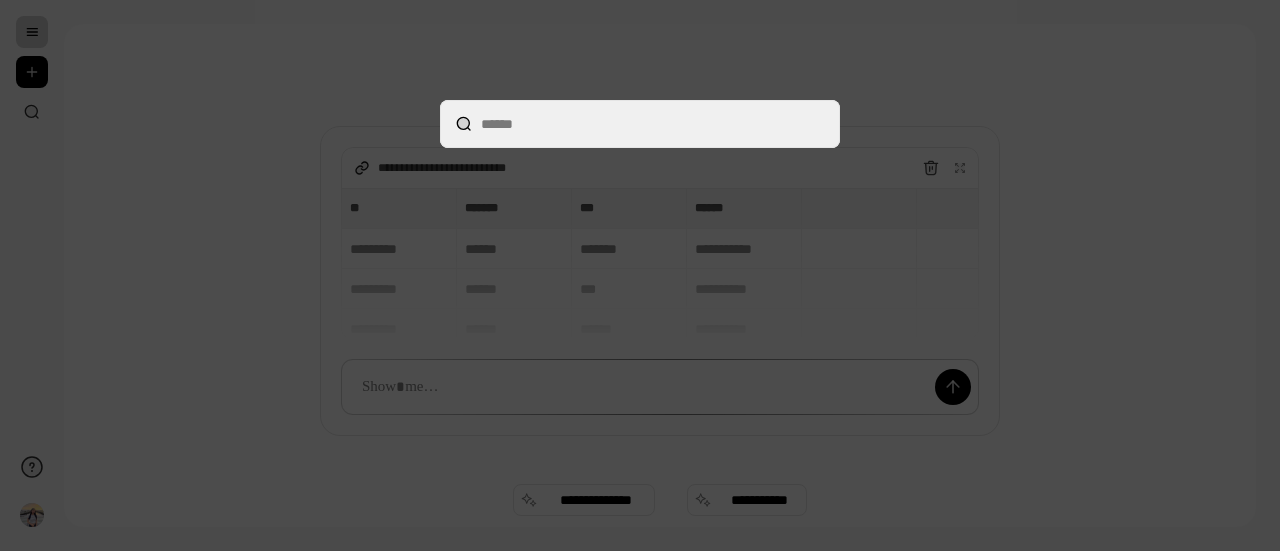 click at bounding box center [640, 124] 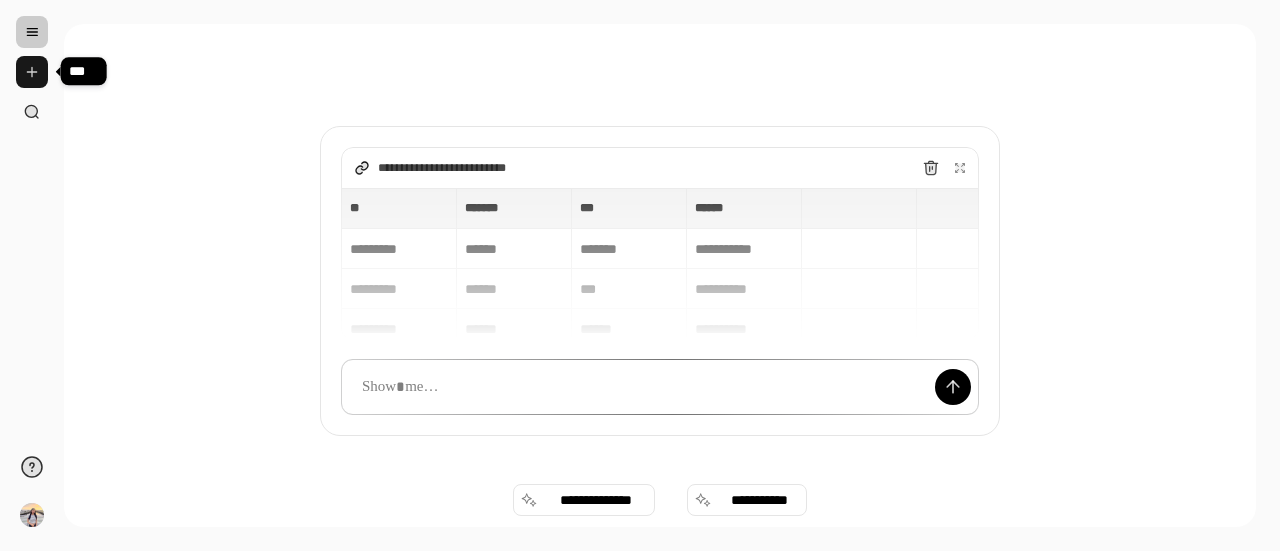 click at bounding box center (32, 72) 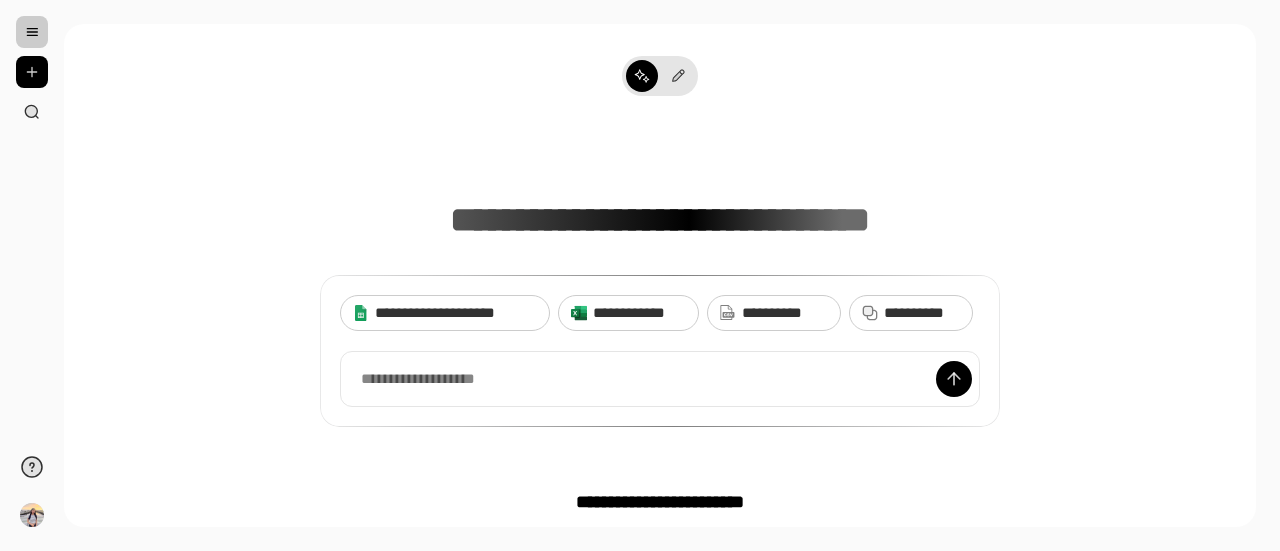 click on "**********" at bounding box center [660, 277] 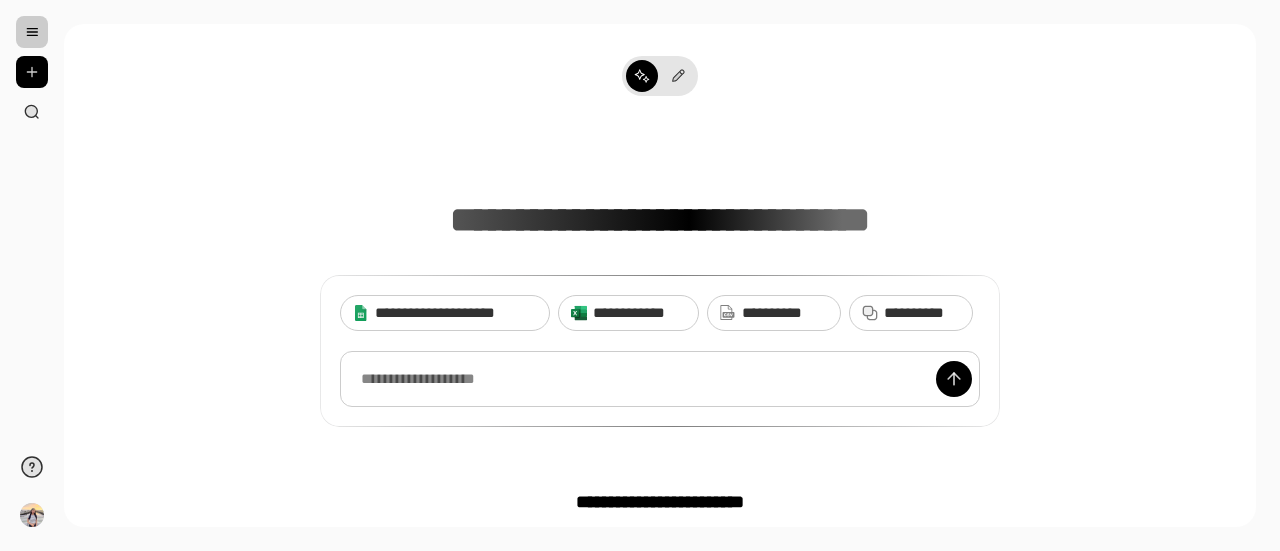 click at bounding box center [660, 379] 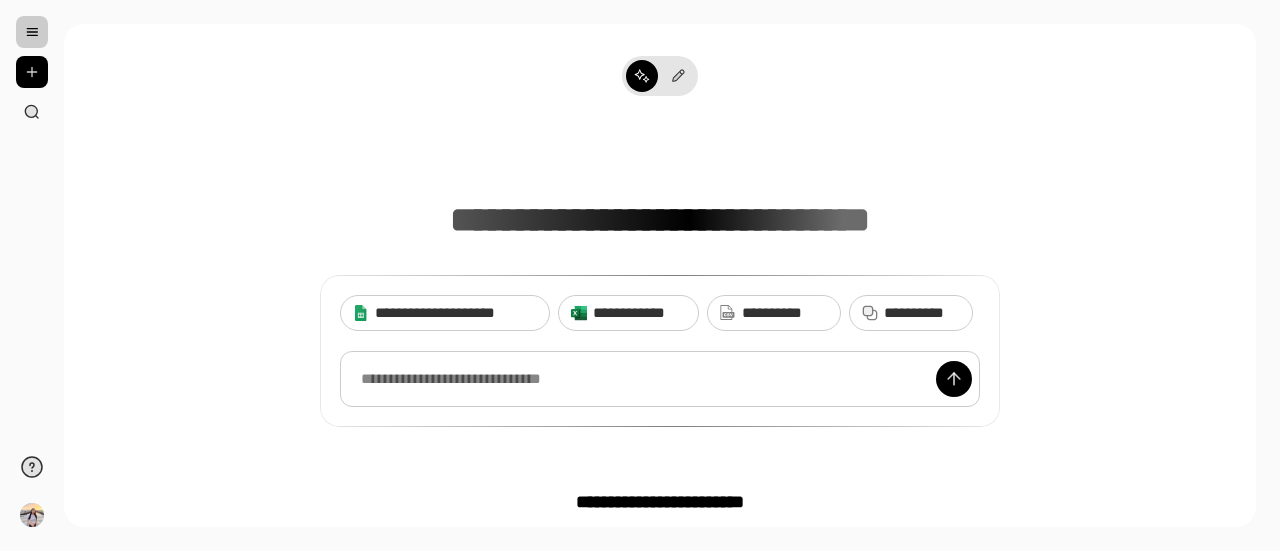 click at bounding box center (660, 379) 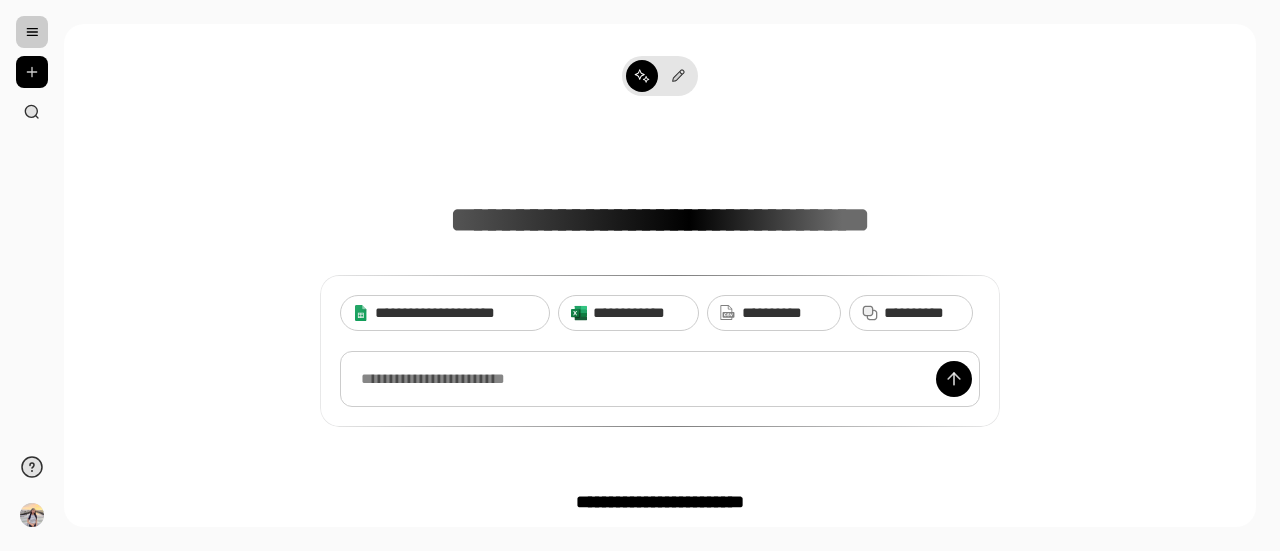 click at bounding box center [660, 379] 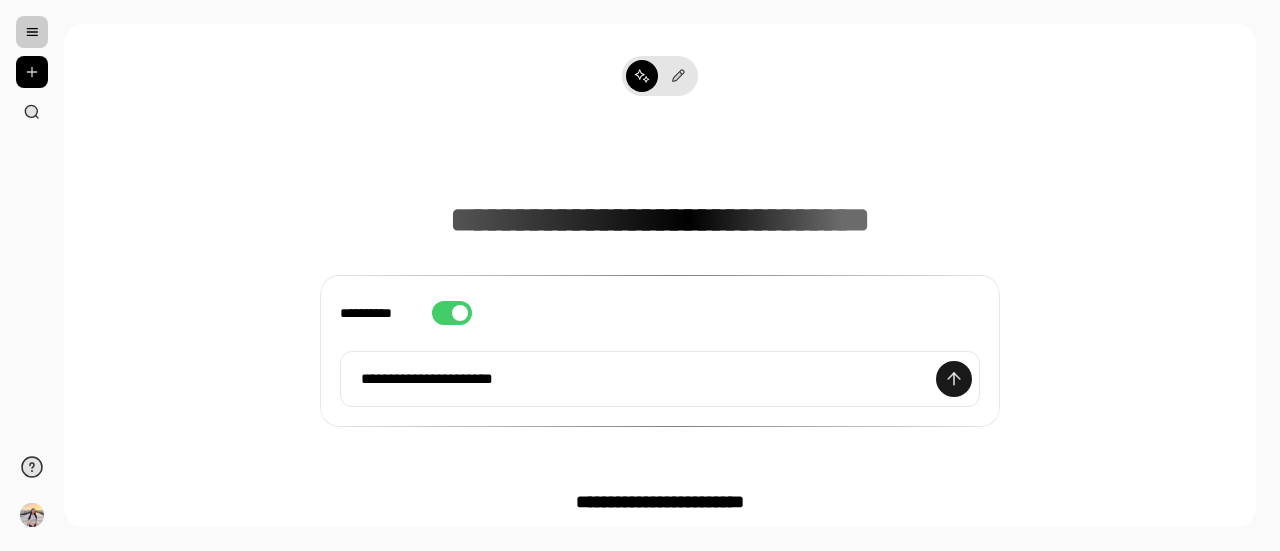 click at bounding box center (954, 379) 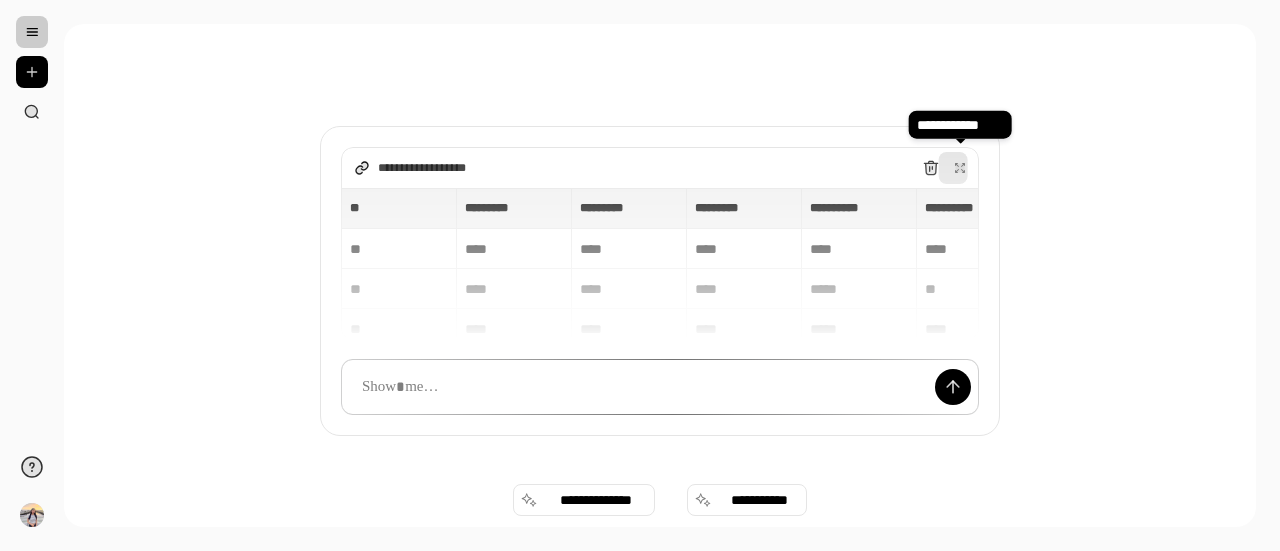click 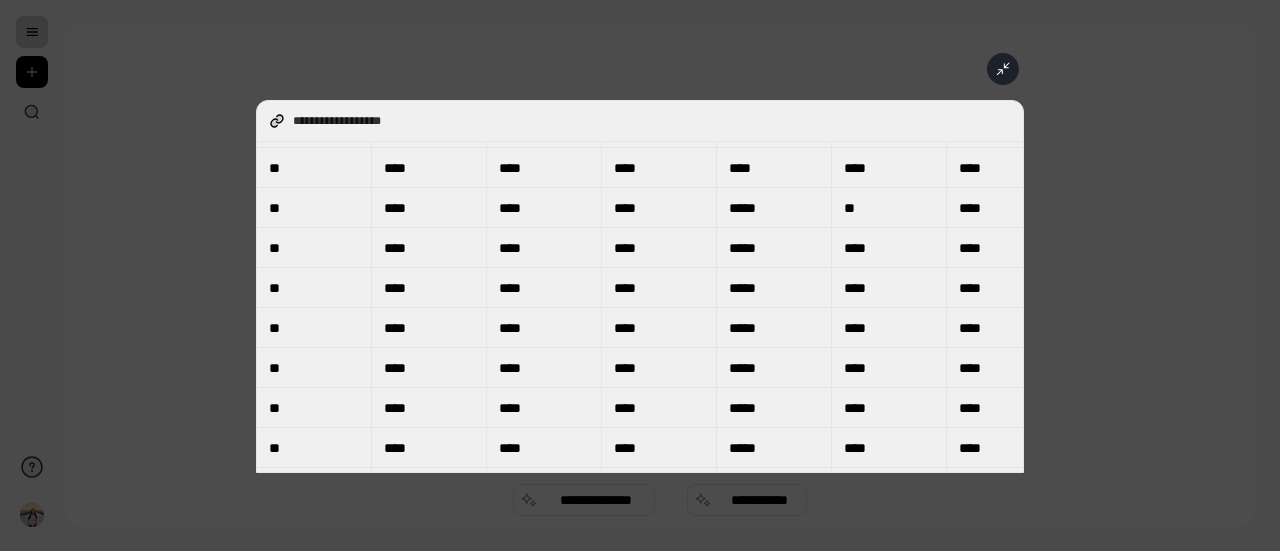 scroll, scrollTop: 0, scrollLeft: 0, axis: both 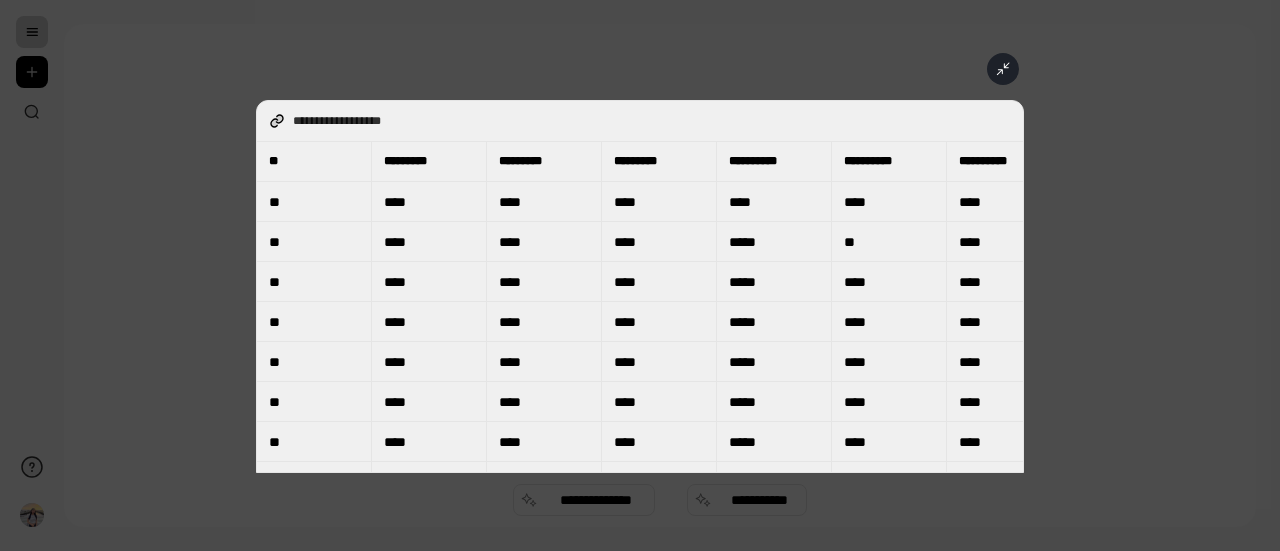 click 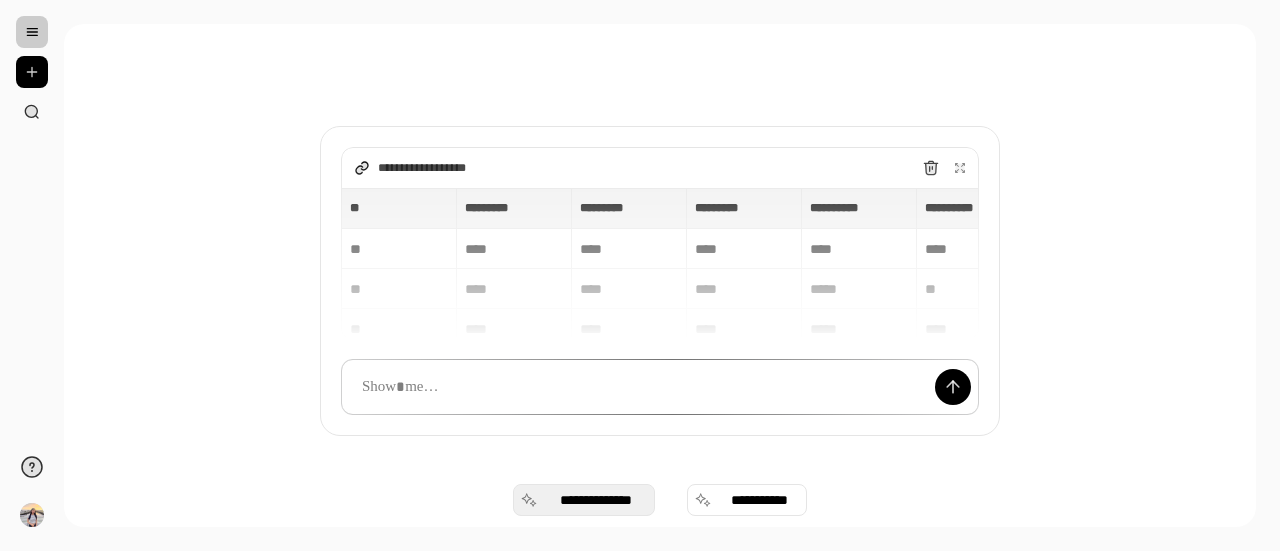 click on "**********" at bounding box center [596, 500] 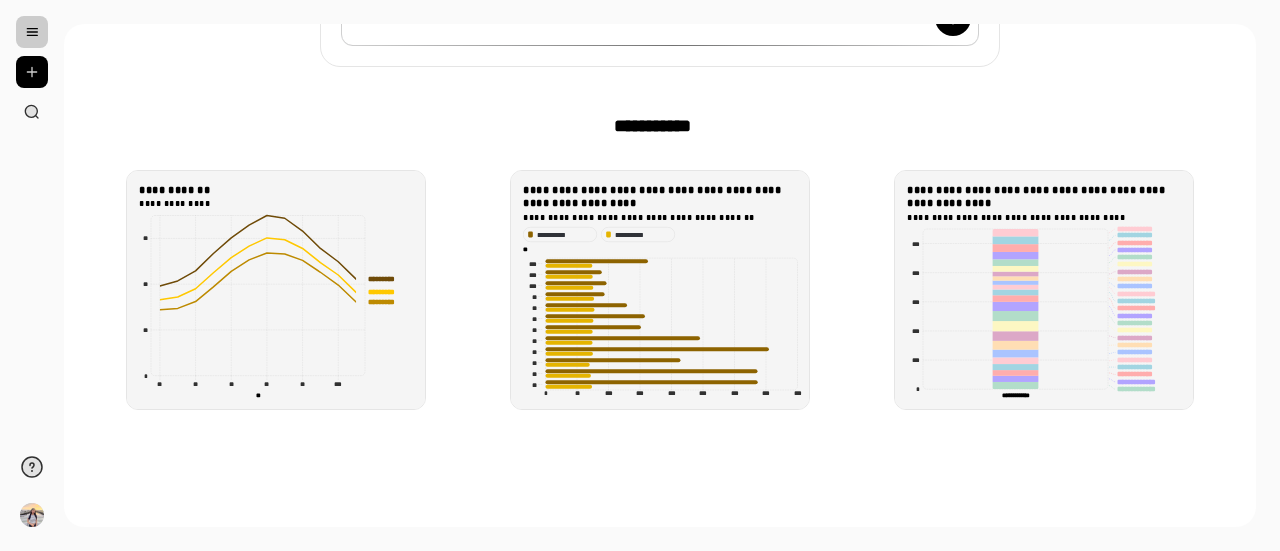 scroll, scrollTop: 304, scrollLeft: 0, axis: vertical 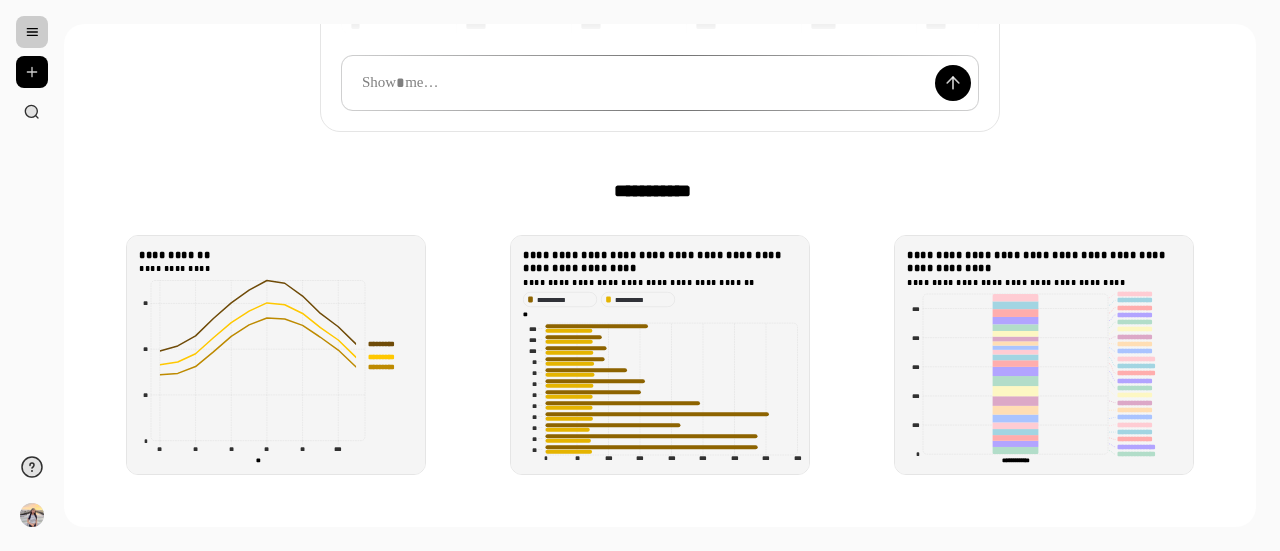 click on "**********" at bounding box center (660, 157) 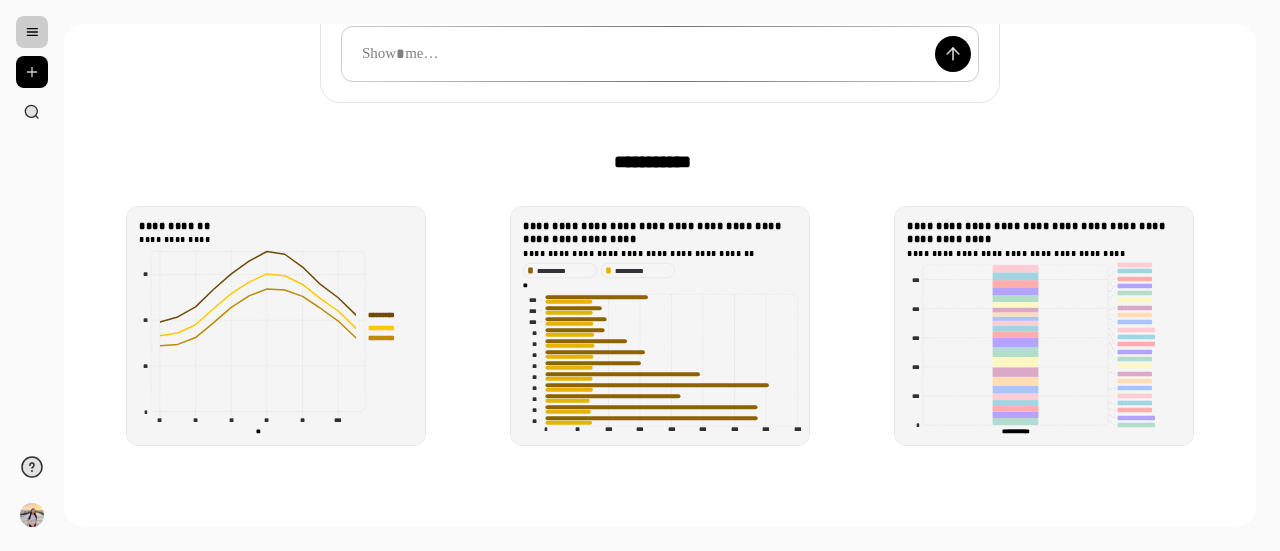 scroll, scrollTop: 335, scrollLeft: 0, axis: vertical 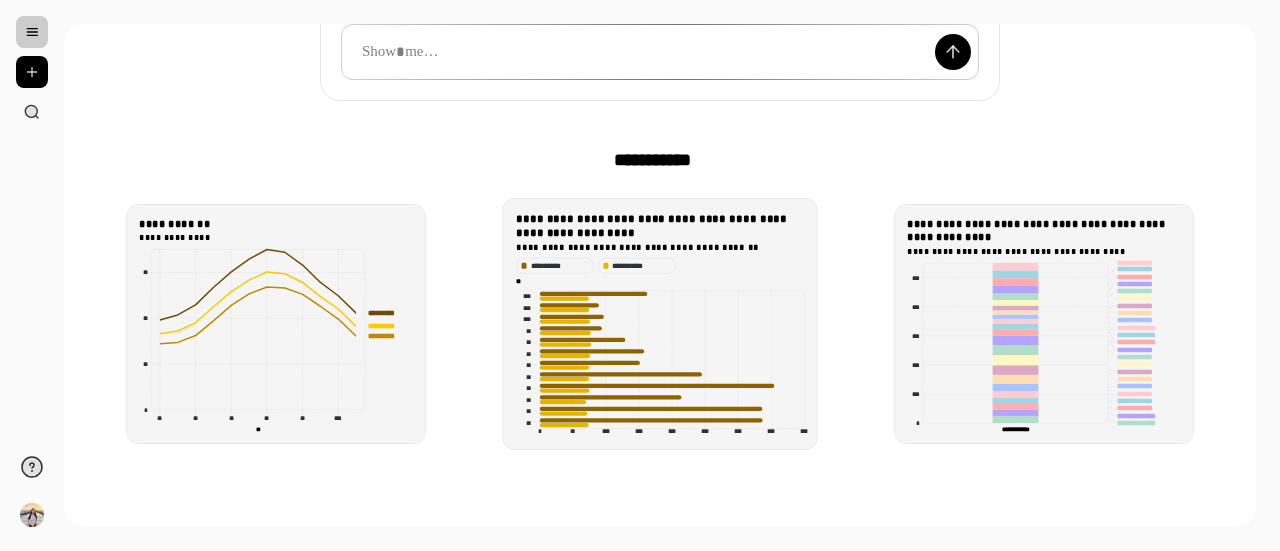 click on "**********" at bounding box center [660, 225] 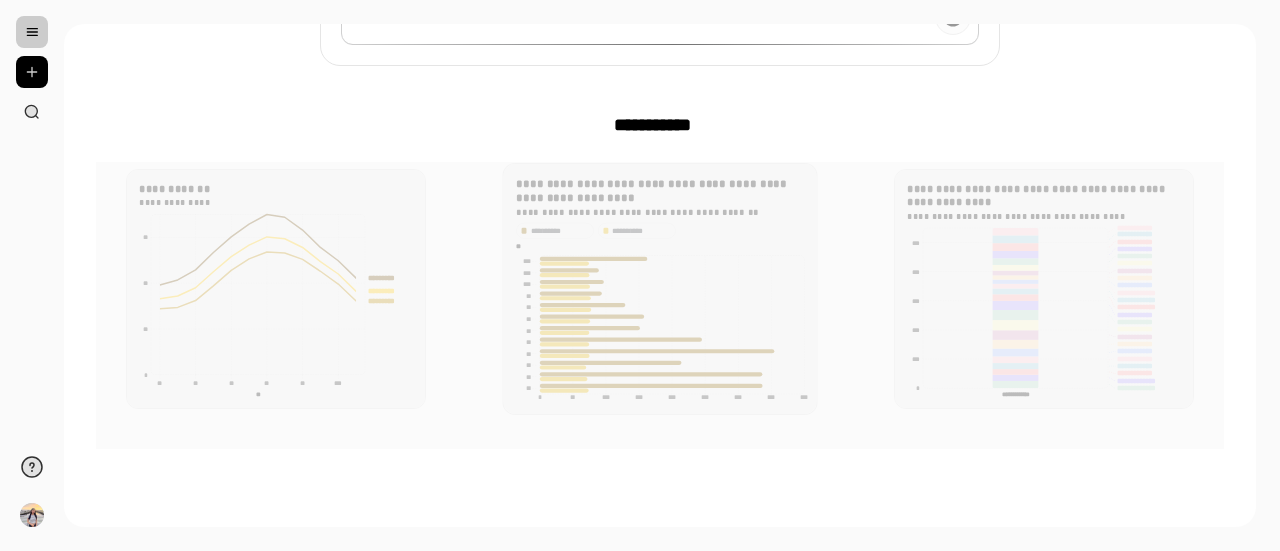scroll, scrollTop: 368, scrollLeft: 0, axis: vertical 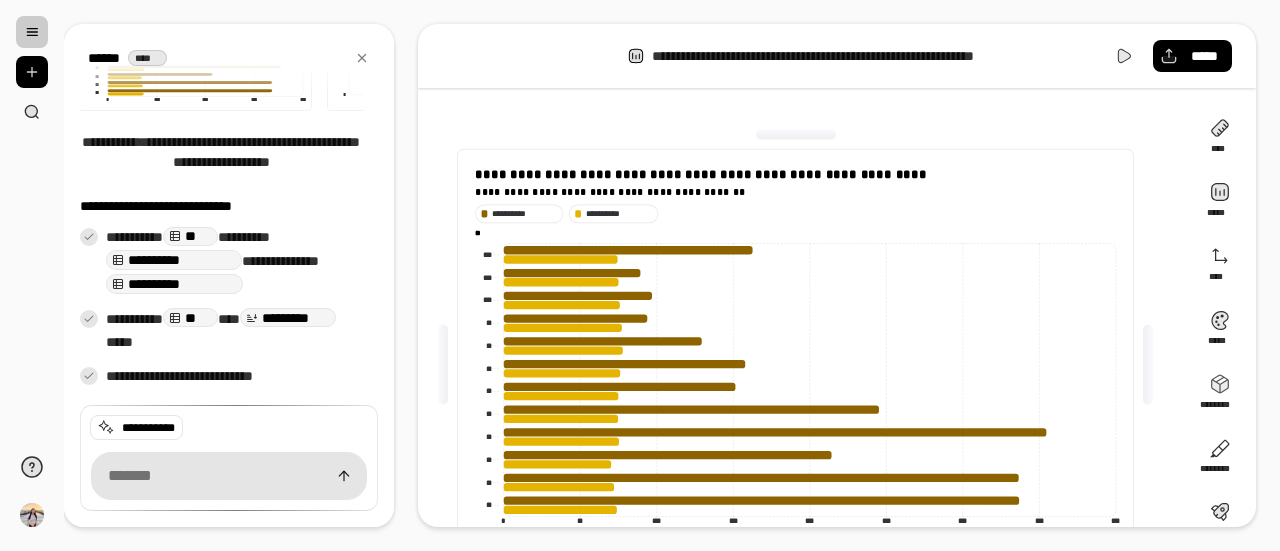 click on "**********" at bounding box center (803, 364) 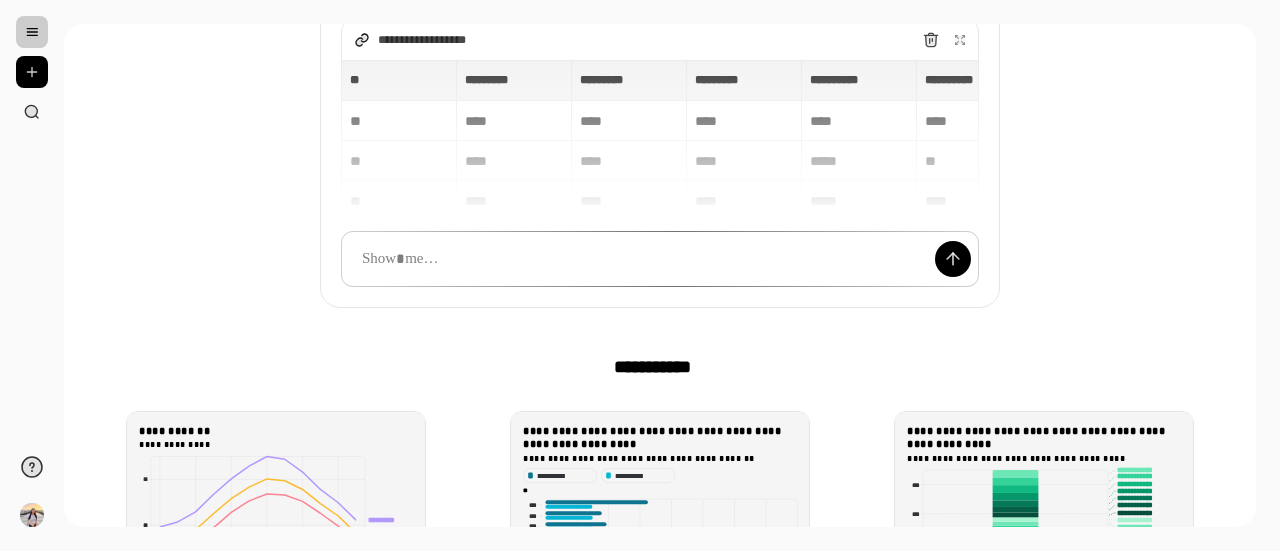 scroll, scrollTop: 128, scrollLeft: 0, axis: vertical 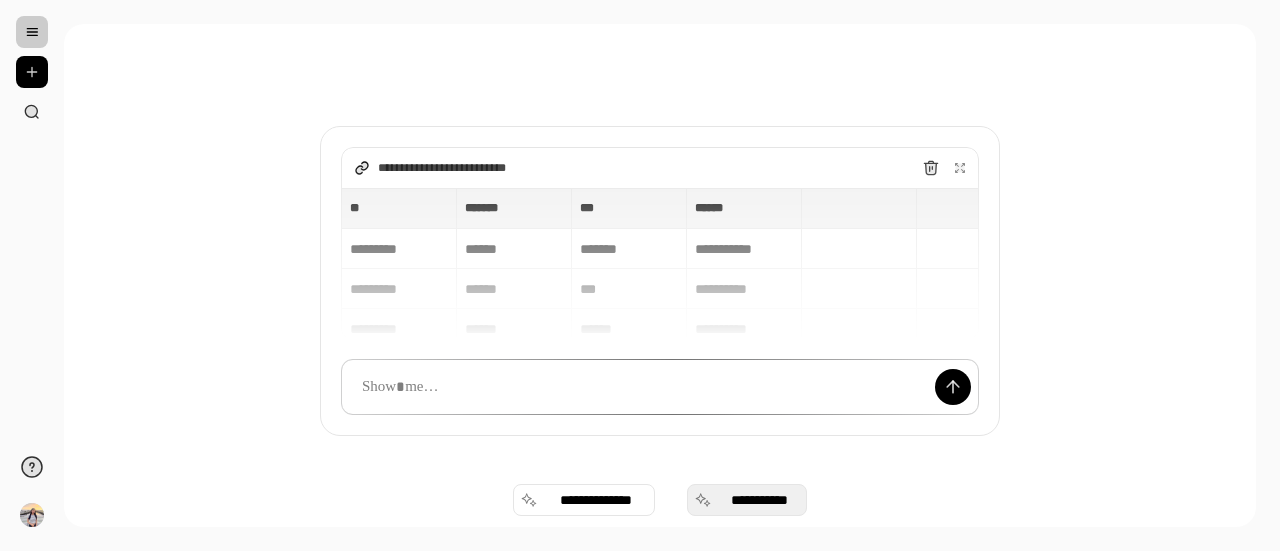 click on "**********" at bounding box center (759, 500) 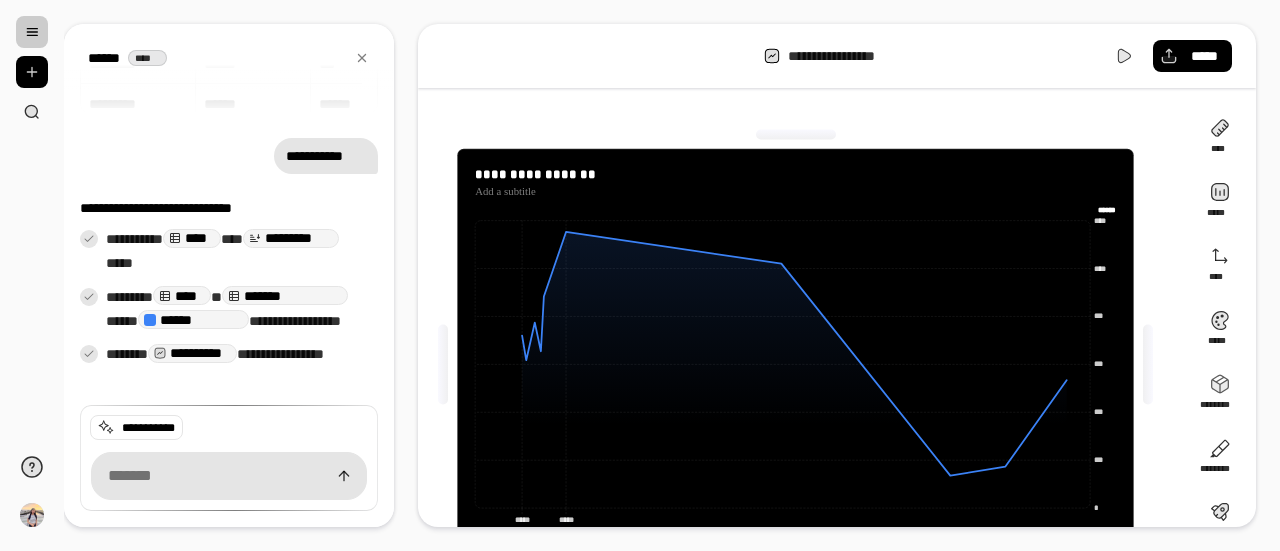 scroll, scrollTop: 152, scrollLeft: 0, axis: vertical 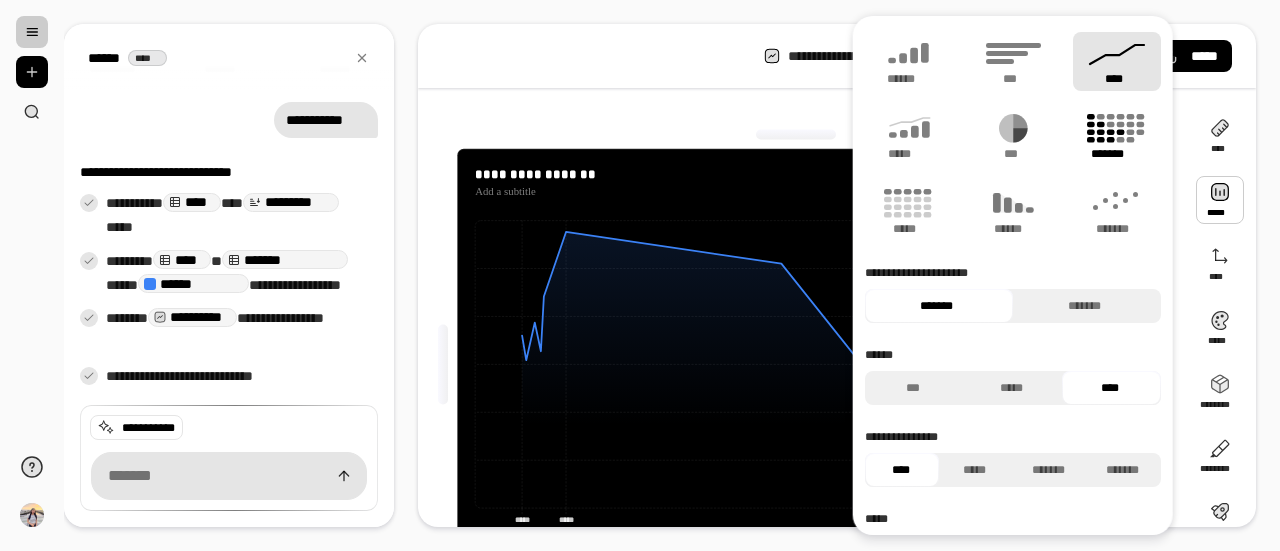 click 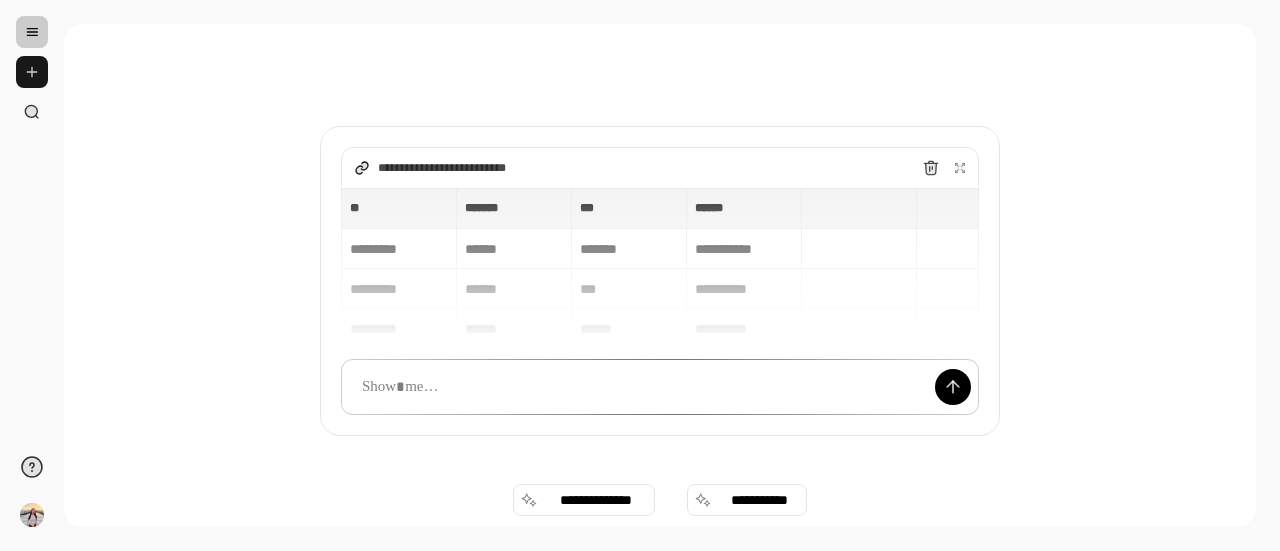click at bounding box center (32, 72) 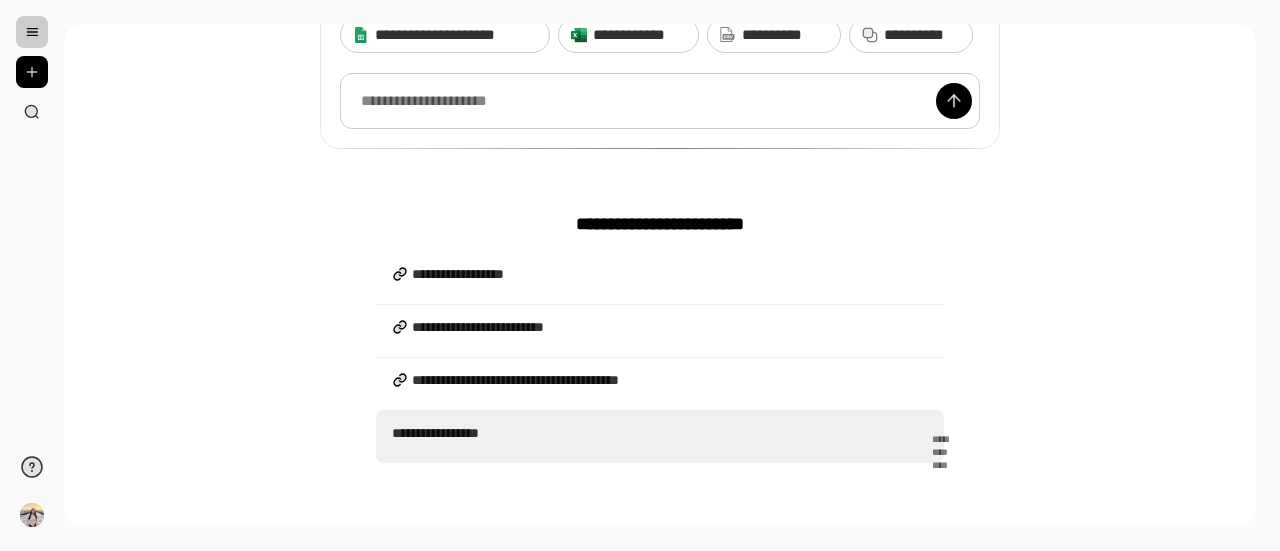 scroll, scrollTop: 331, scrollLeft: 0, axis: vertical 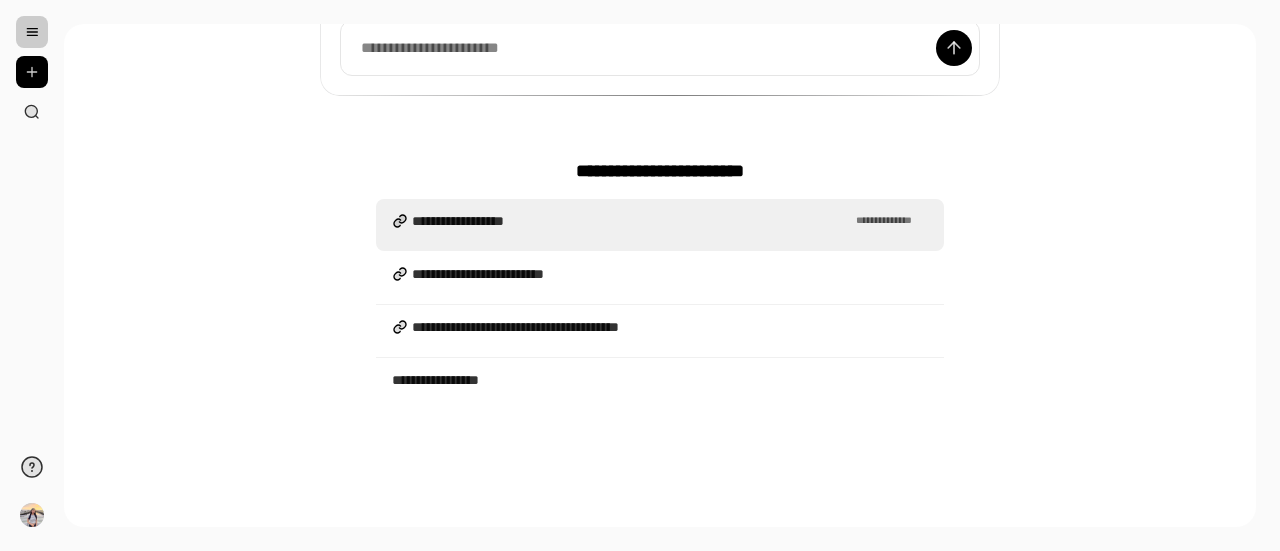 click on "**********" at bounding box center (632, 221) 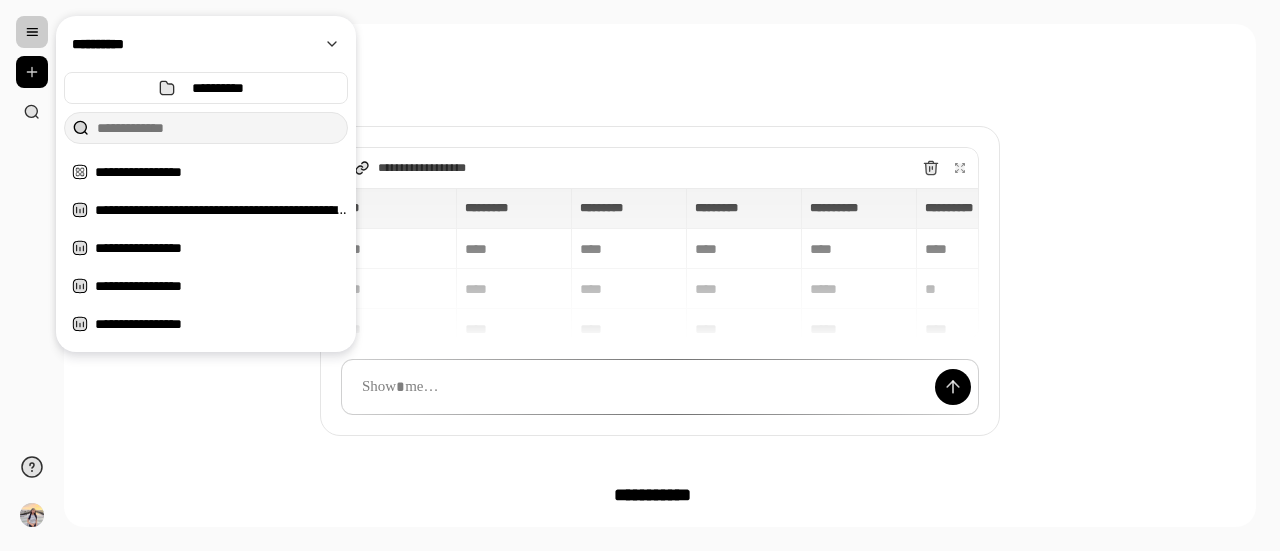 scroll, scrollTop: 370, scrollLeft: 0, axis: vertical 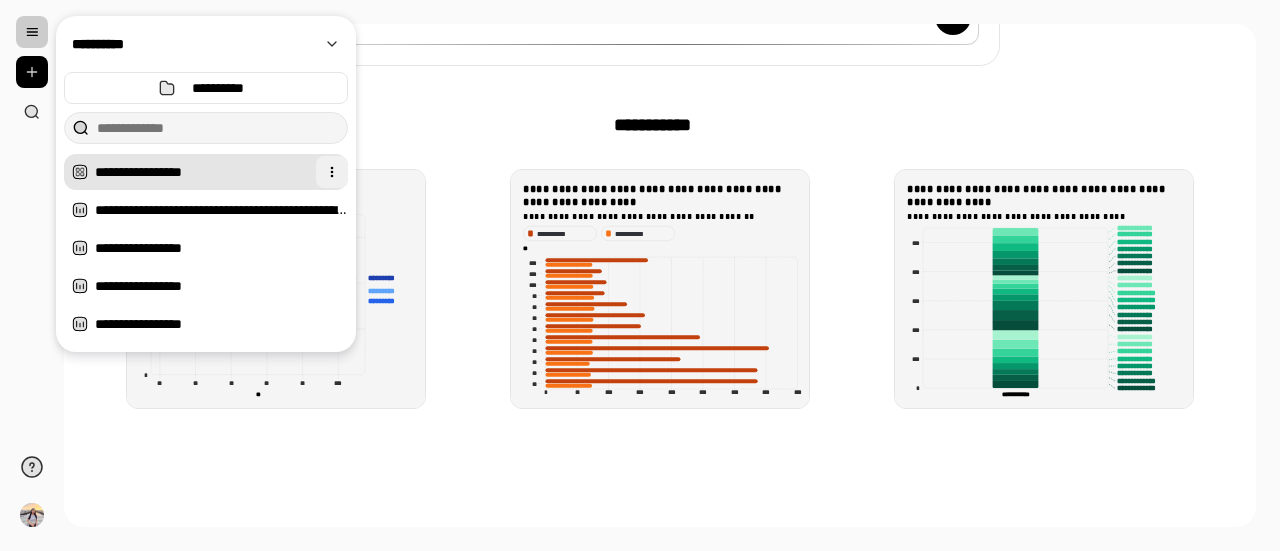 click at bounding box center [332, 172] 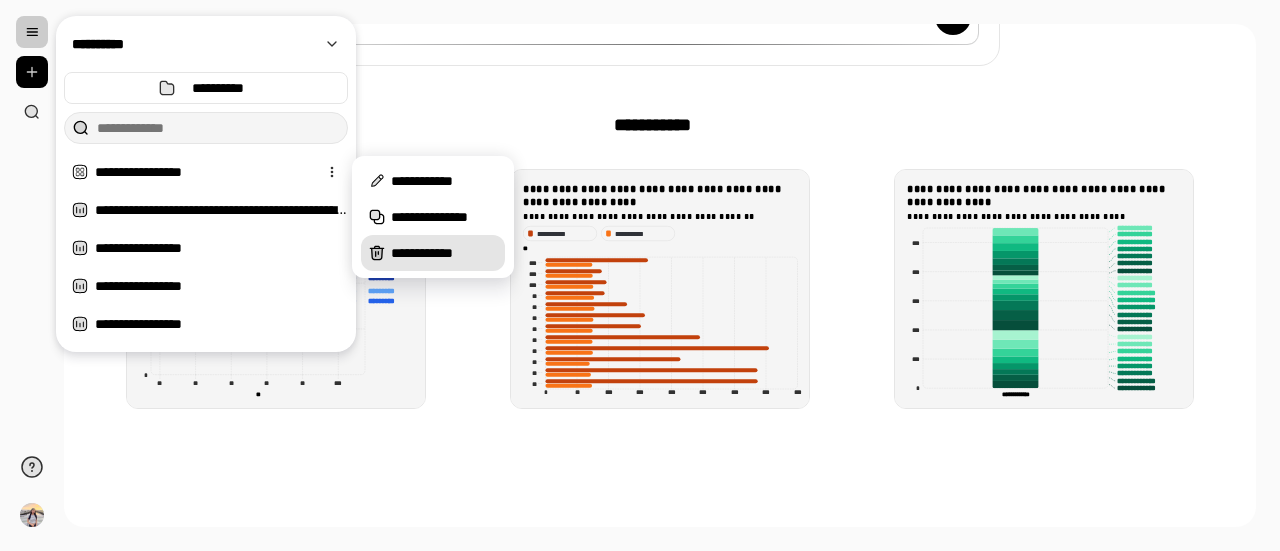 click on "**********" at bounding box center (444, 253) 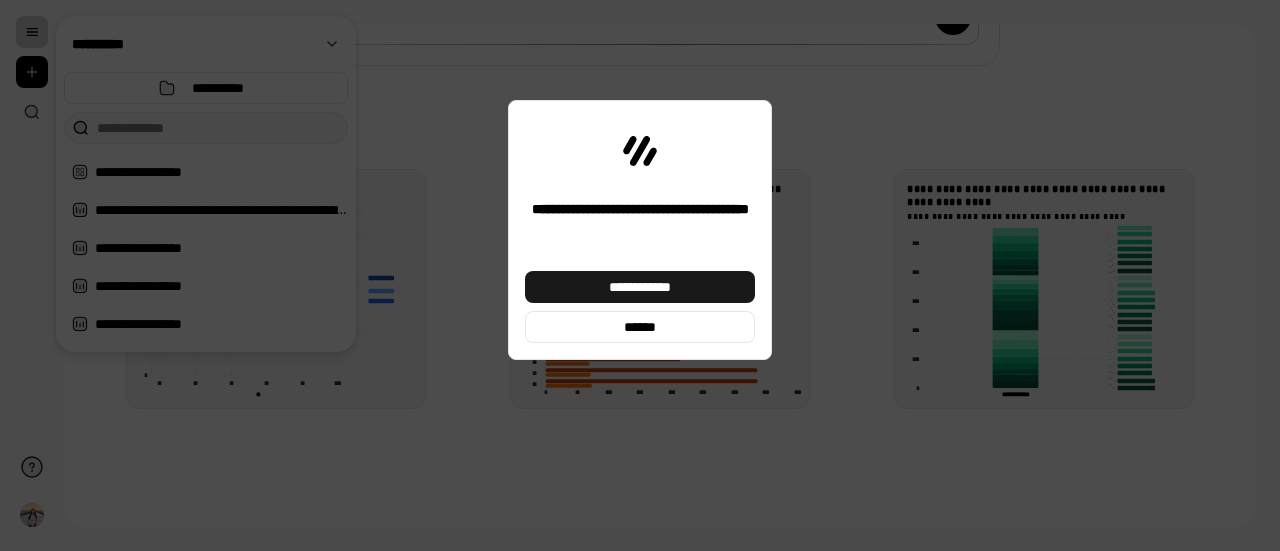 click on "**********" at bounding box center [640, 287] 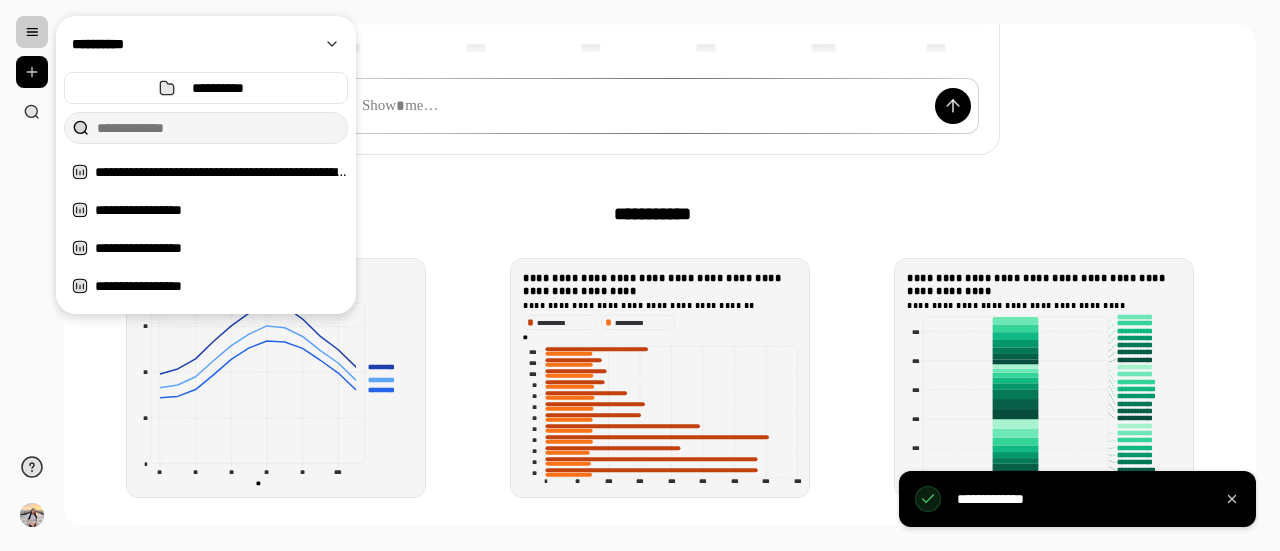 scroll, scrollTop: 284, scrollLeft: 0, axis: vertical 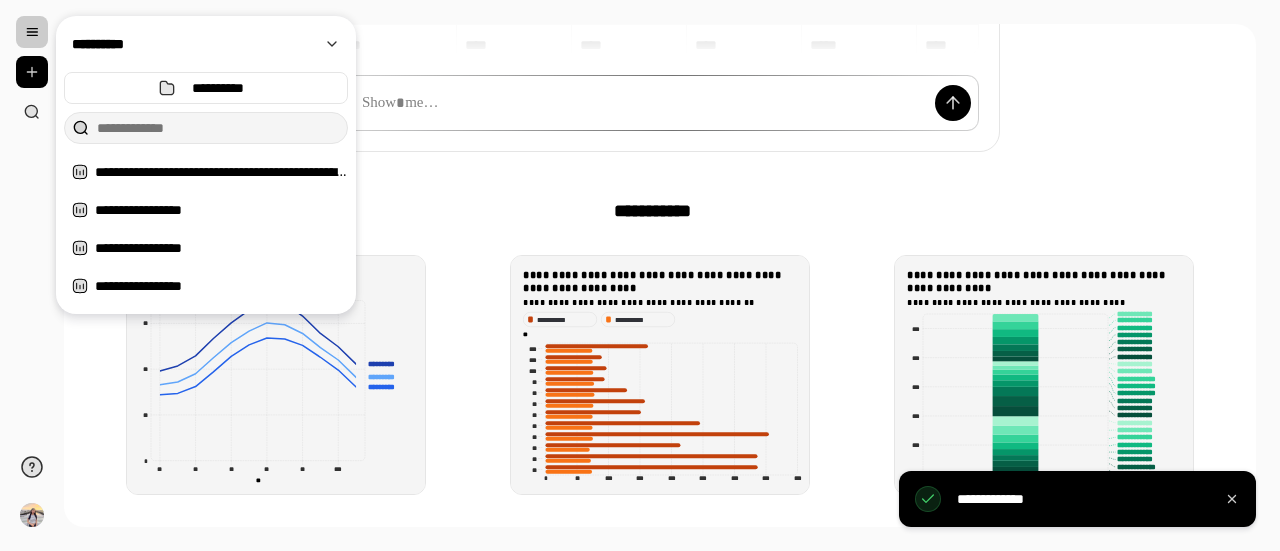 click at bounding box center (32, 32) 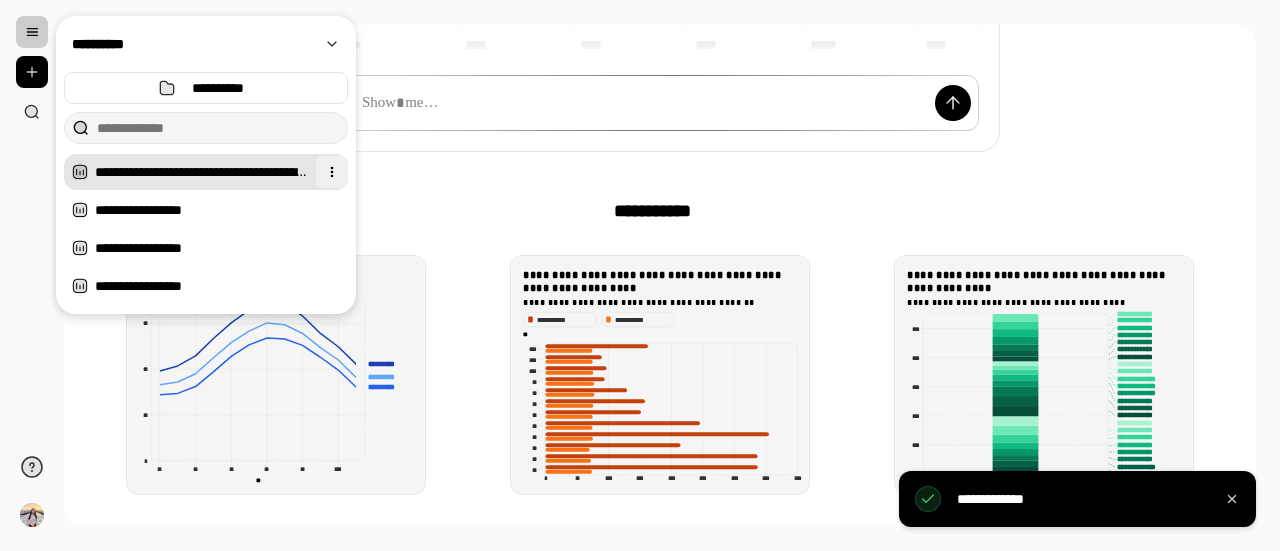click at bounding box center [332, 172] 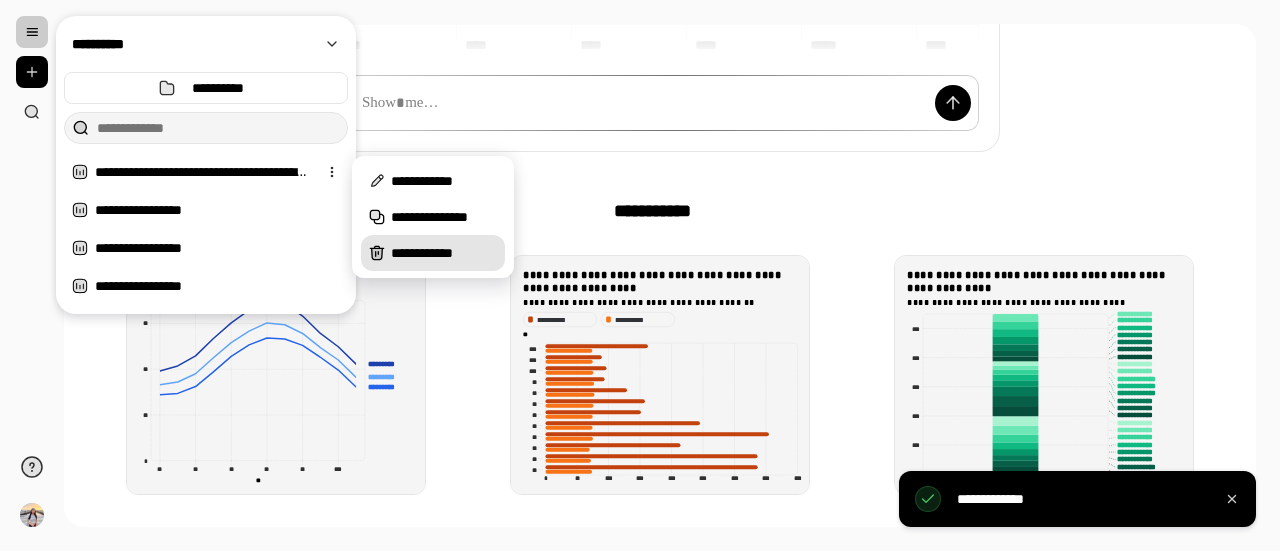 click on "**********" at bounding box center (433, 253) 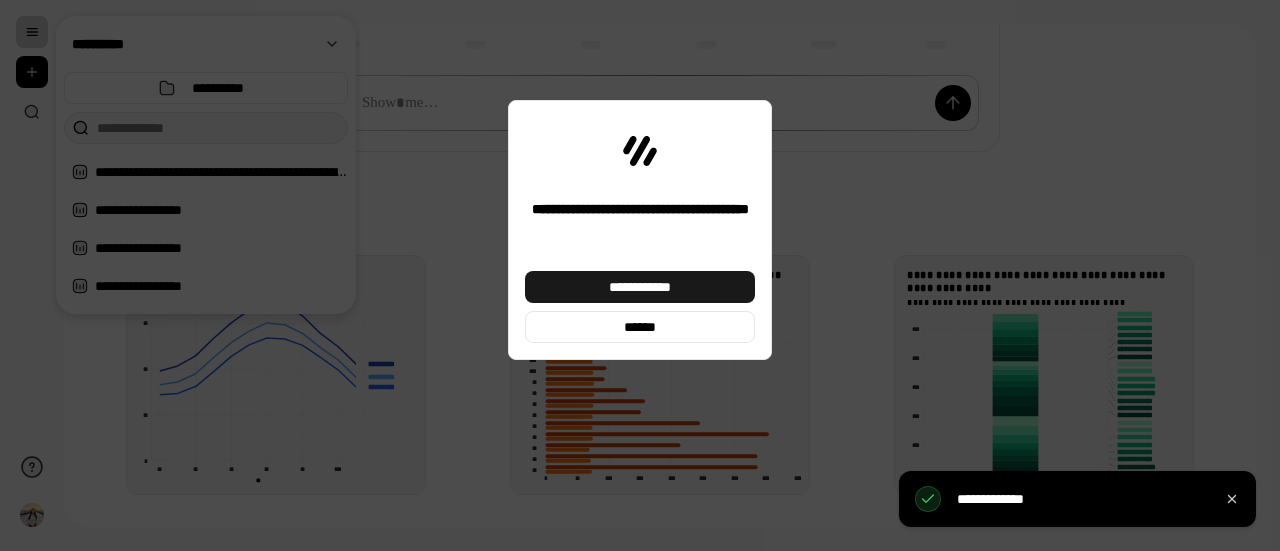 click on "**********" at bounding box center (640, 287) 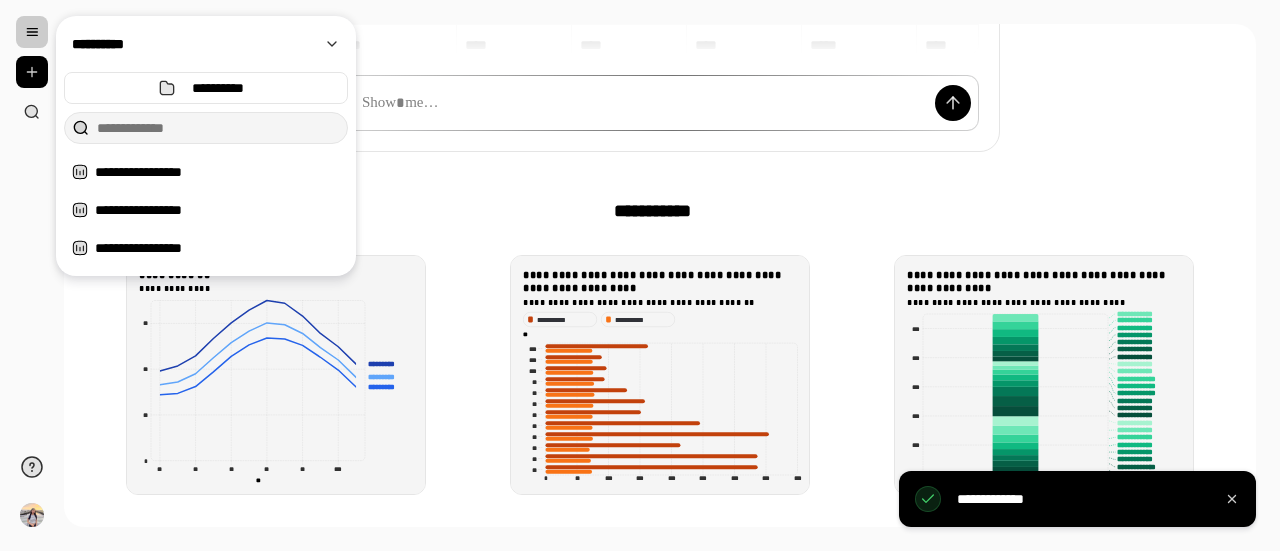 click on "**********" at bounding box center [660, 177] 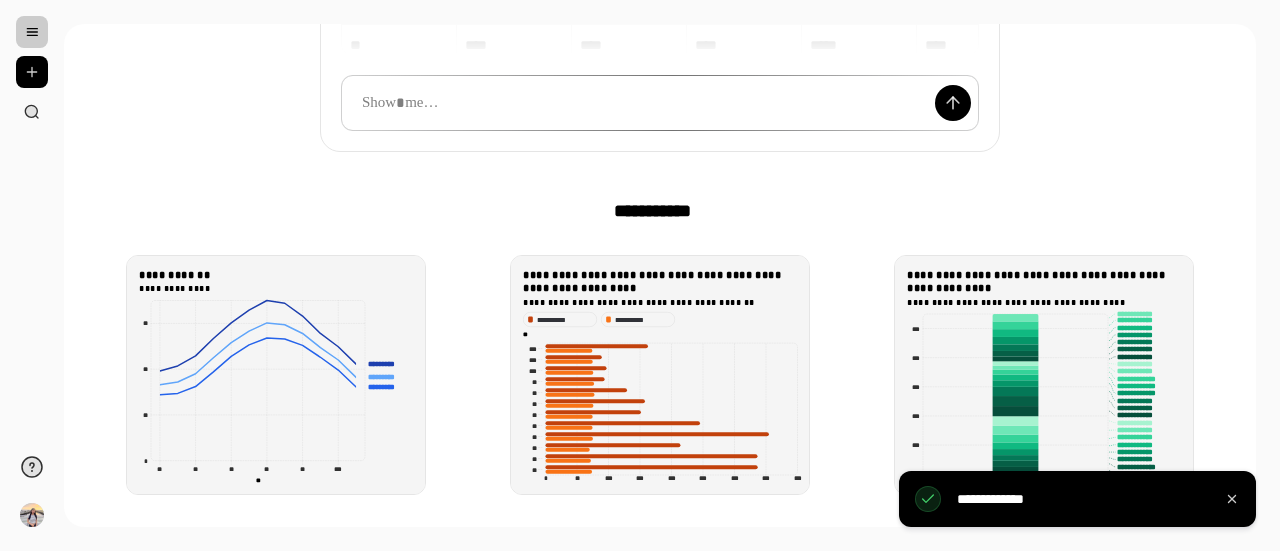 scroll, scrollTop: 14, scrollLeft: 0, axis: vertical 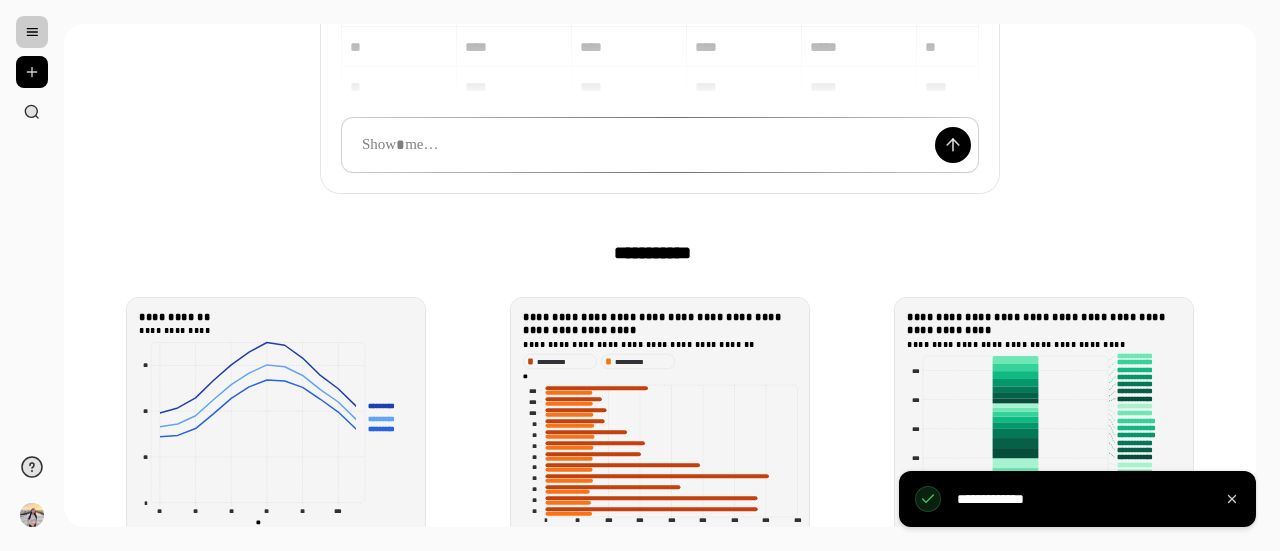 click on "**********" at bounding box center [660, 219] 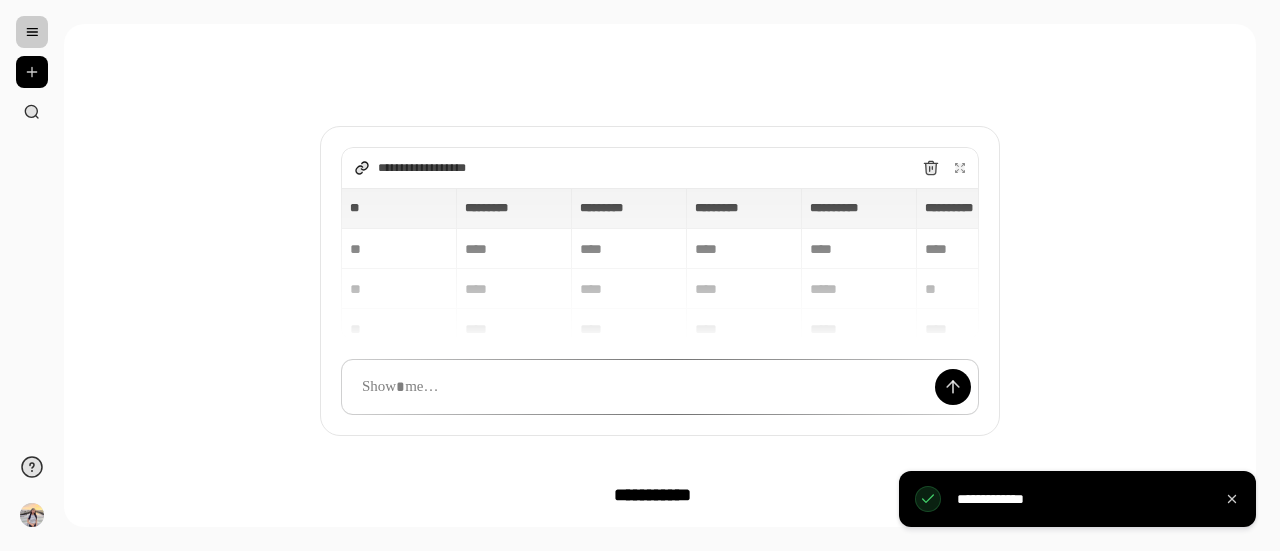 scroll, scrollTop: 199, scrollLeft: 0, axis: vertical 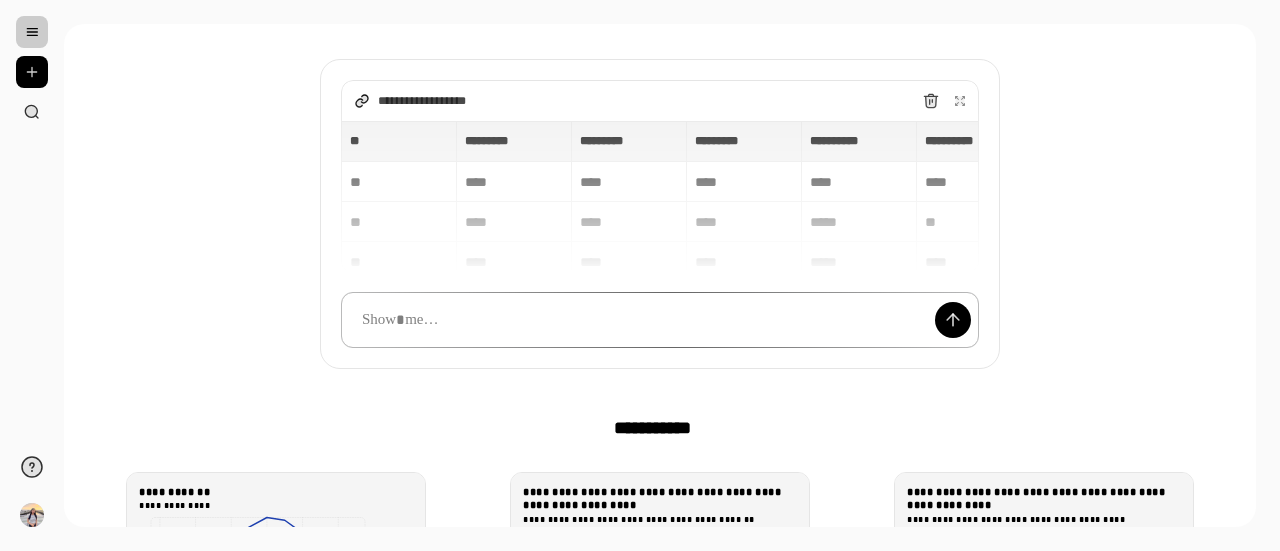 click at bounding box center [660, 320] 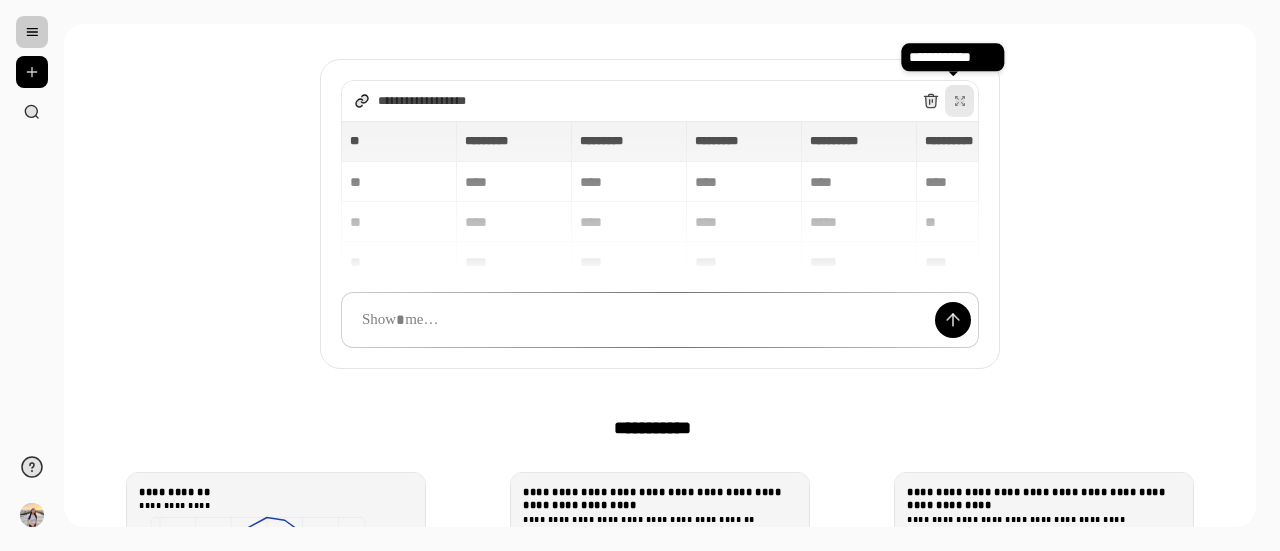 click at bounding box center (960, 101) 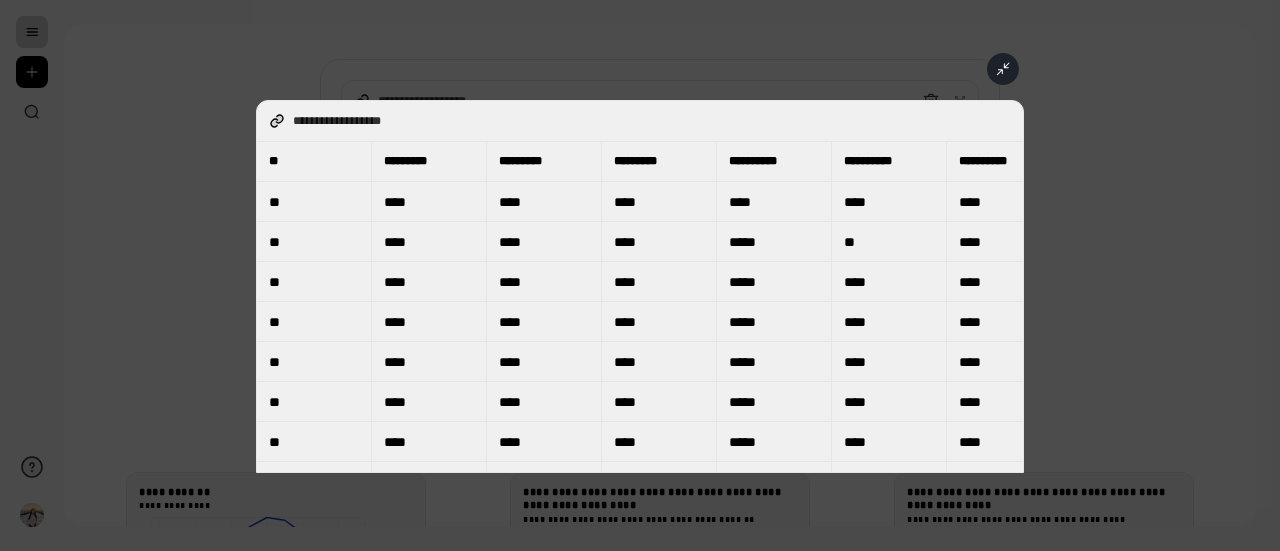 click 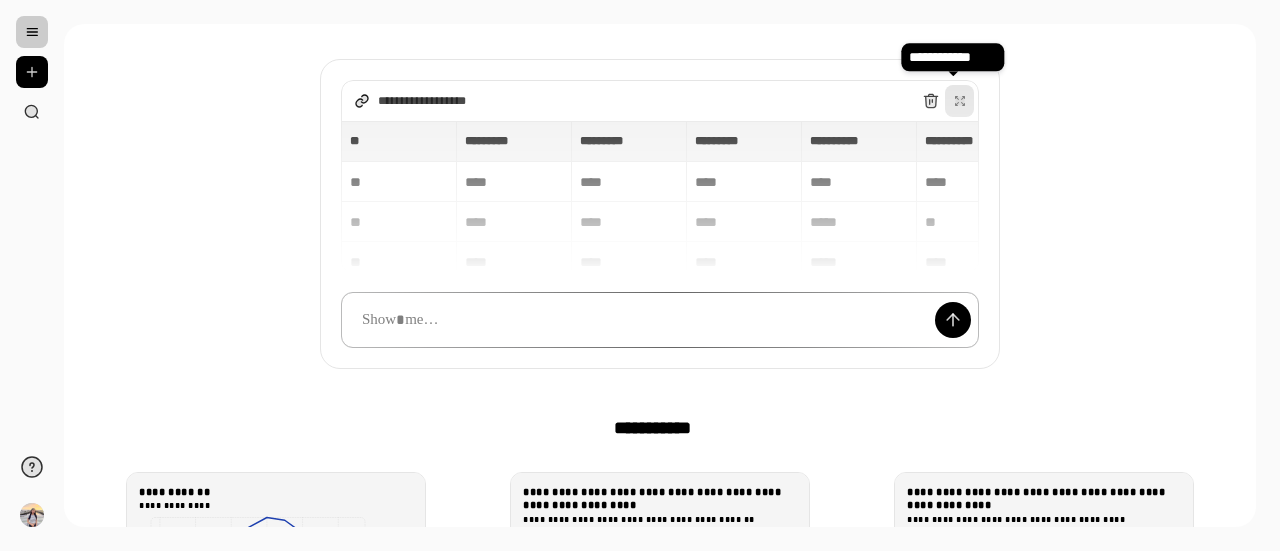 scroll, scrollTop: 370, scrollLeft: 0, axis: vertical 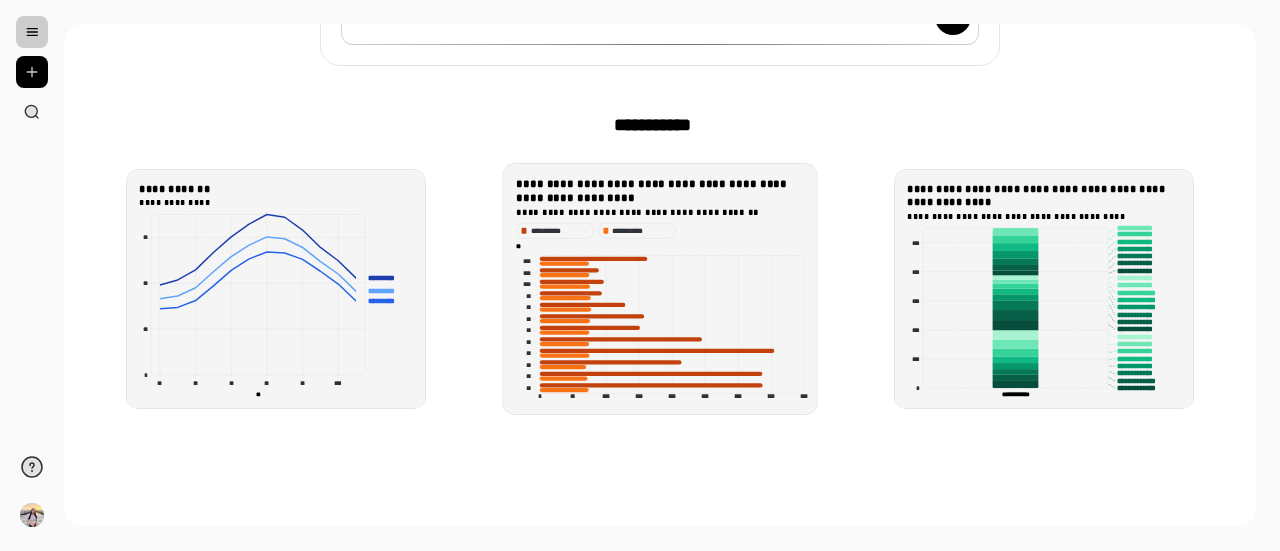 click on "**********" at bounding box center [660, 230] 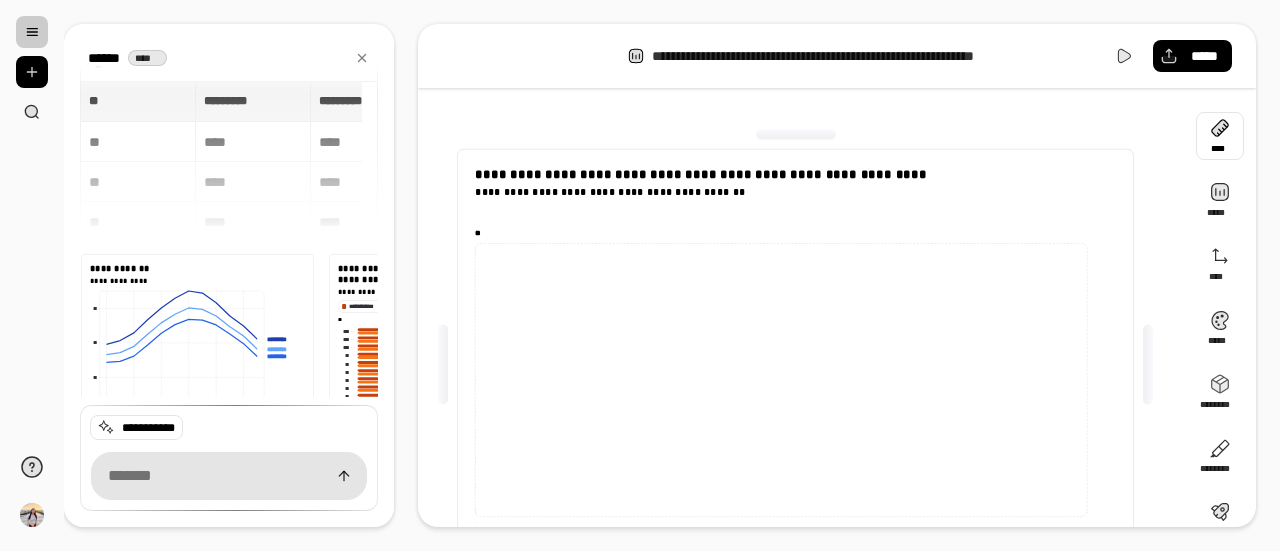 scroll, scrollTop: 0, scrollLeft: 2, axis: horizontal 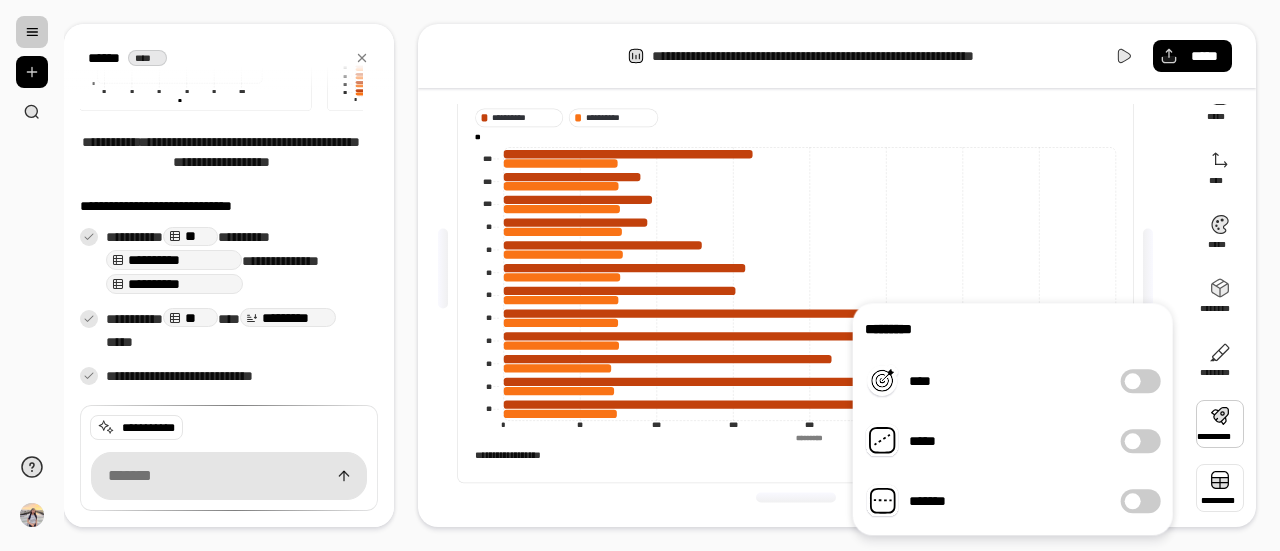 click at bounding box center [1220, 488] 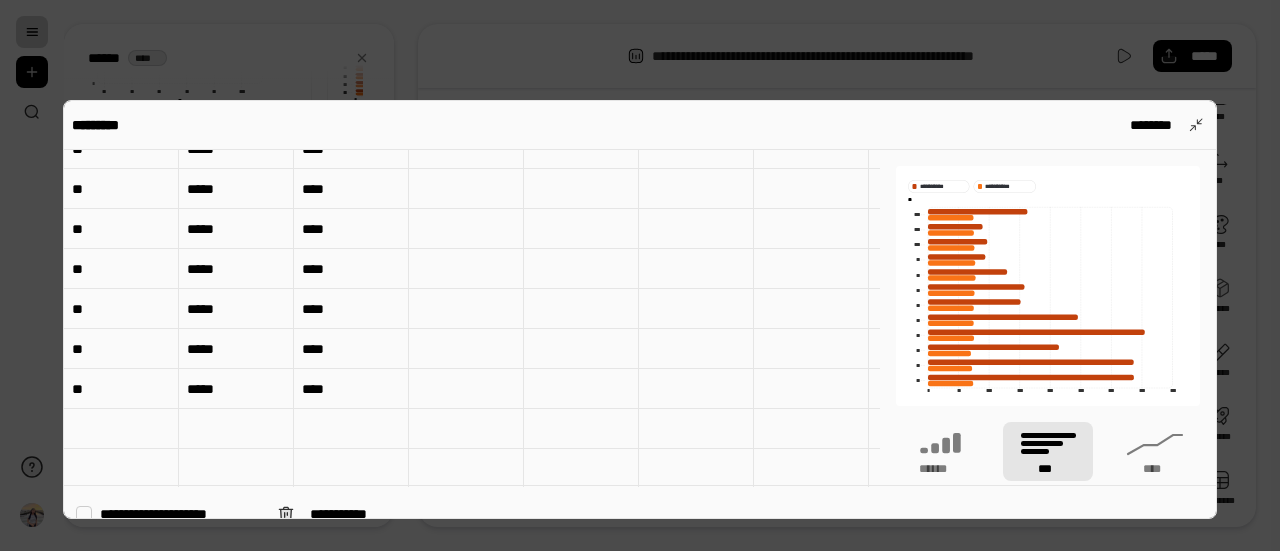 scroll, scrollTop: 0, scrollLeft: 0, axis: both 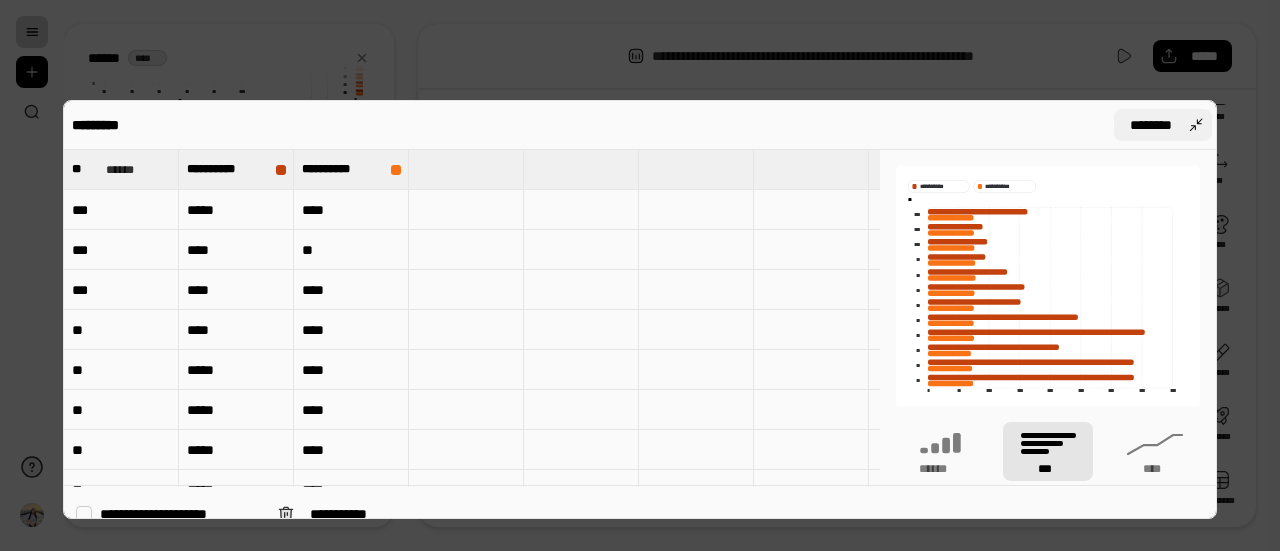 click on "********" at bounding box center (1163, 125) 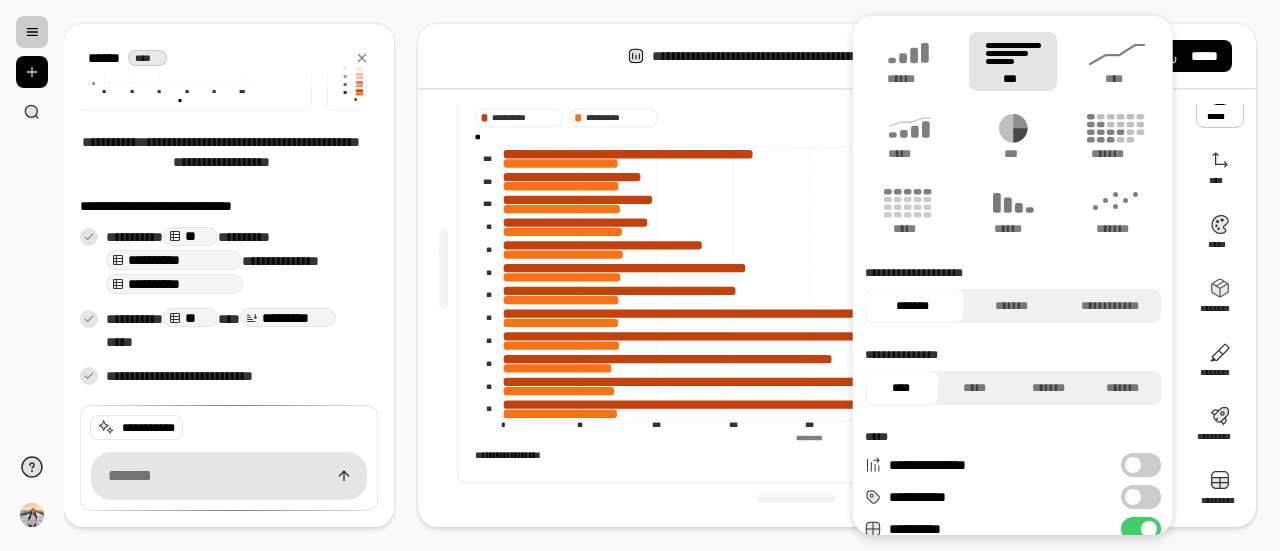 click on "**********" at bounding box center [803, 268] 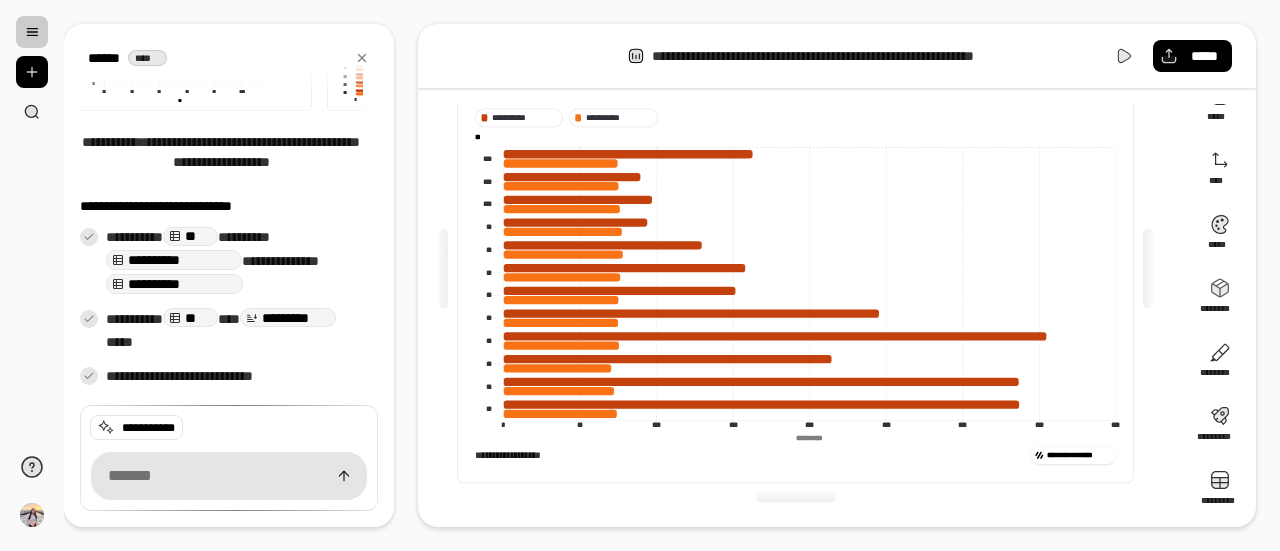 scroll, scrollTop: 0, scrollLeft: 0, axis: both 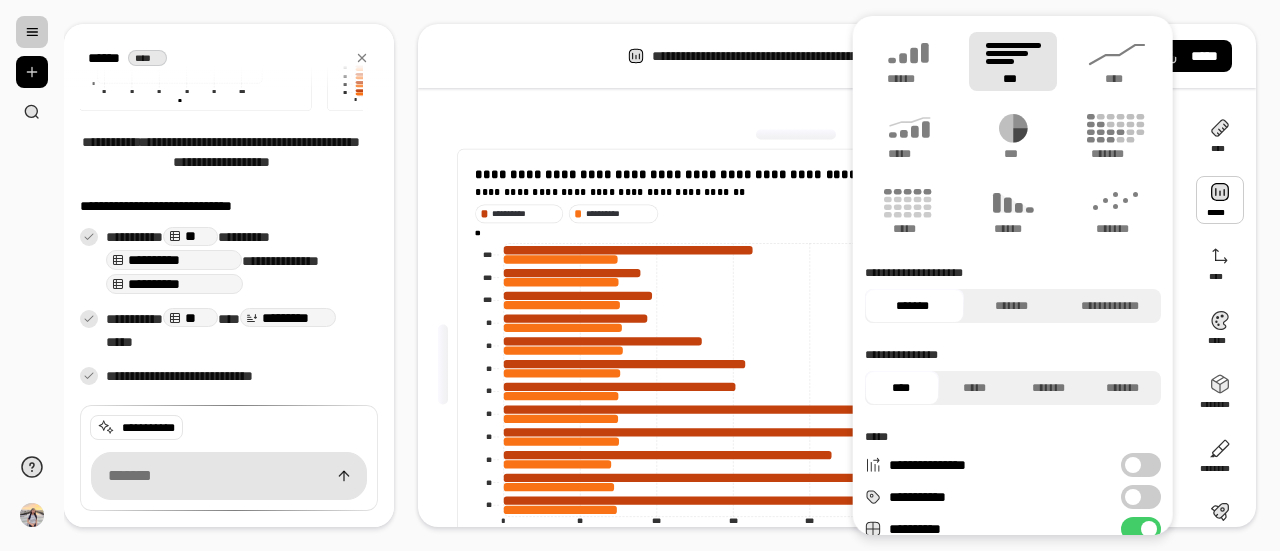 click on "**********" at bounding box center [672, 275] 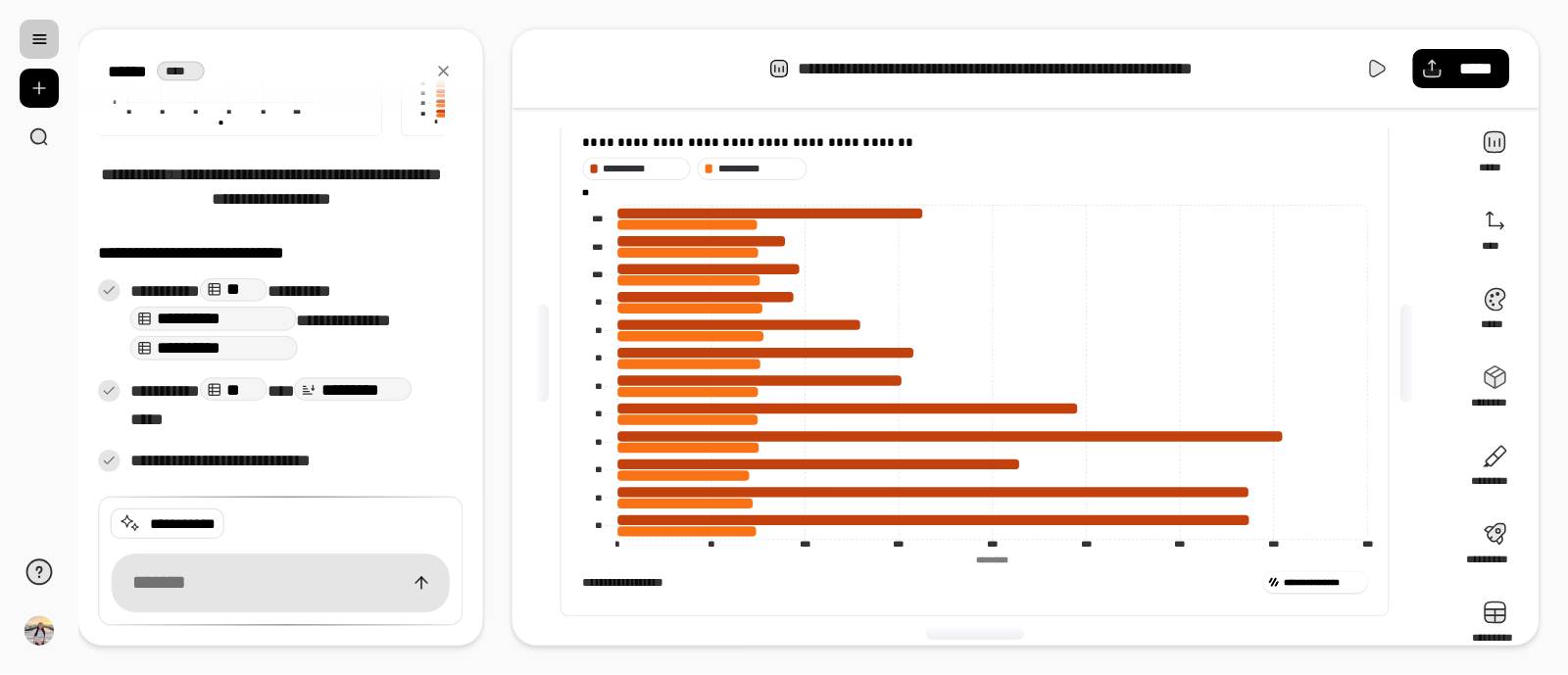 scroll, scrollTop: 29, scrollLeft: 0, axis: vertical 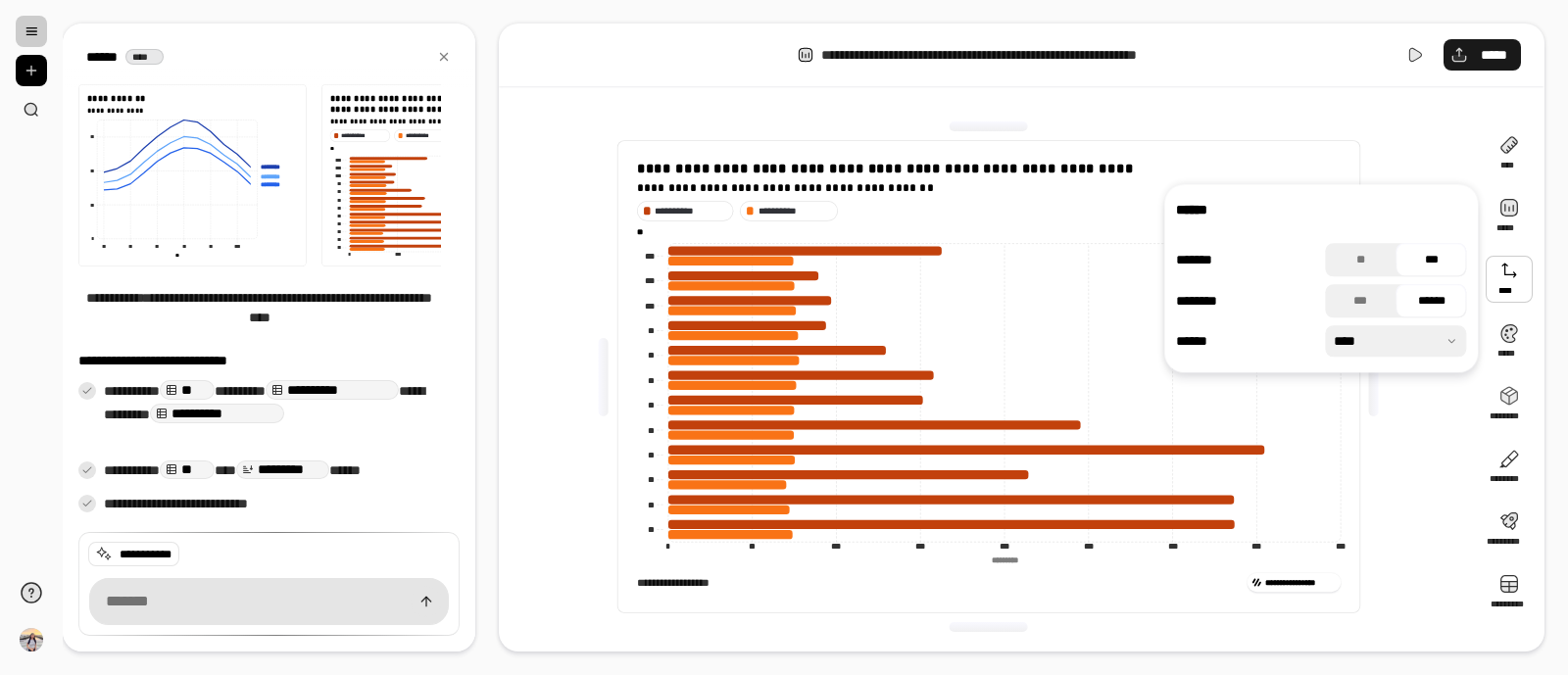 click on "*****" at bounding box center [1494, 55] 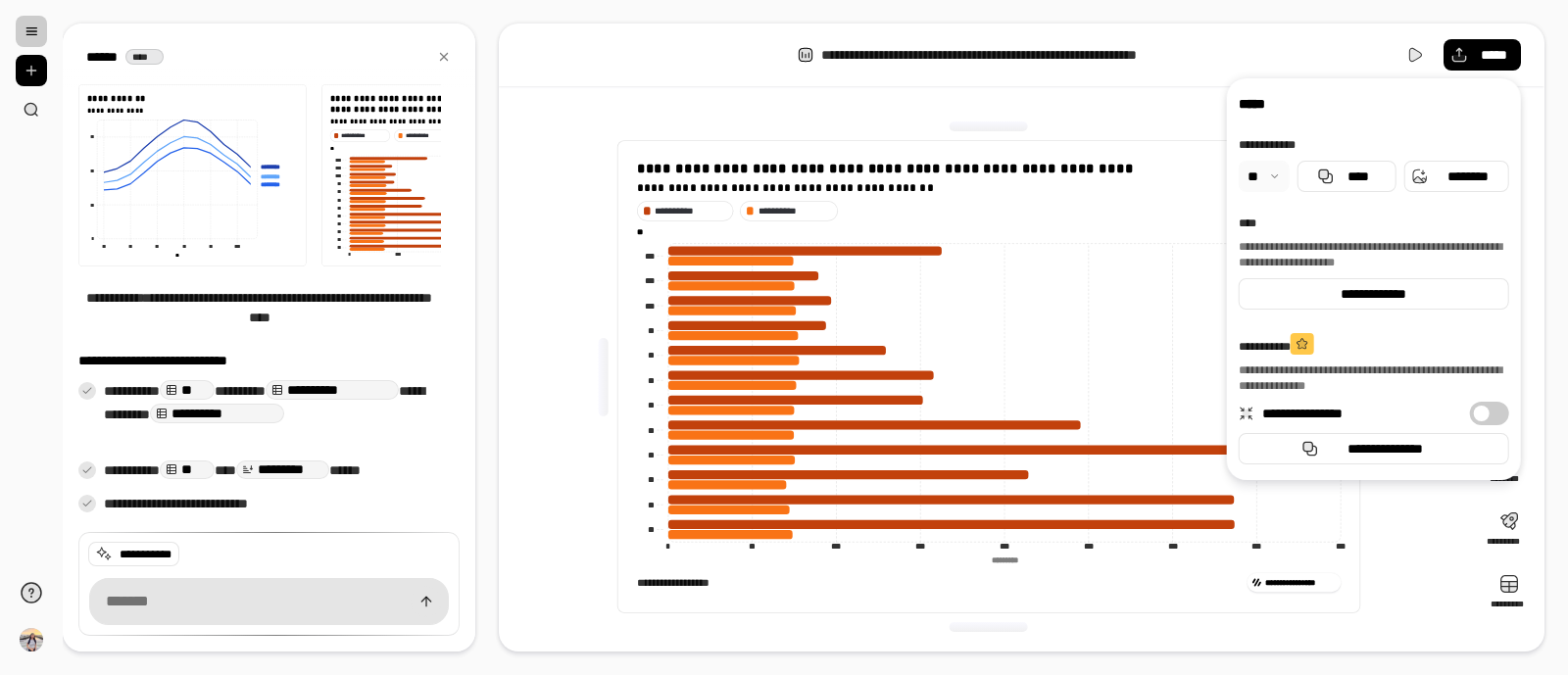 click on "**********" at bounding box center (1021, 55) 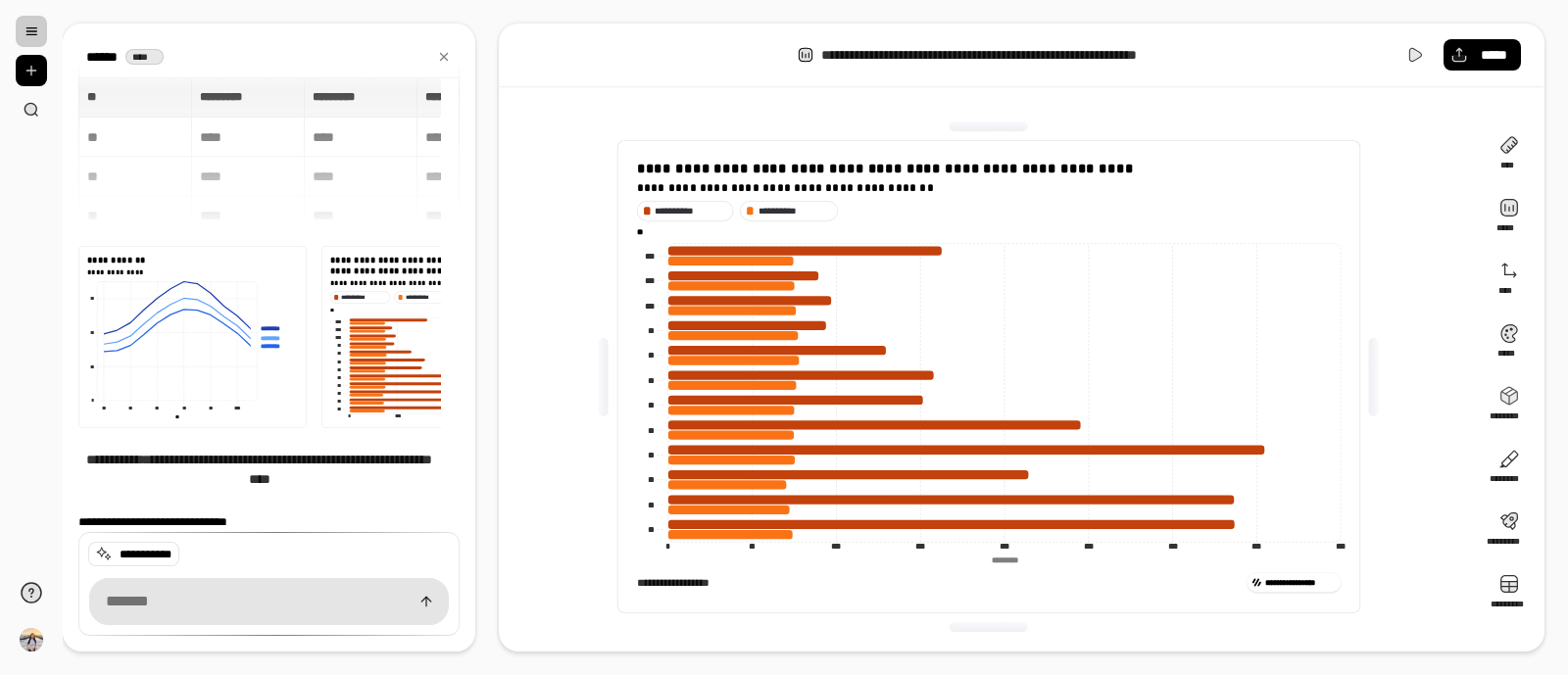 scroll, scrollTop: 162, scrollLeft: 0, axis: vertical 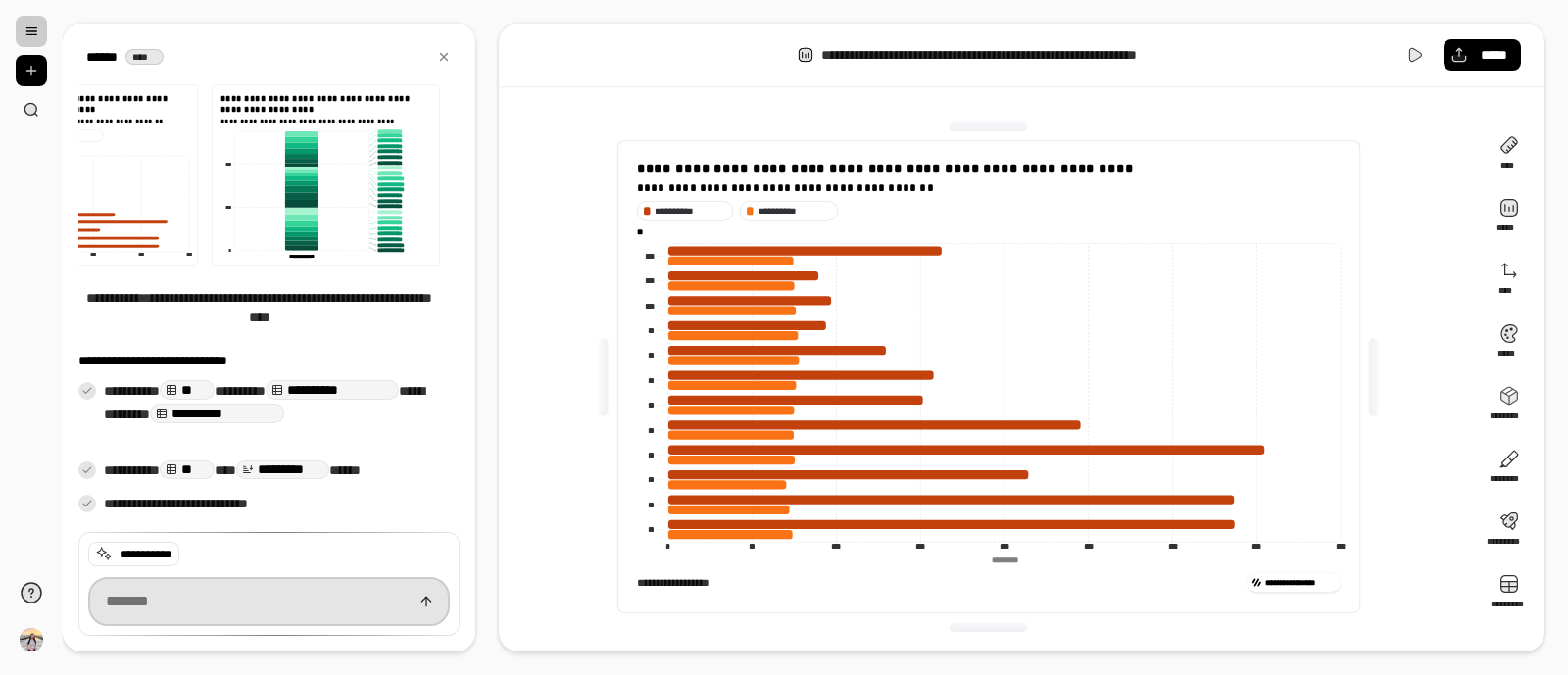 click at bounding box center [269, 602] 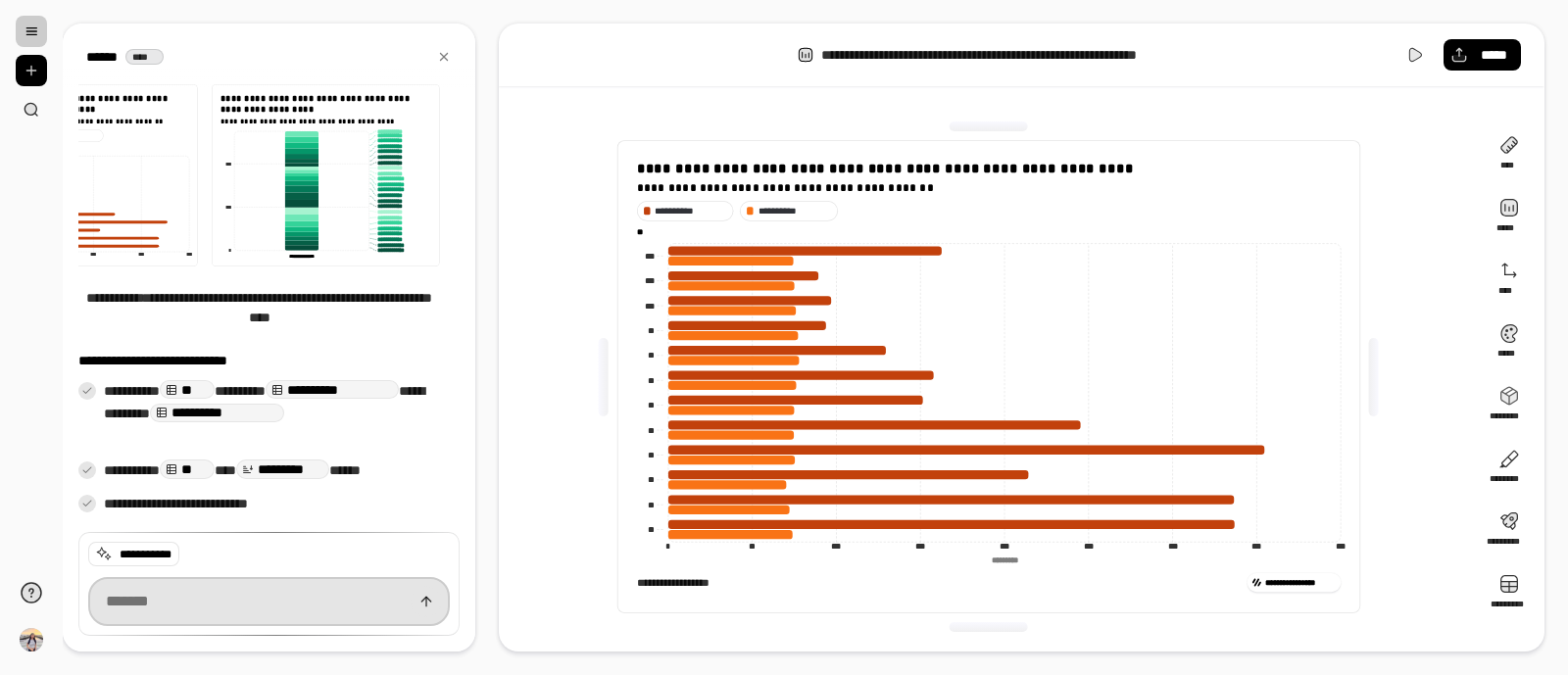 scroll, scrollTop: 0, scrollLeft: 0, axis: both 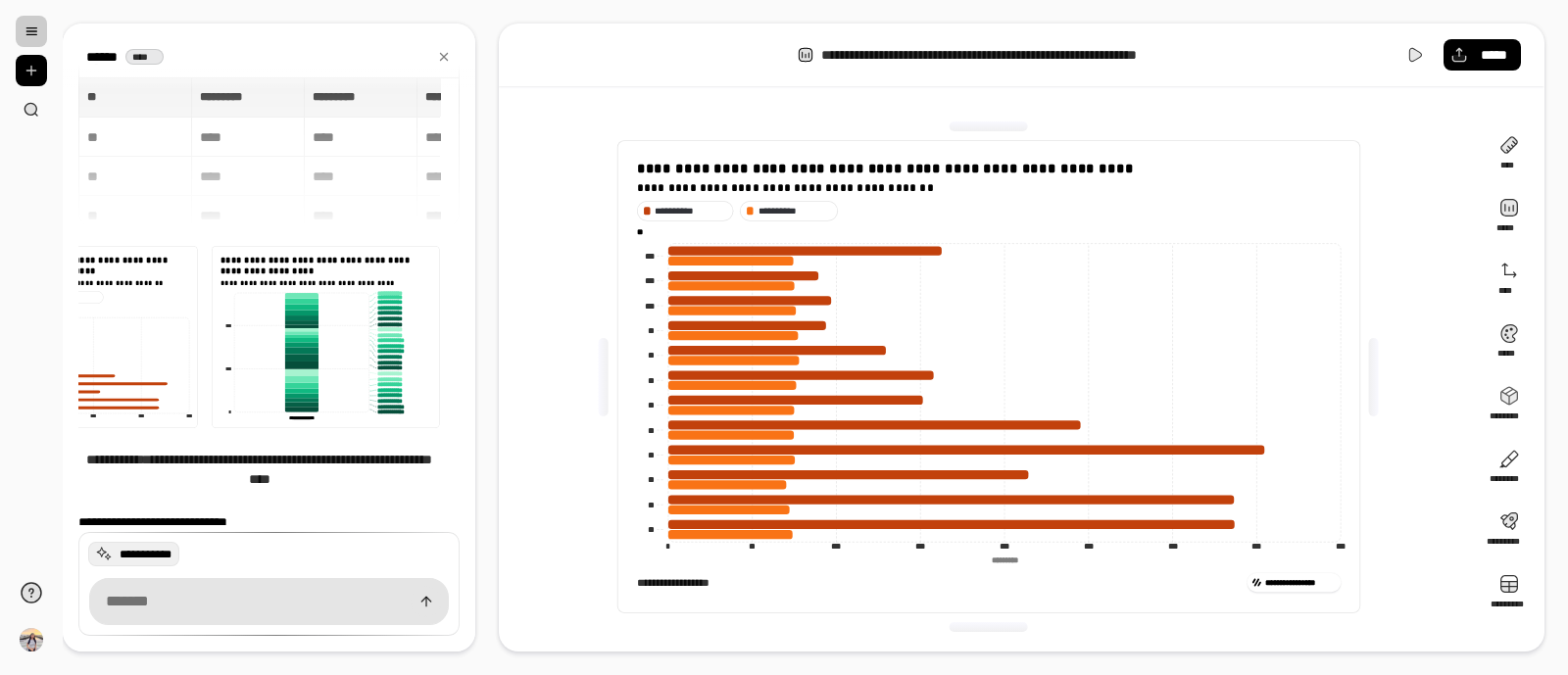 click on "**********" at bounding box center [133, 554] 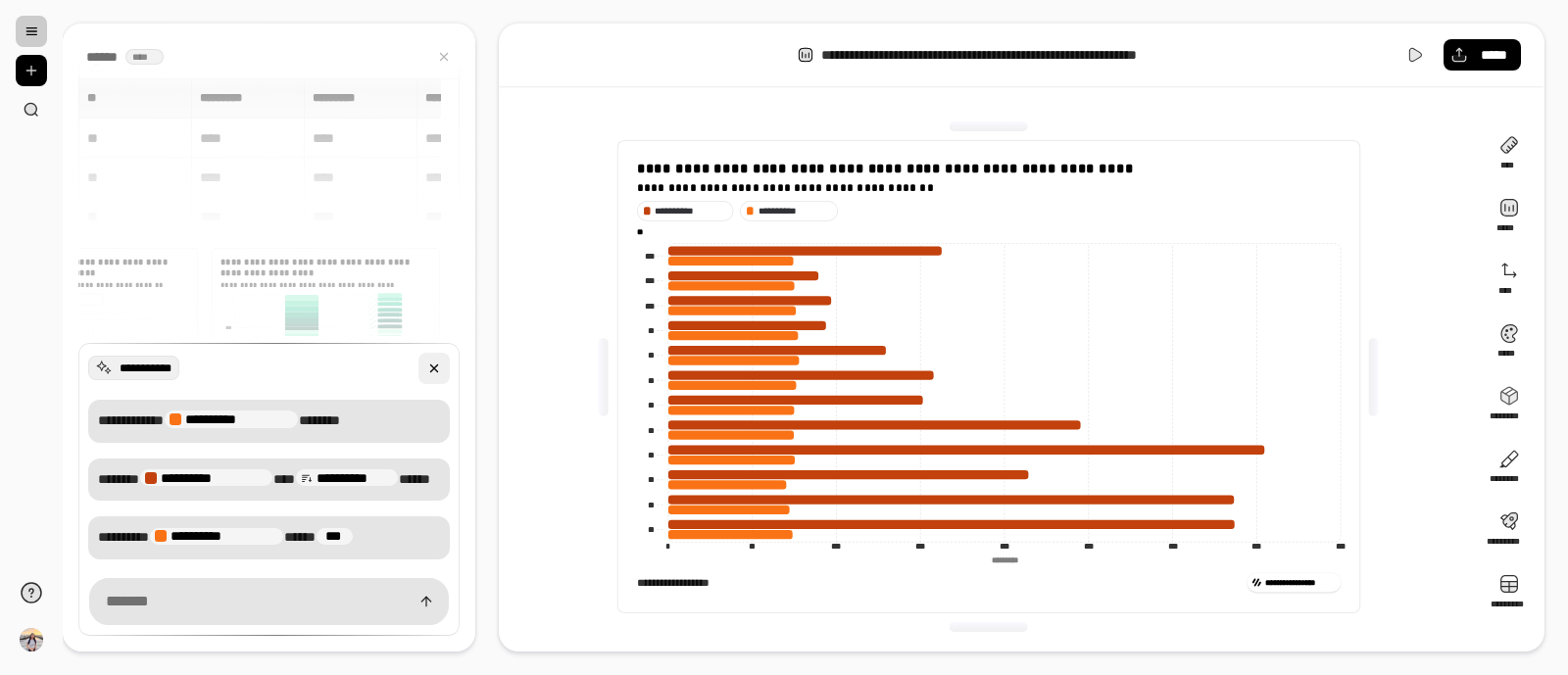 click at bounding box center [434, 368] 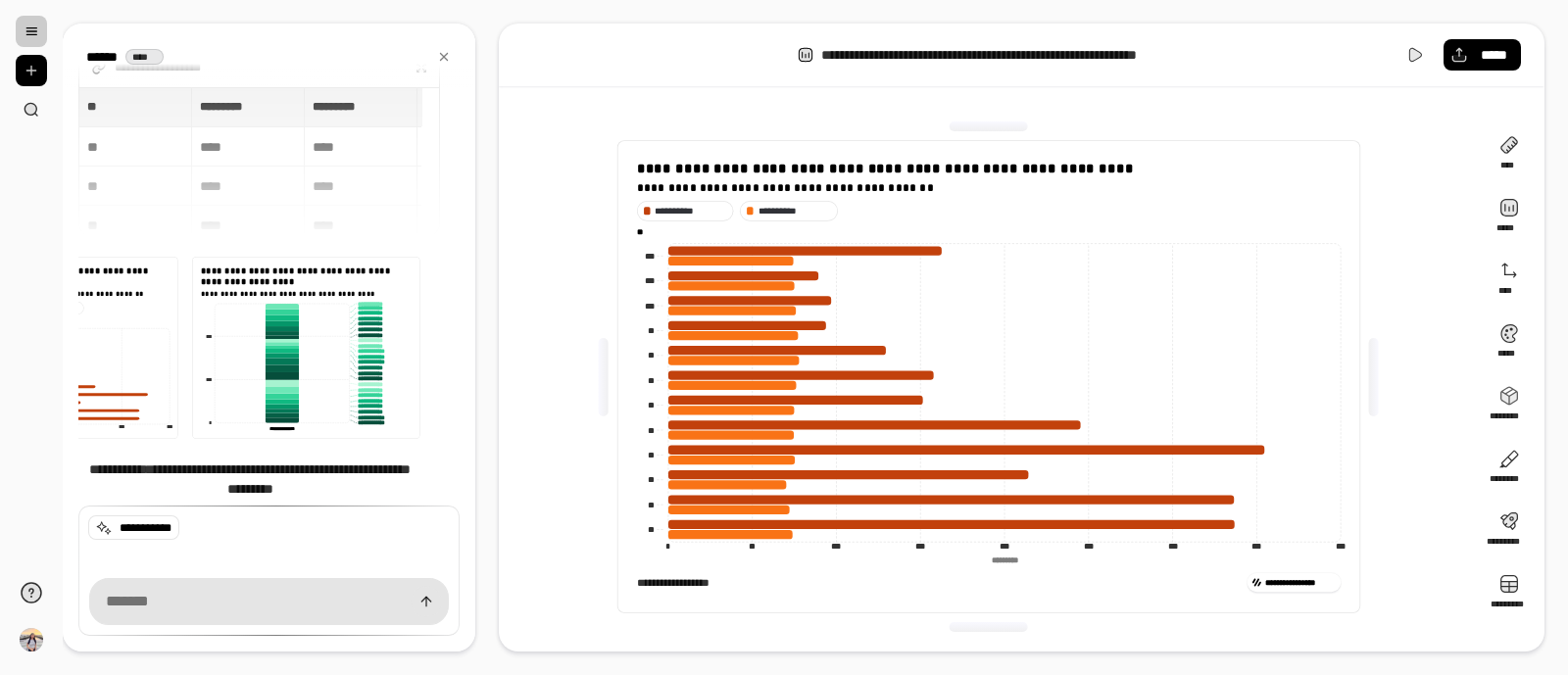 scroll, scrollTop: 0, scrollLeft: 353, axis: horizontal 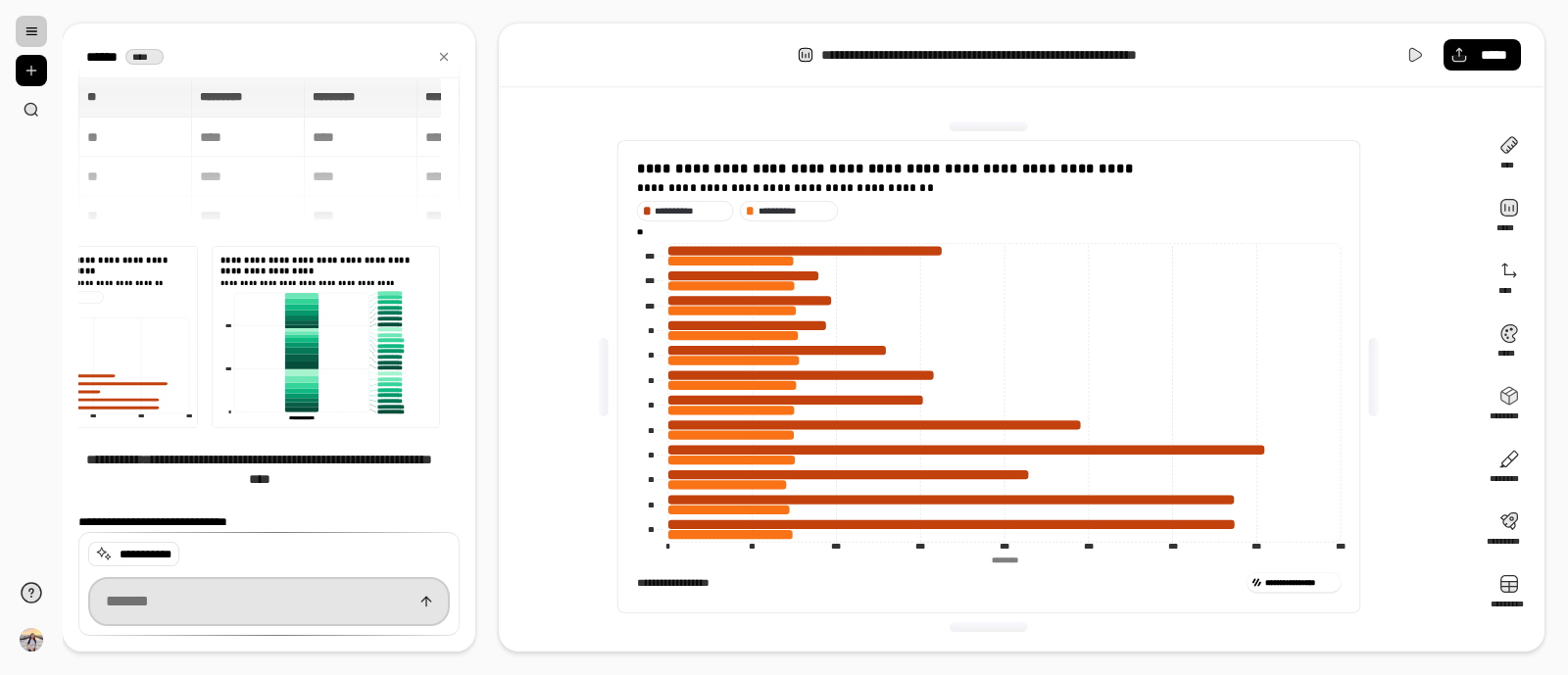 click at bounding box center (269, 602) 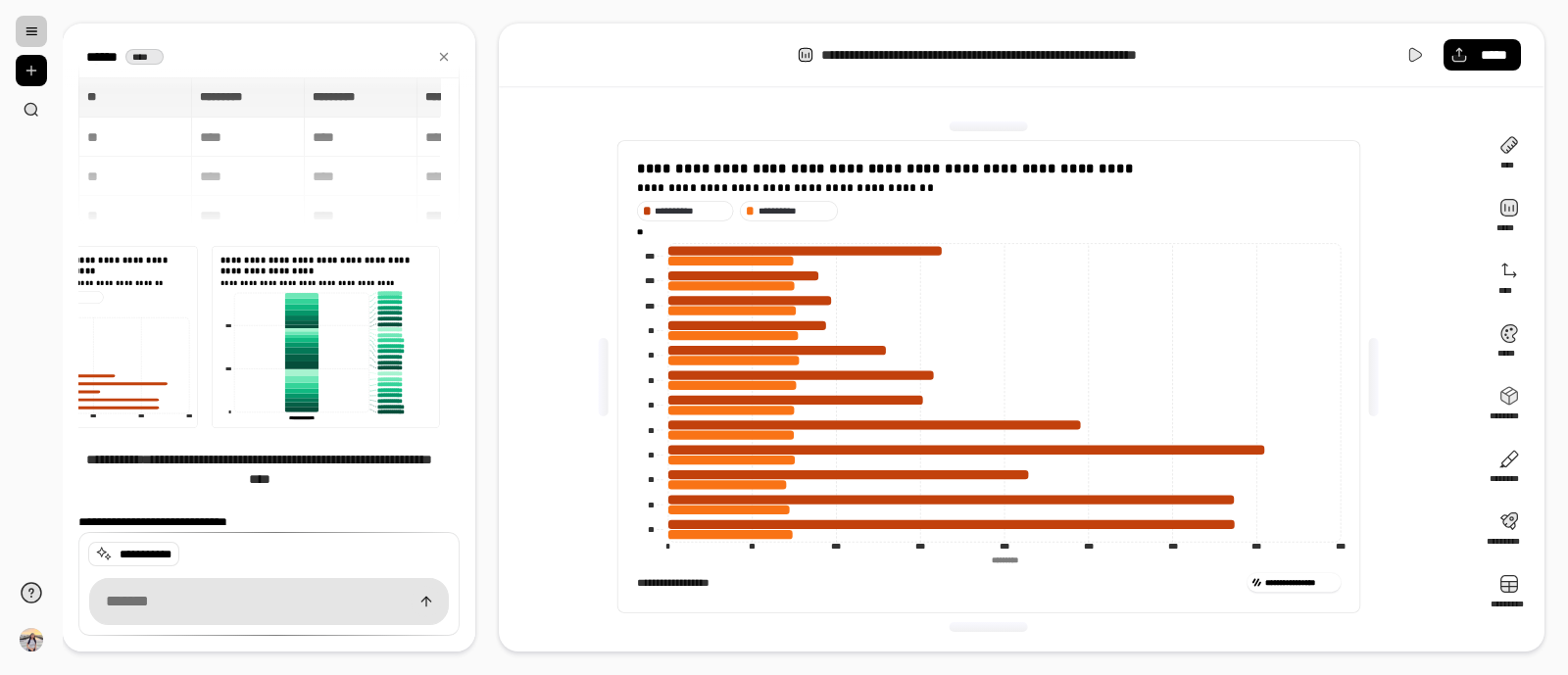 click on "**********" at bounding box center (269, 554) 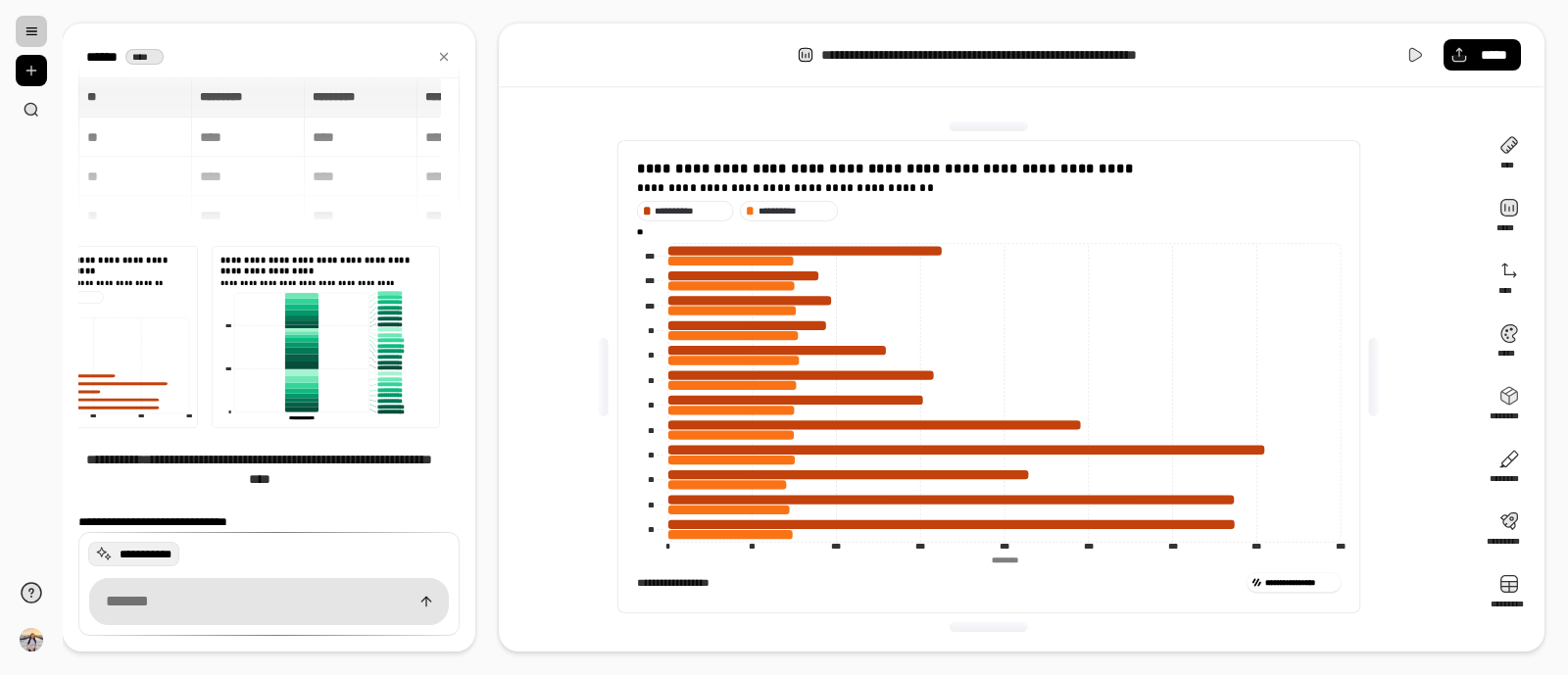 click on "**********" at bounding box center (145, 554) 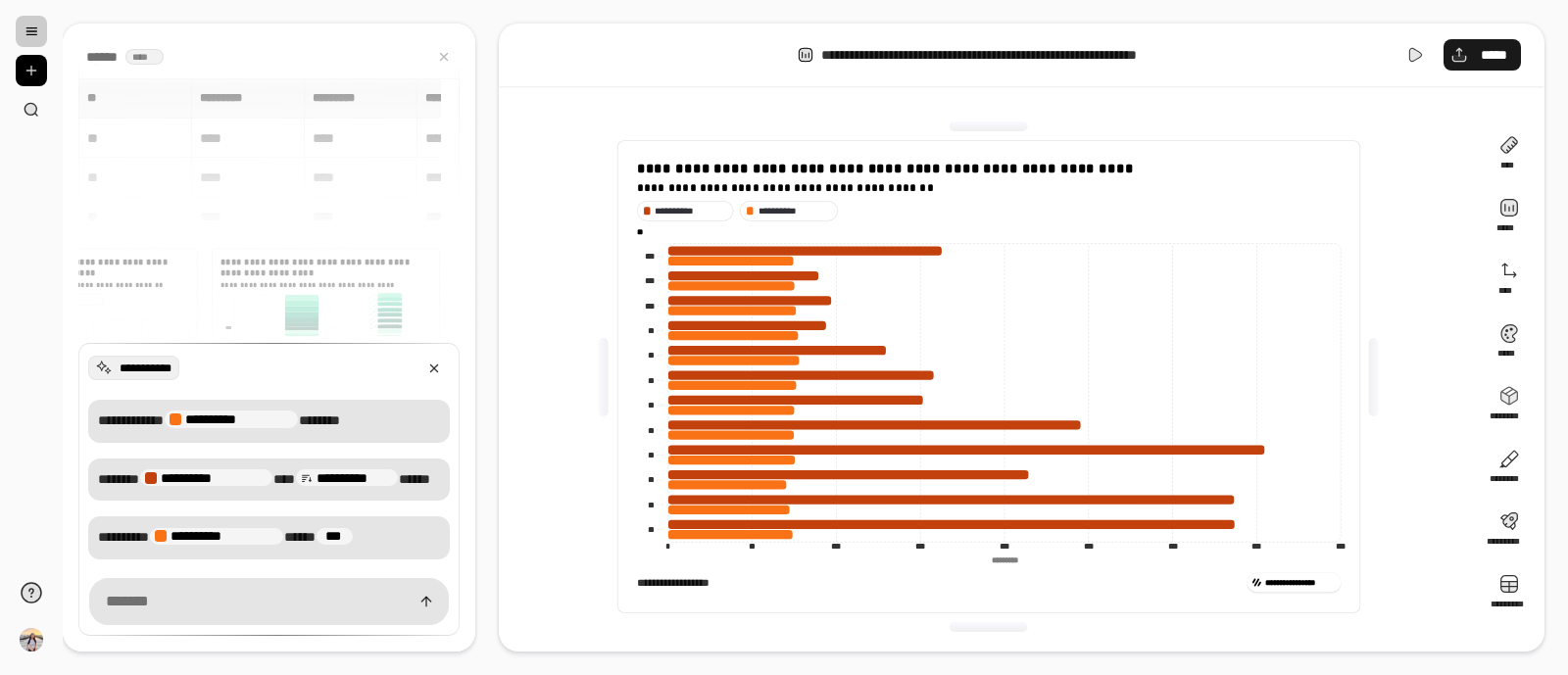 click on "*****" at bounding box center (1494, 55) 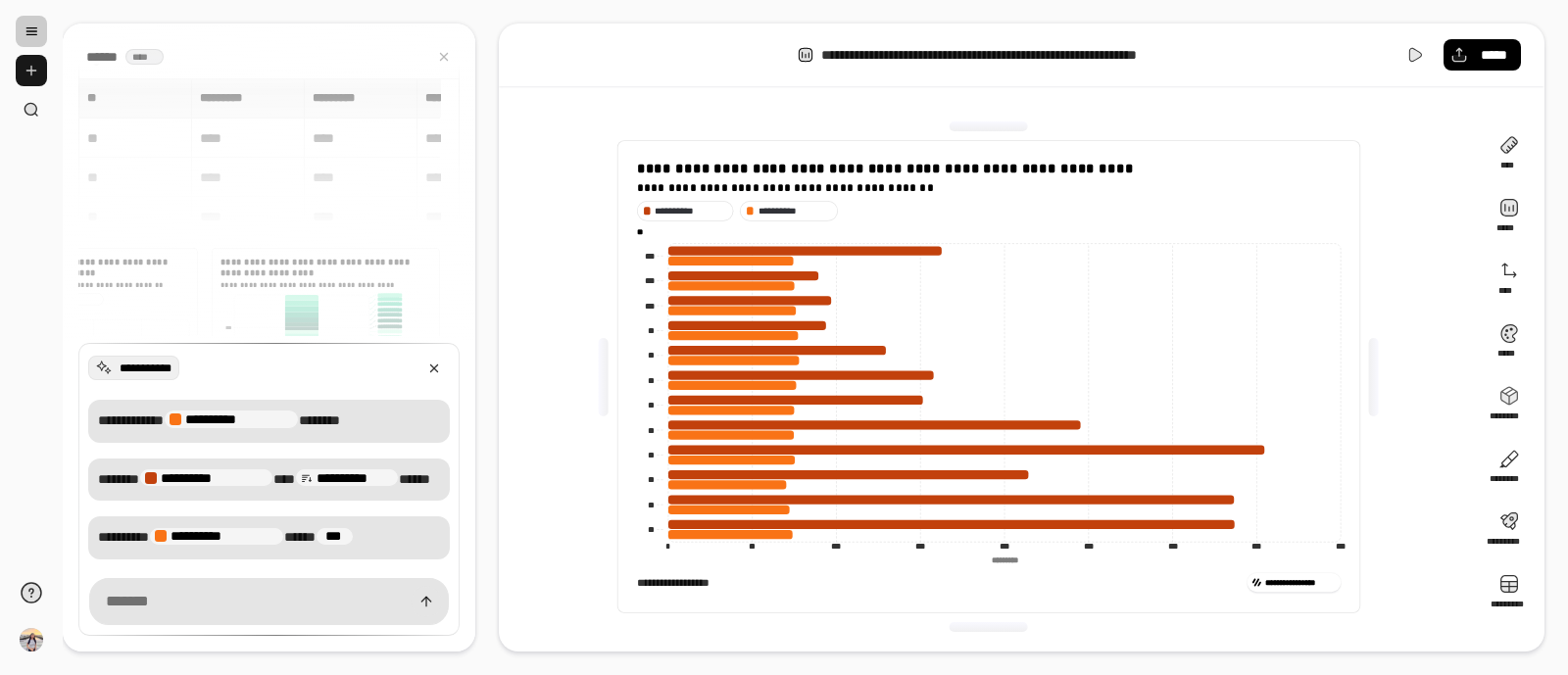 click at bounding box center (31, 71) 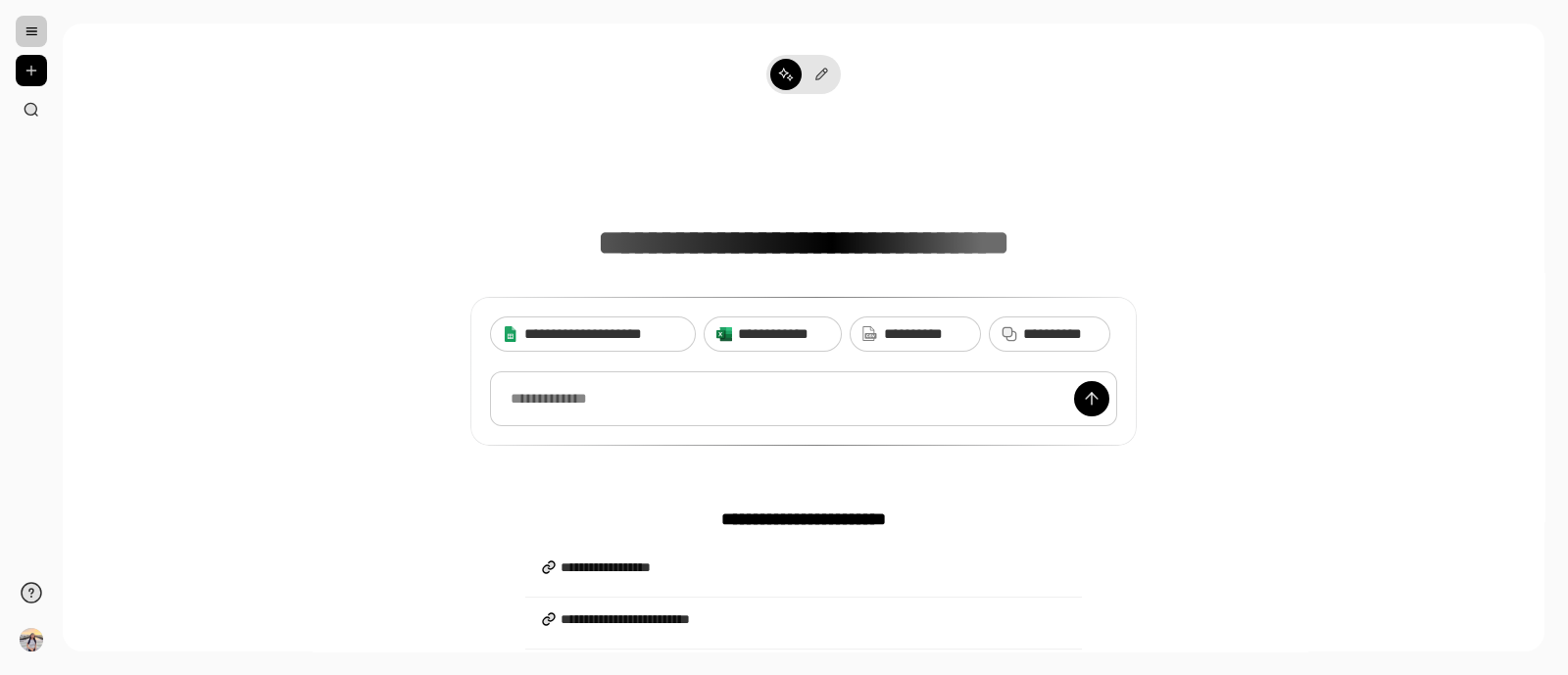 click at bounding box center (804, 399) 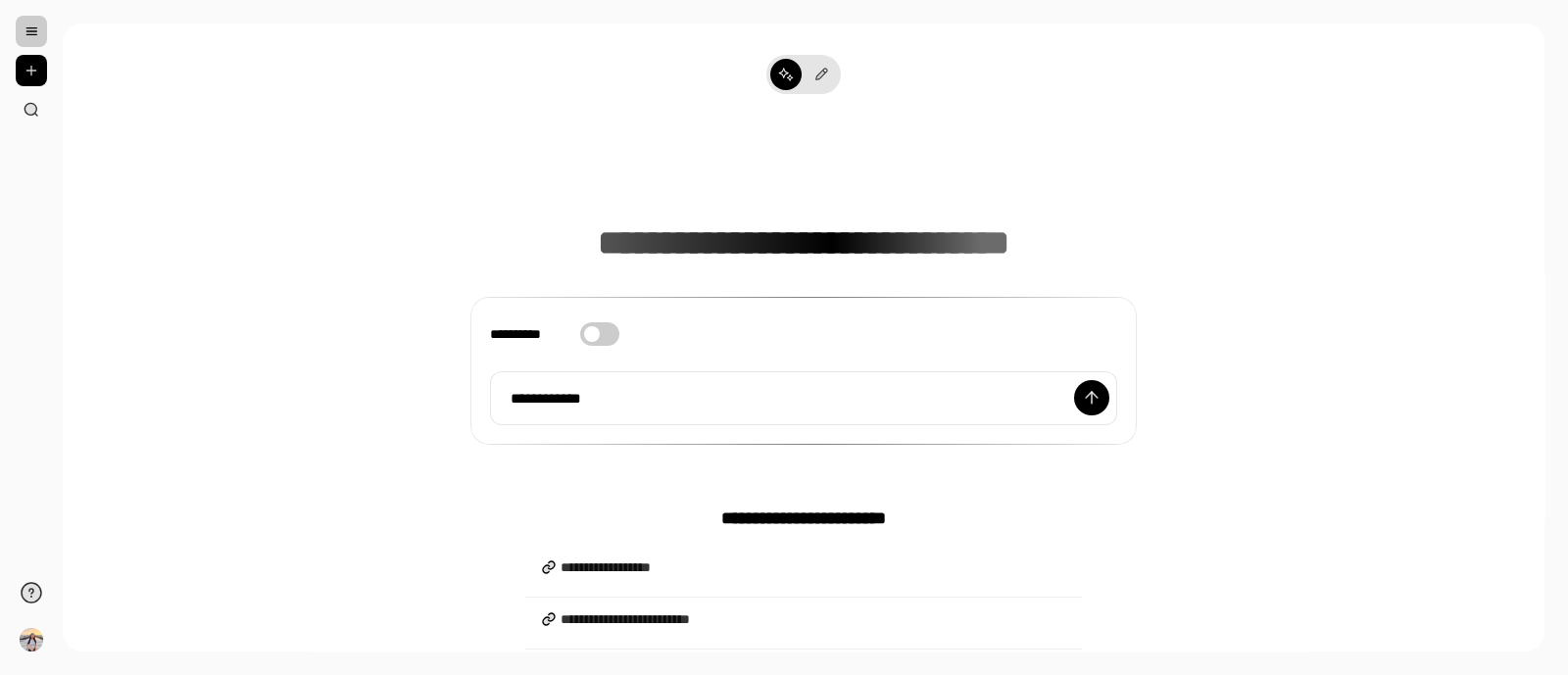 click on "**********" at bounding box center (600, 334) 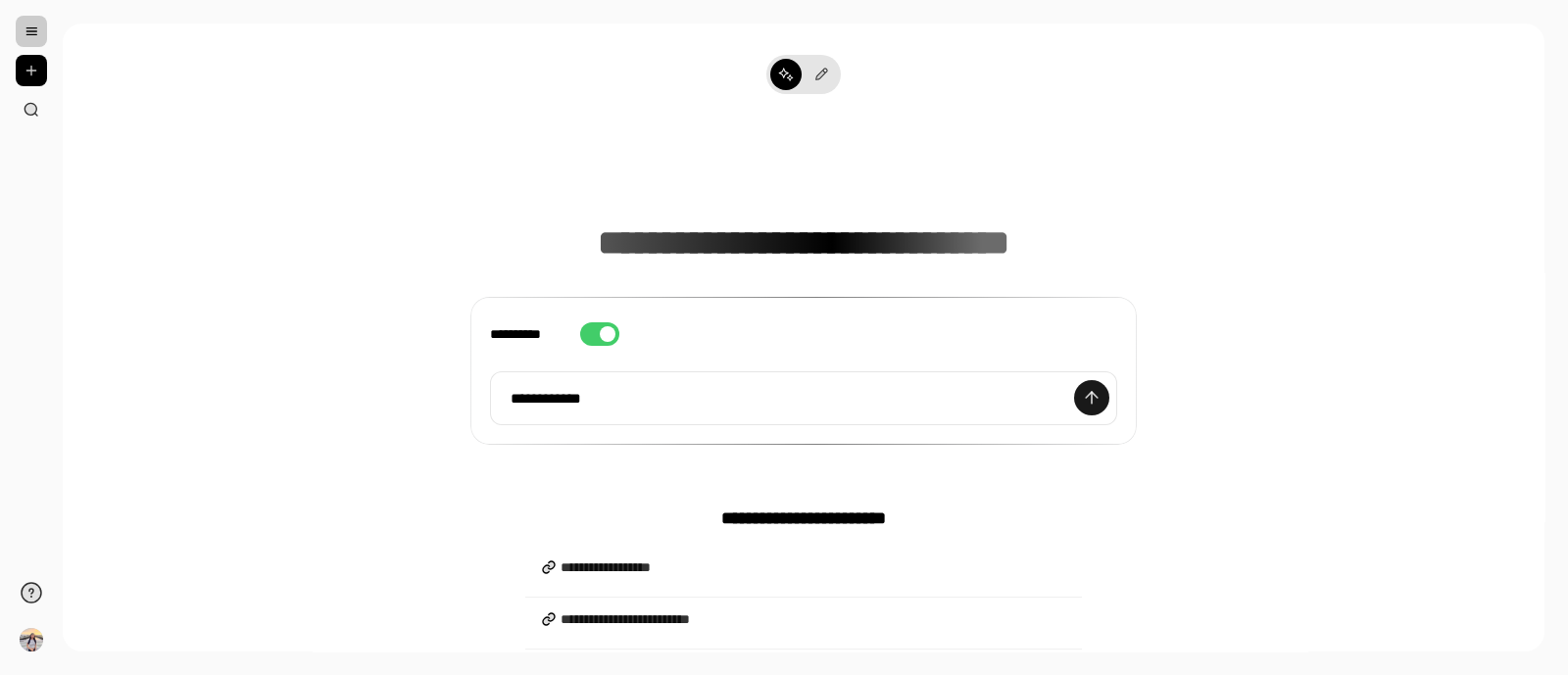 click at bounding box center [1092, 398] 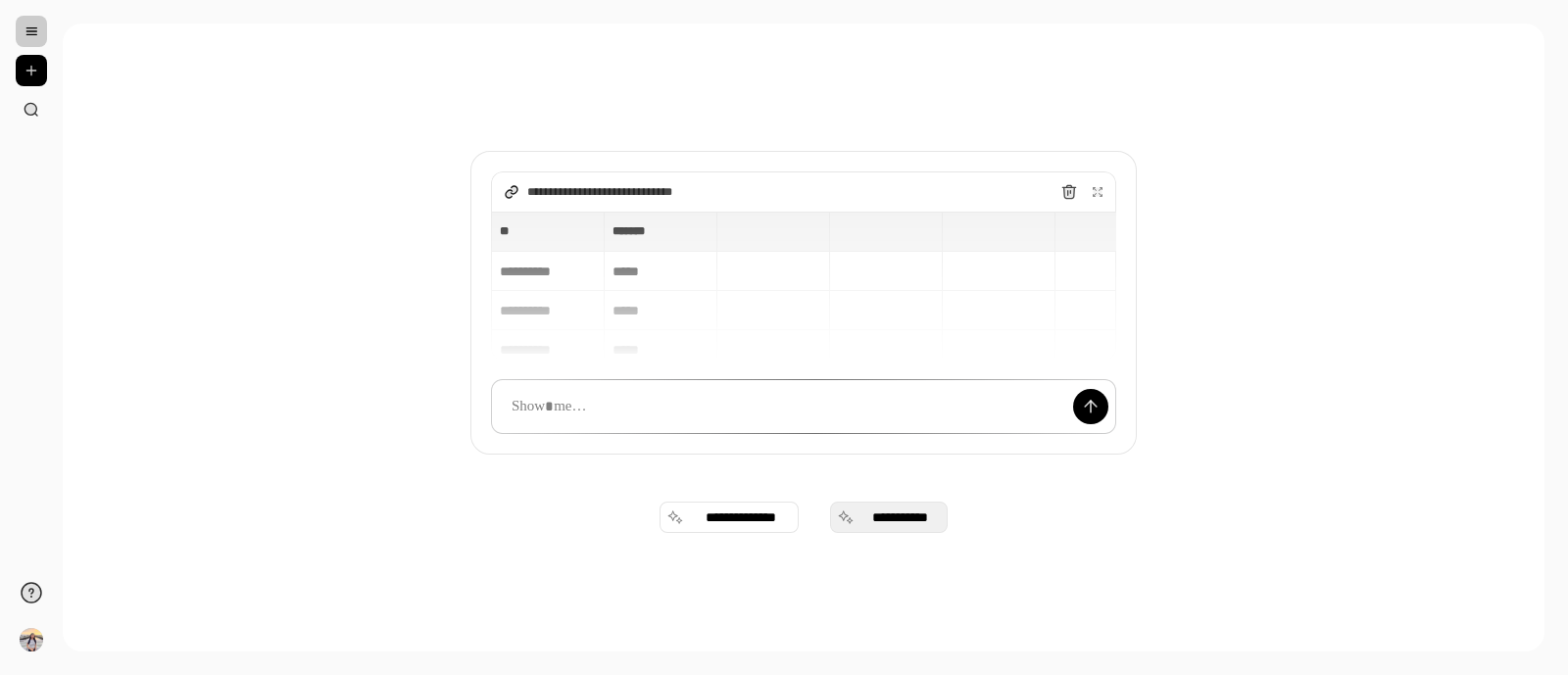 click on "**********" at bounding box center [889, 517] 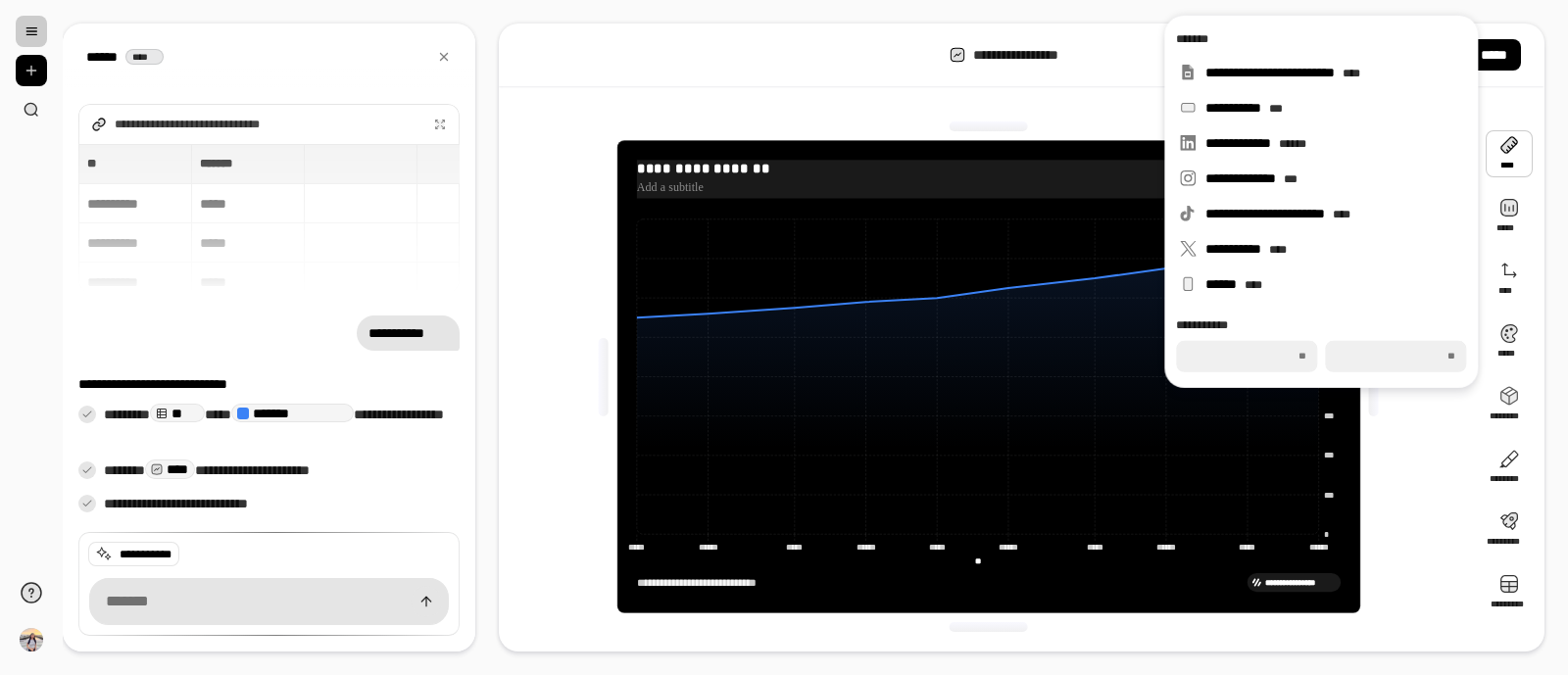 click on "**********" at bounding box center (988, 169) 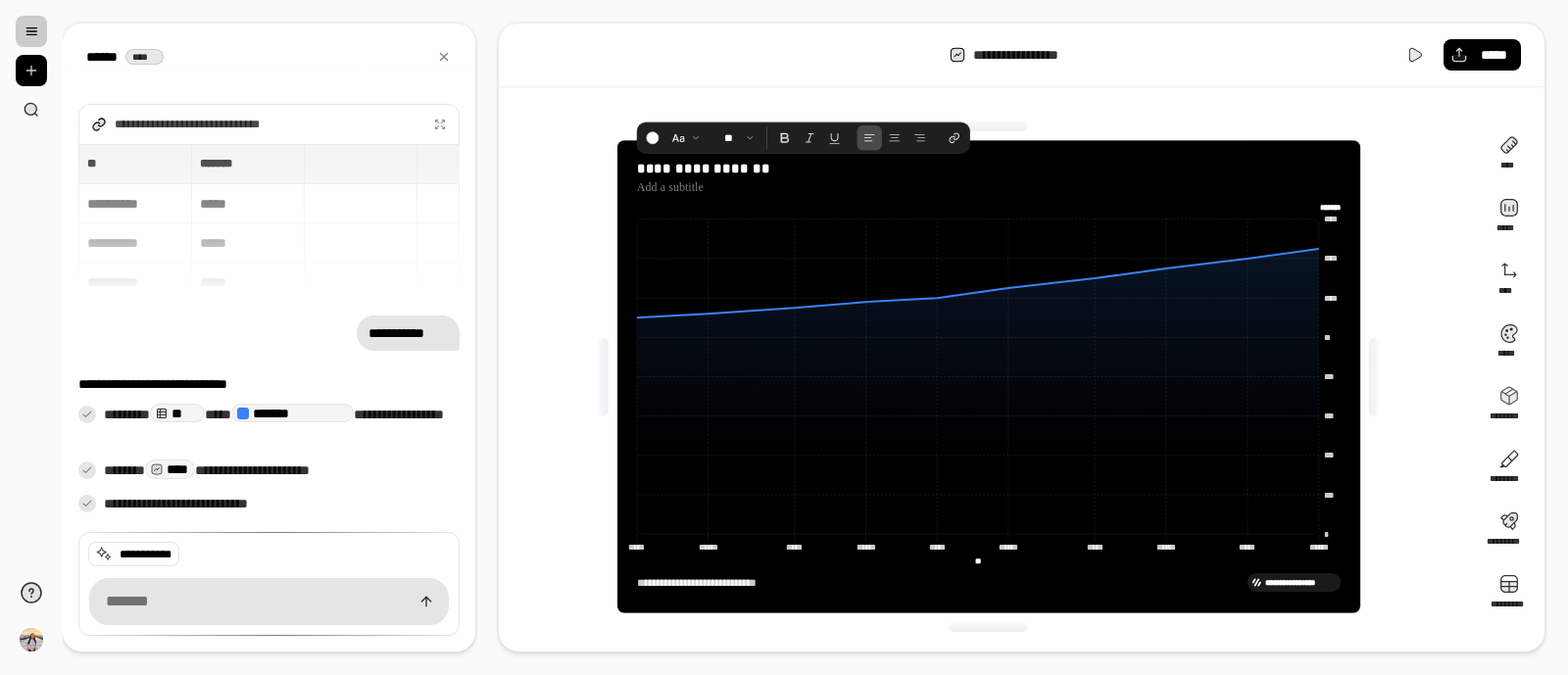 click on "**********" at bounding box center [1021, 55] 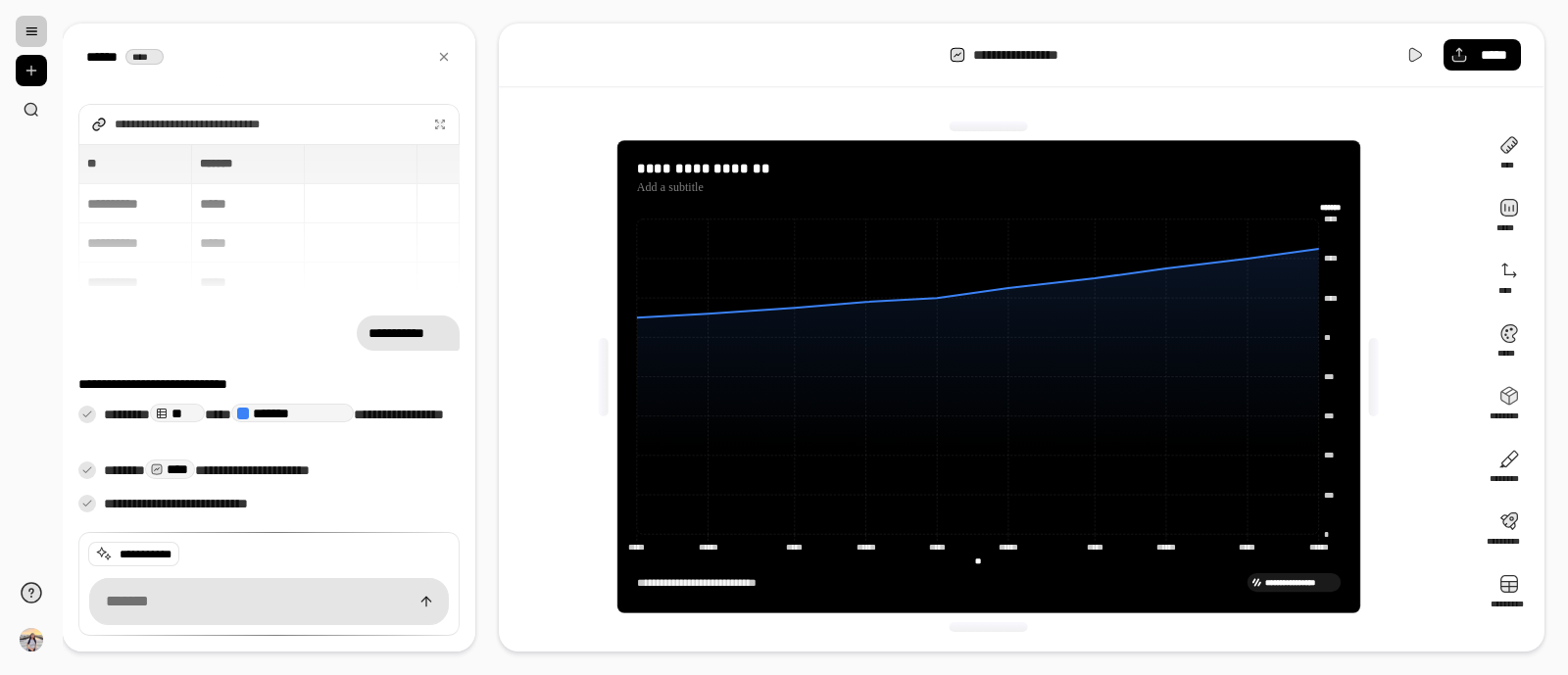 click on "**********" at bounding box center (408, 333) 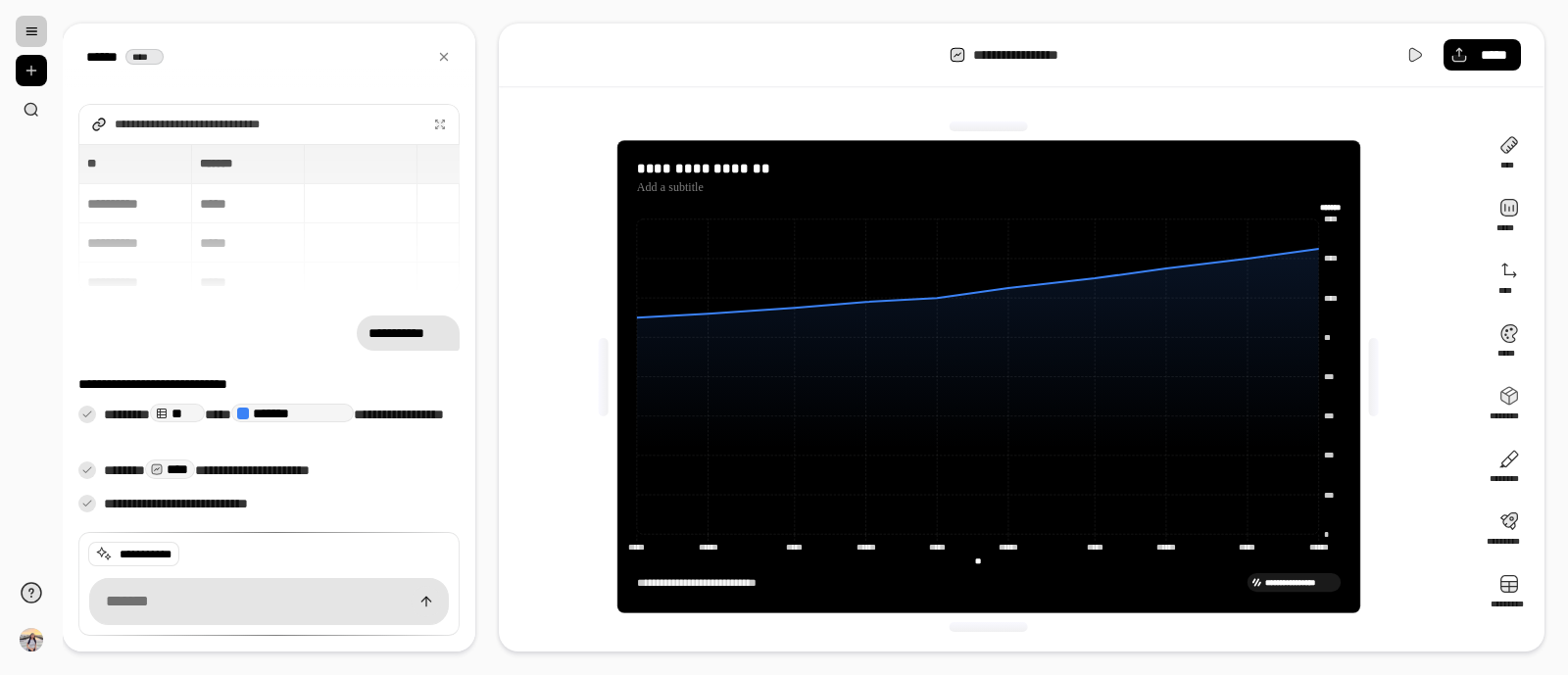 click on "* *** *** *** *** ** **** **** **** ******* ******* ***** ***** ****** ****** ***** ***** ****** ****** ***** ***** ****** ****** ***** ***** ****** ****** ***** ***** ****** ****** ** **" 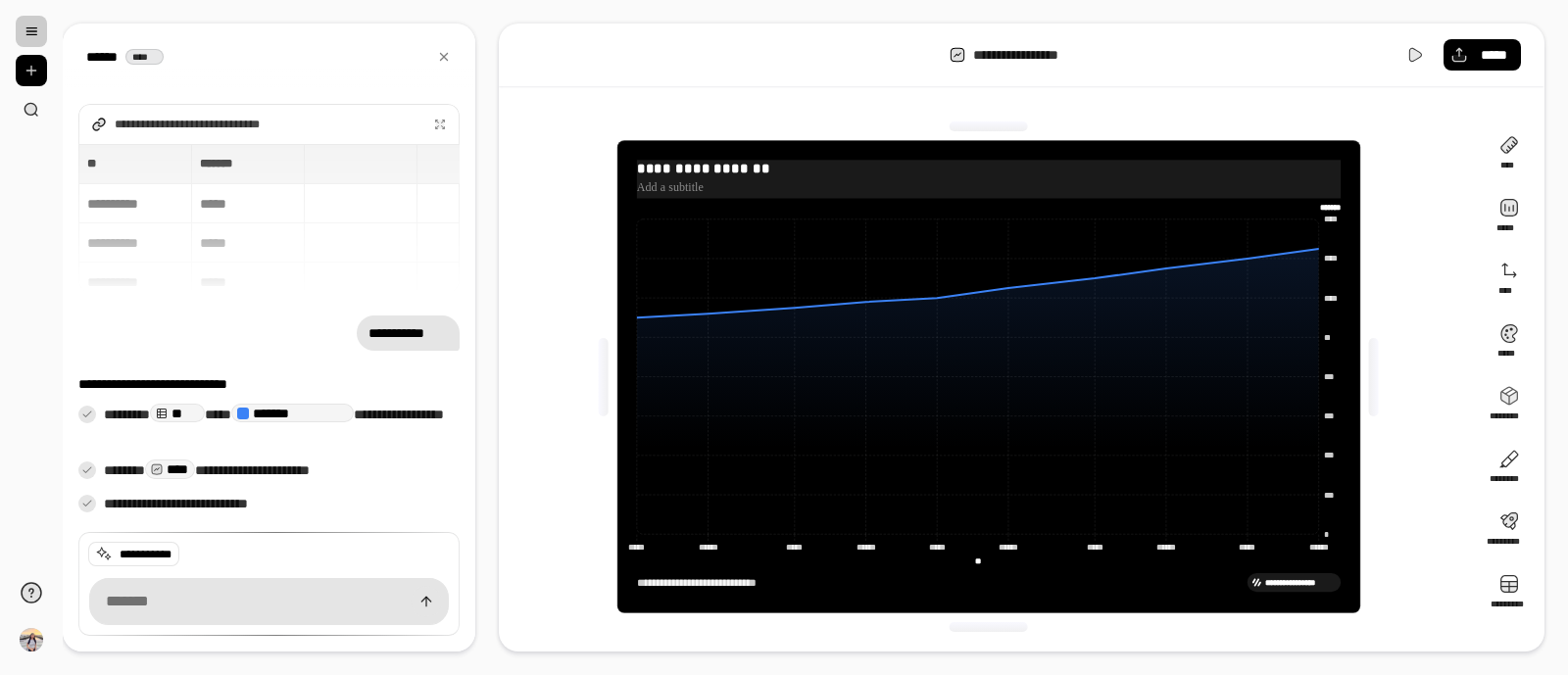 click at bounding box center [988, 187] 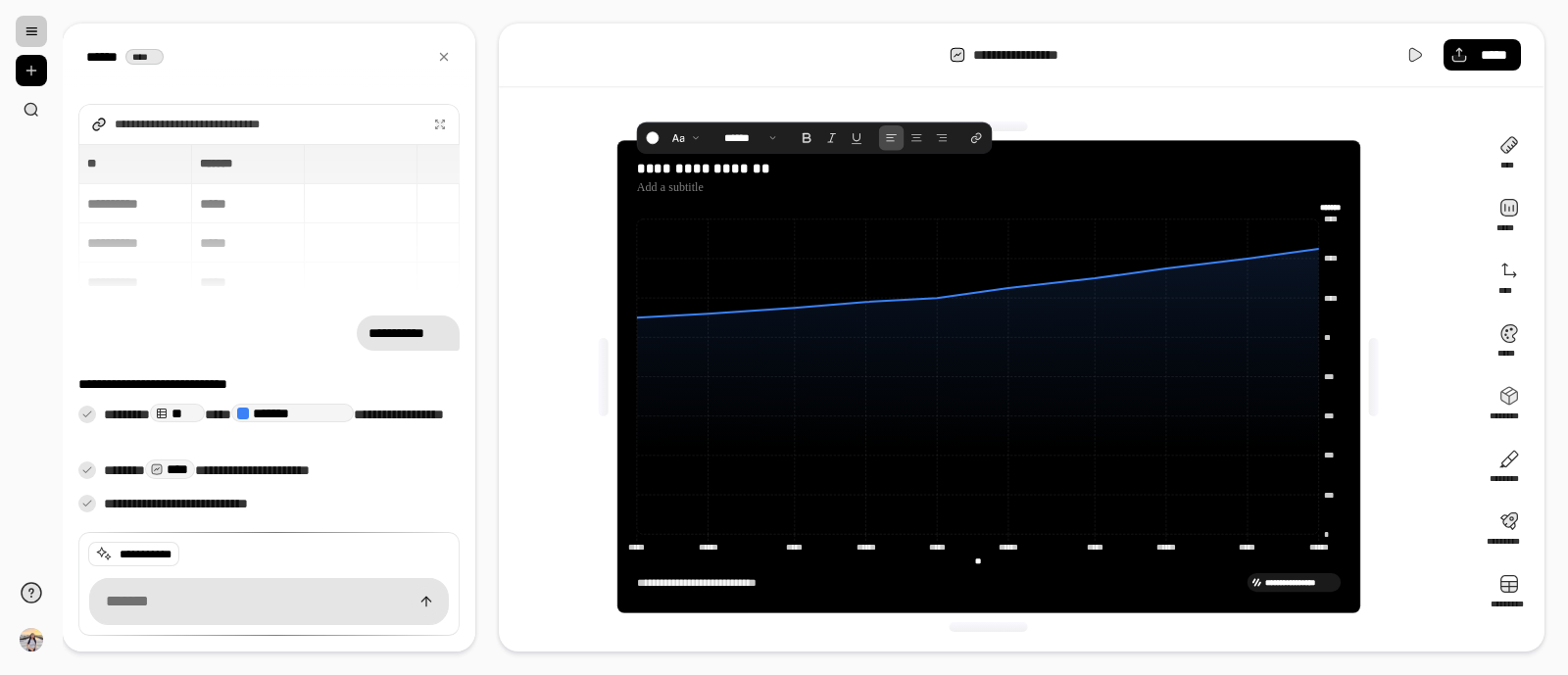click on "**********" at bounding box center [988, 376] 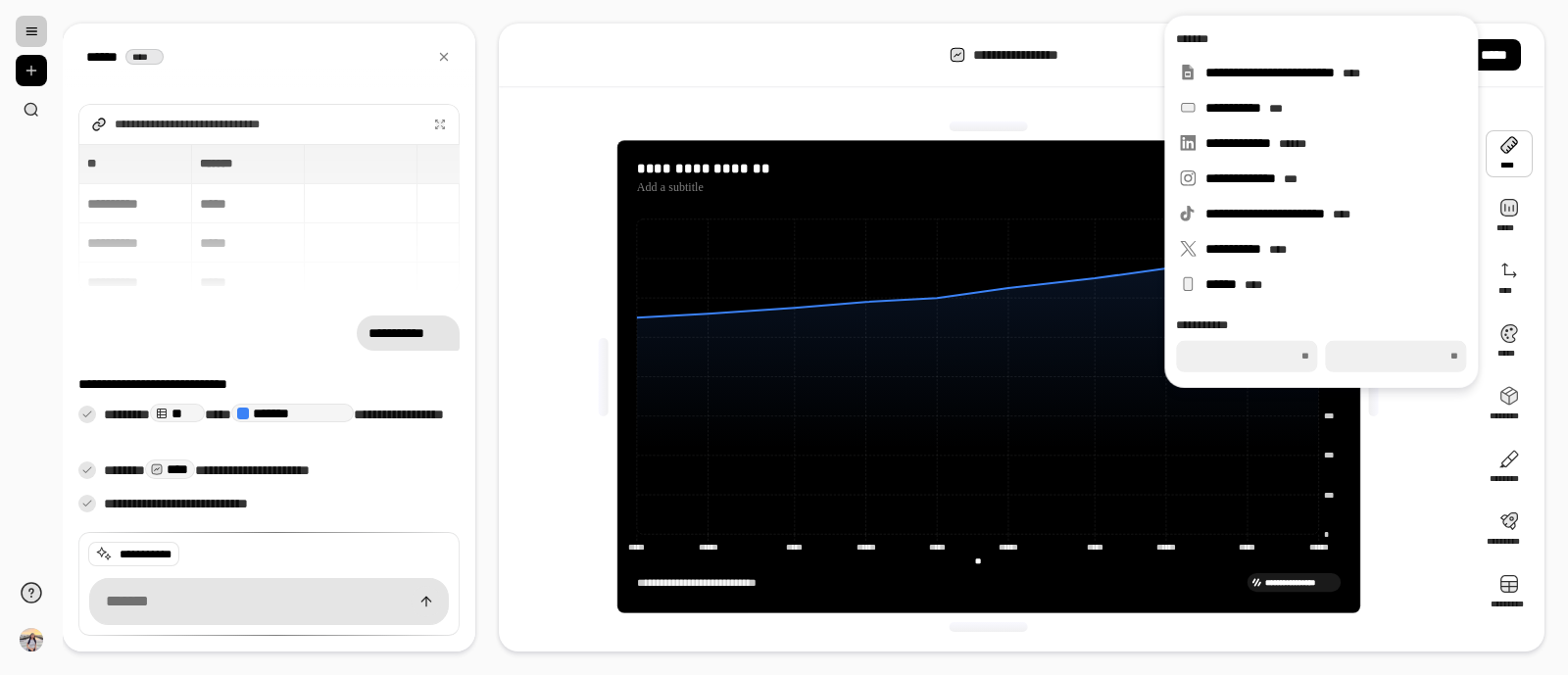 click at bounding box center (1509, 154) 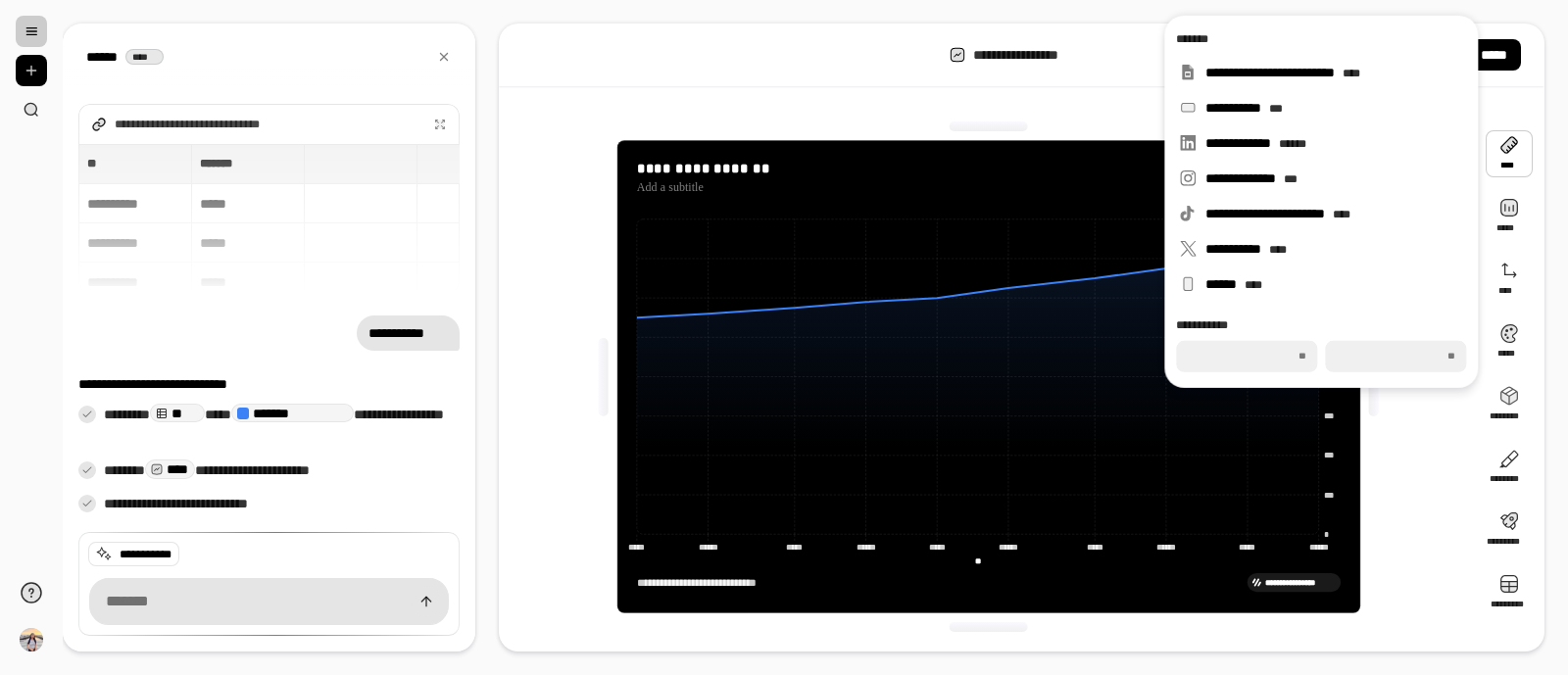 click on "**********" at bounding box center (1021, 337) 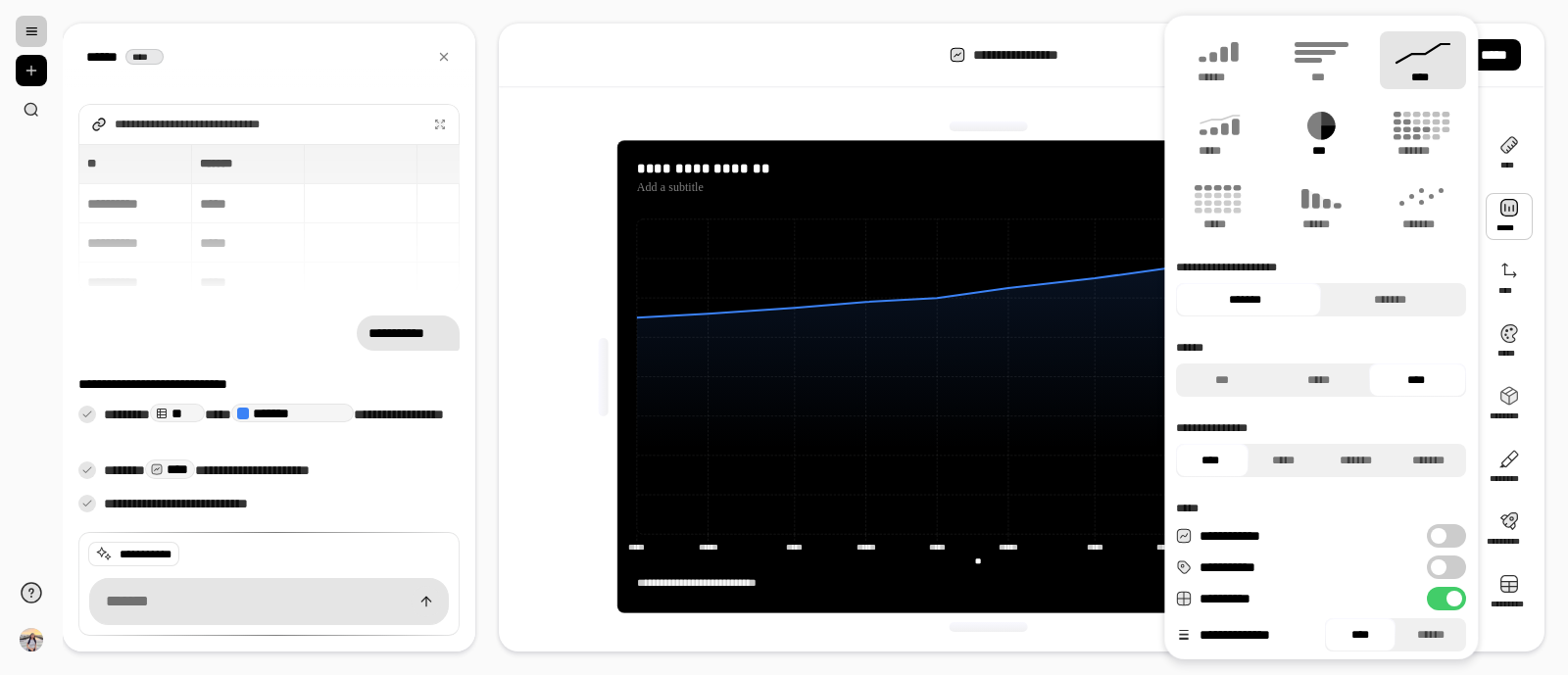 click 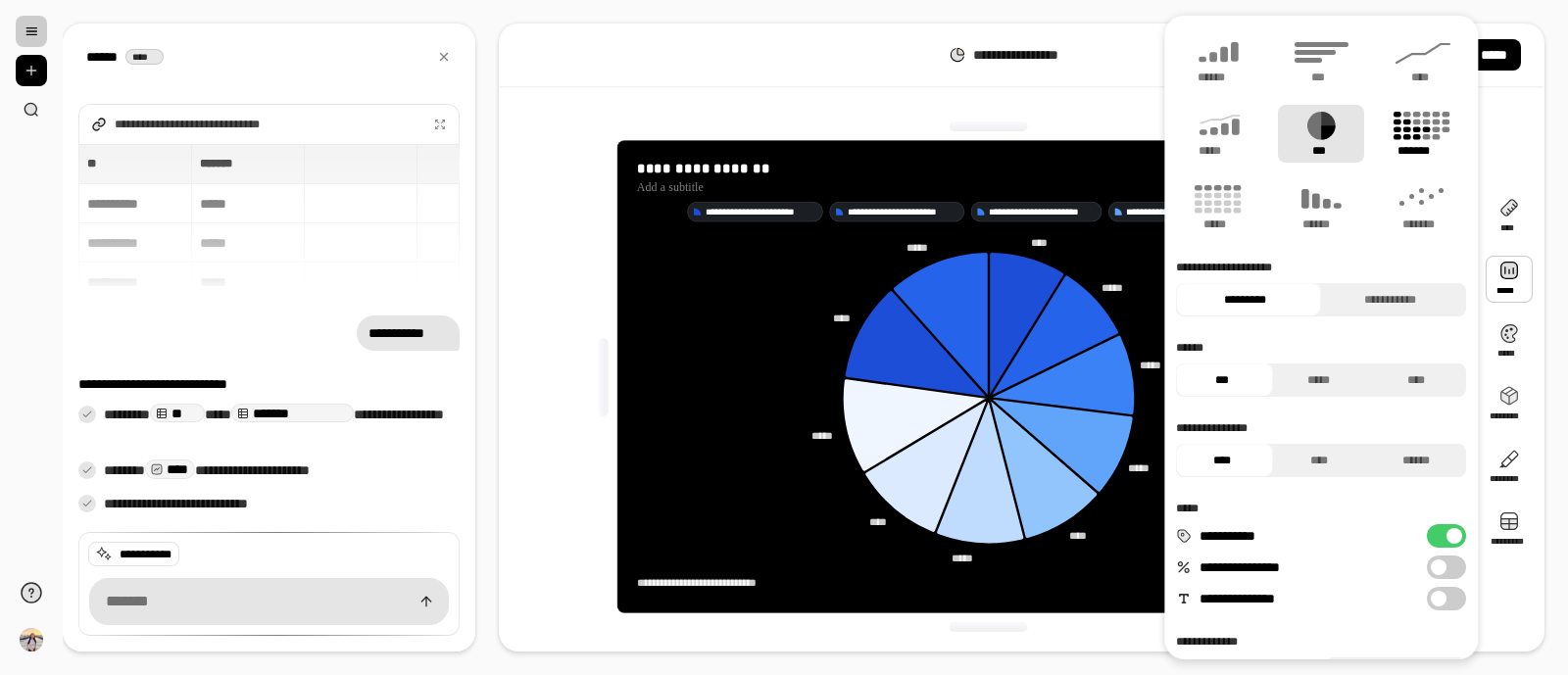 click 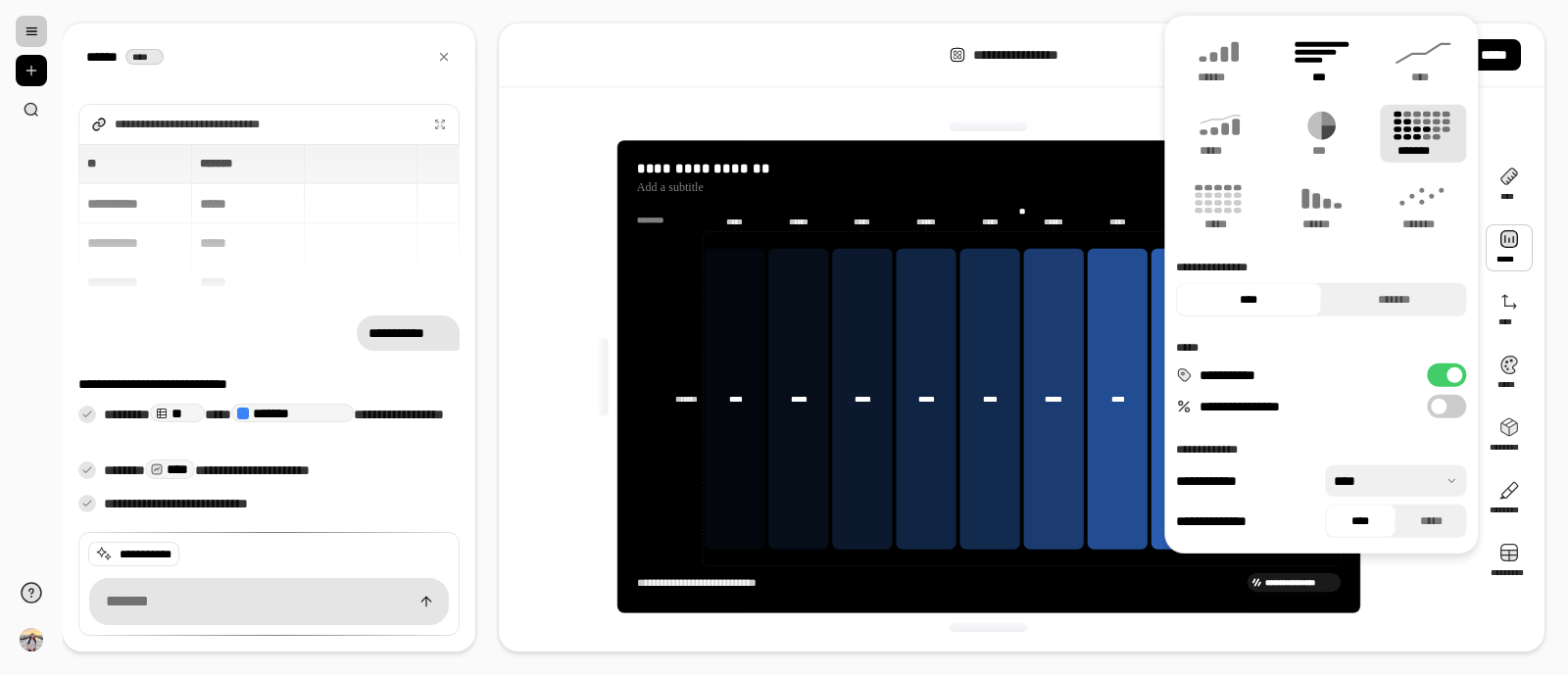 click 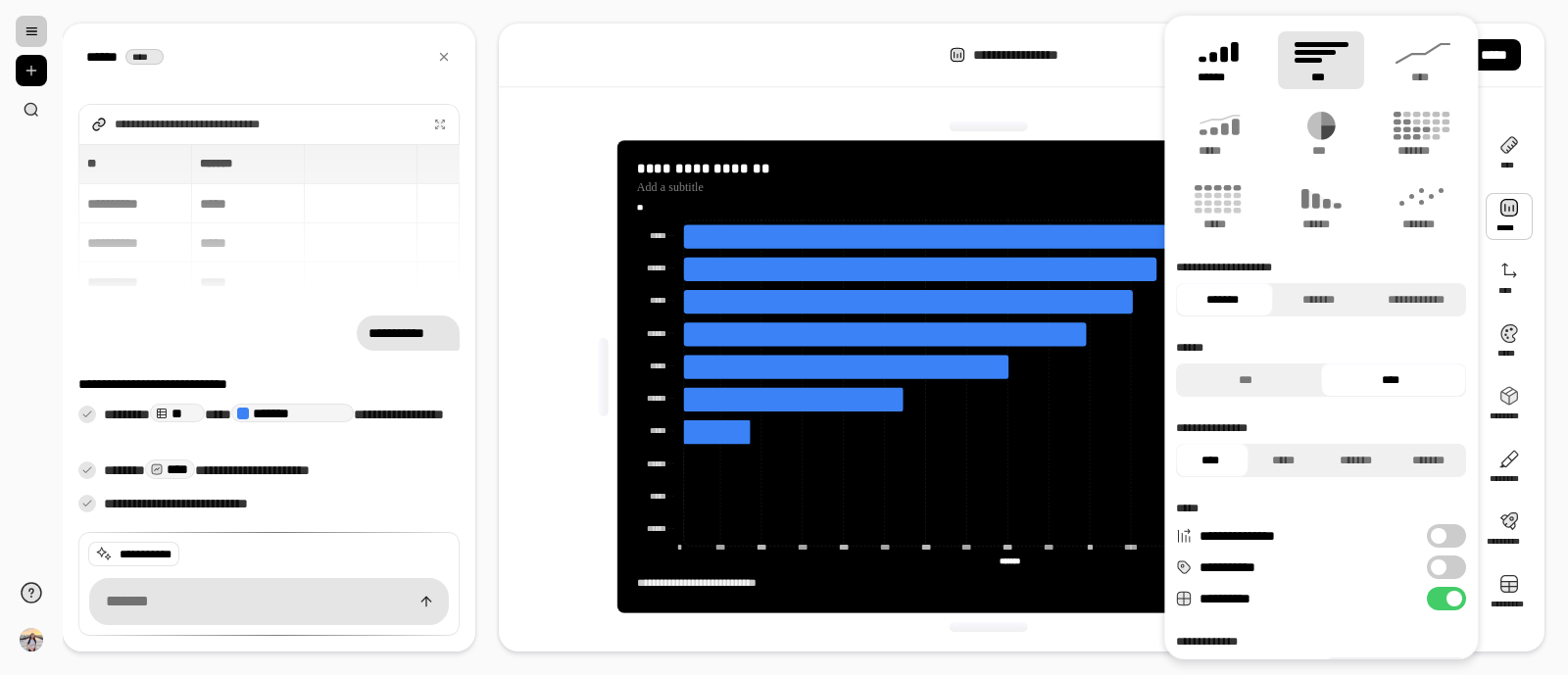 drag, startPoint x: 1199, startPoint y: 63, endPoint x: 1209, endPoint y: 88, distance: 26.925824 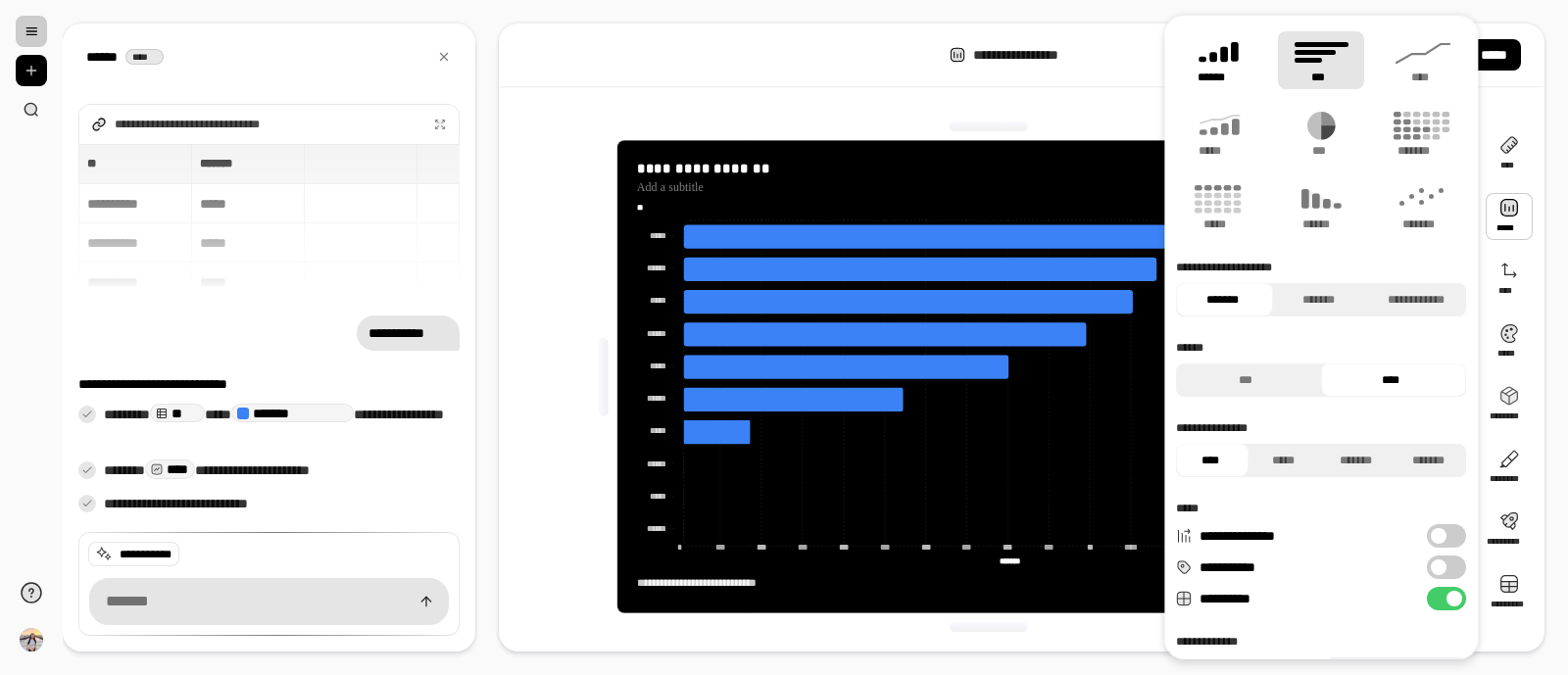 click 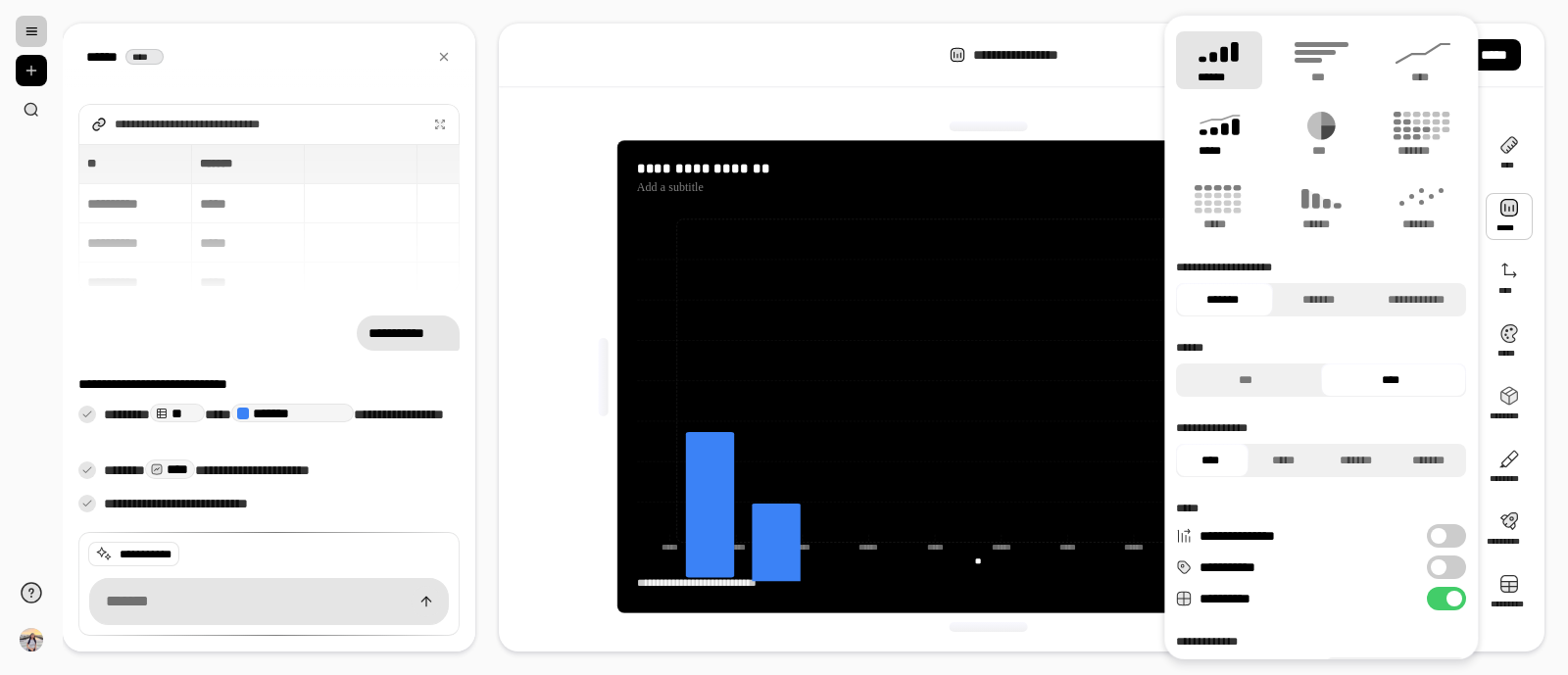 click 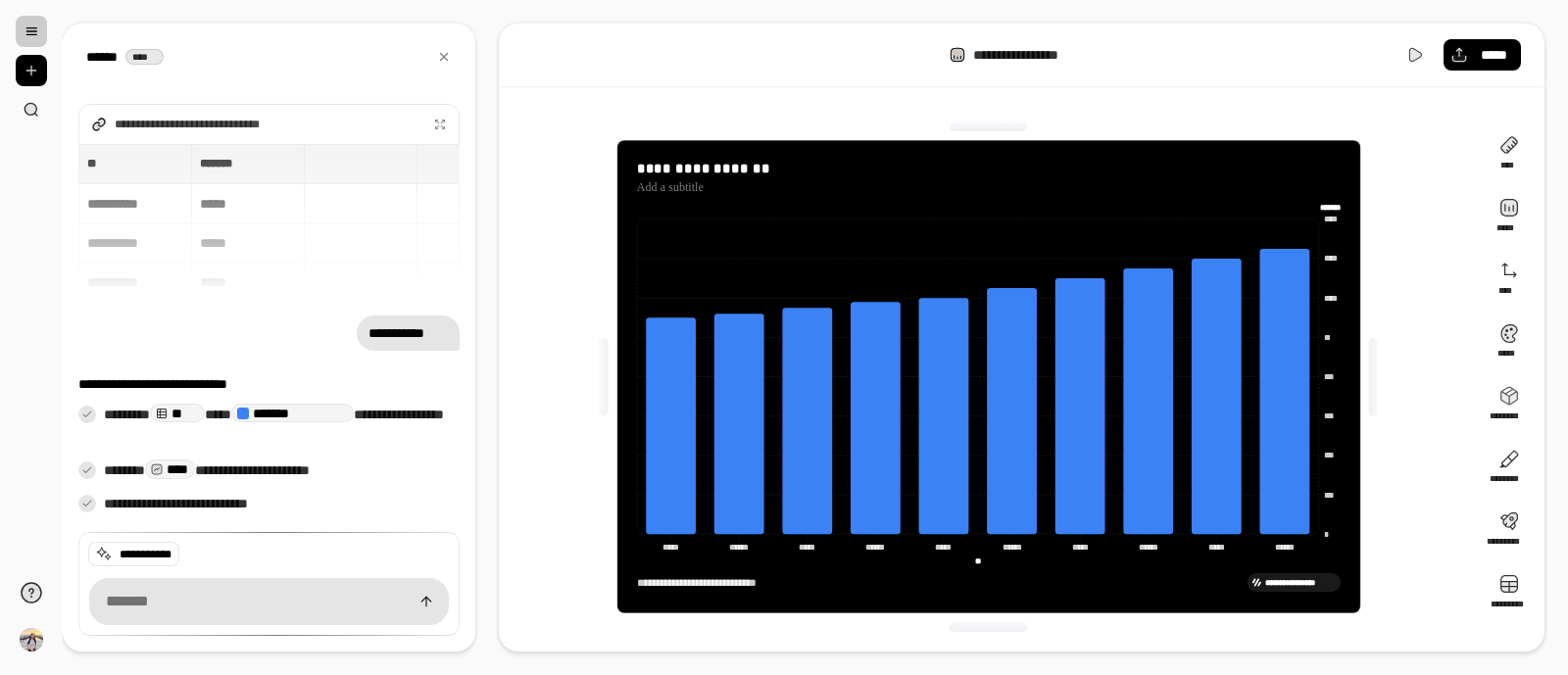 click on "**********" at bounding box center (269, 337) 